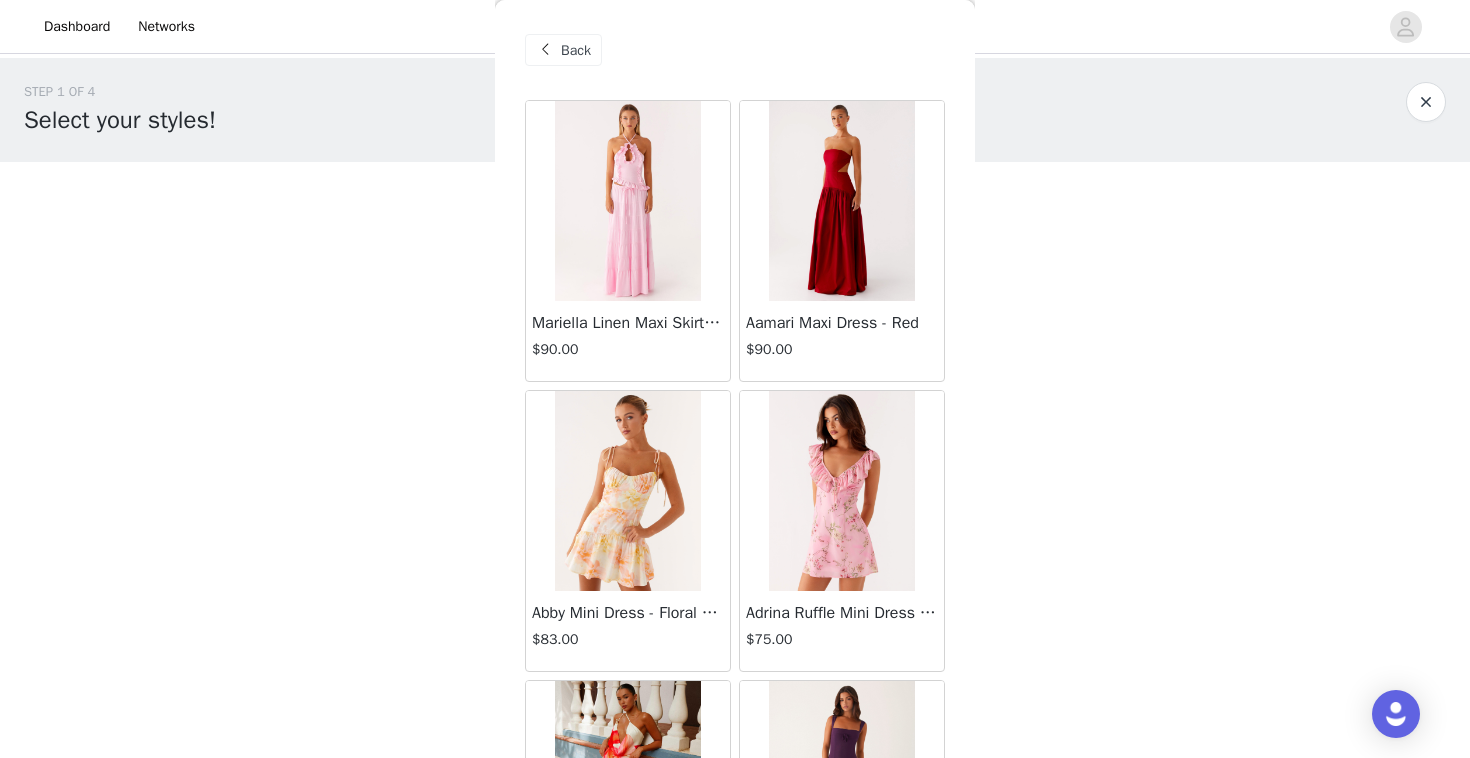scroll, scrollTop: 55, scrollLeft: 0, axis: vertical 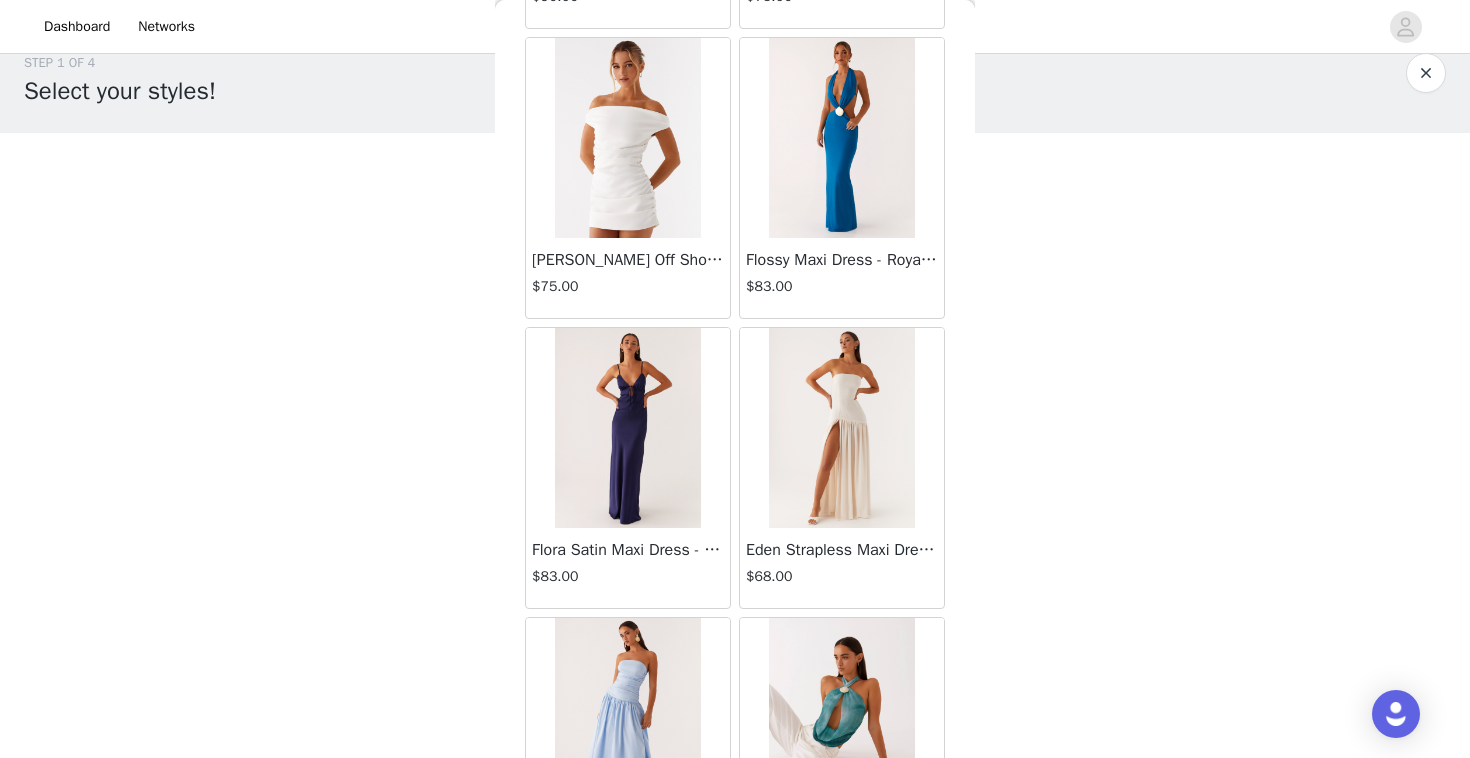 click at bounding box center (841, 428) 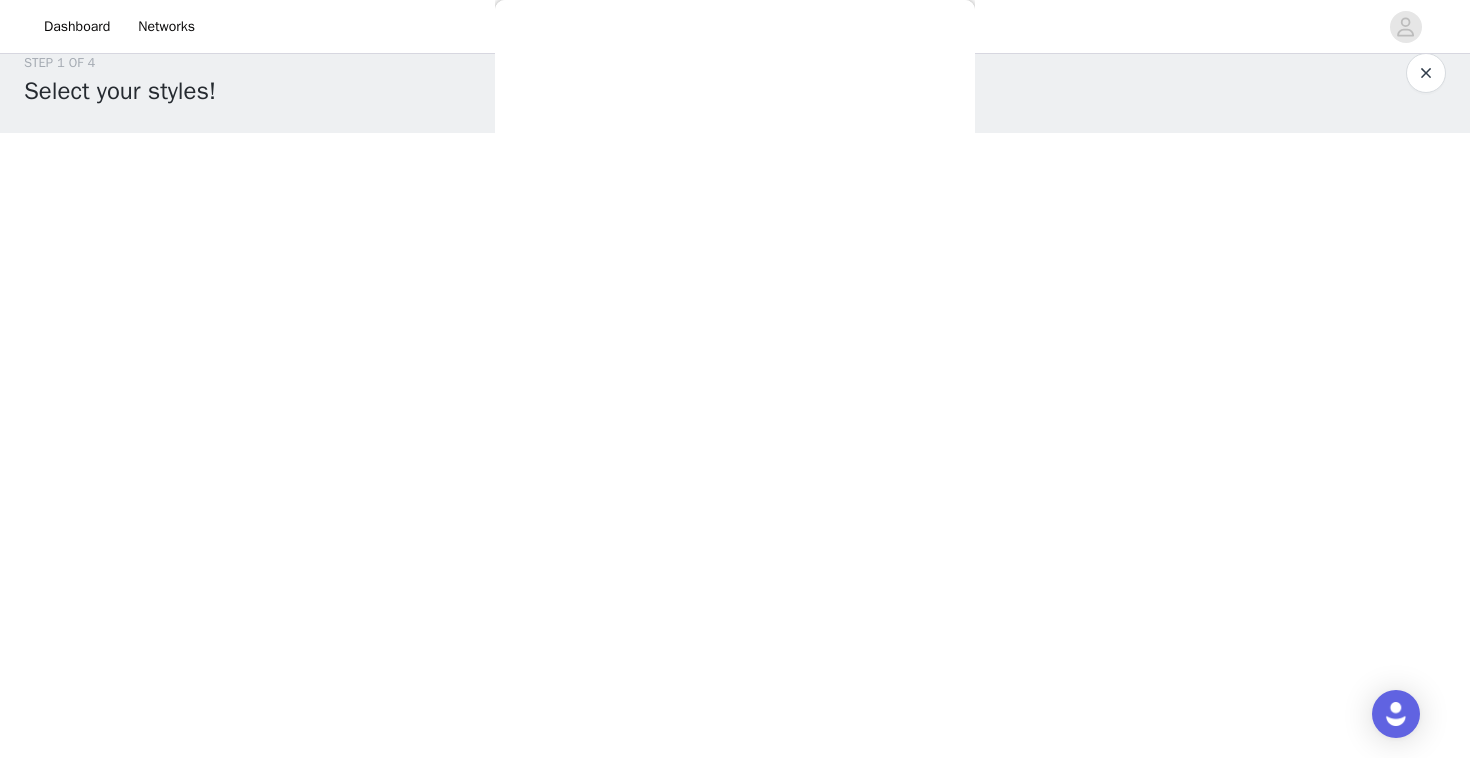 scroll, scrollTop: 0, scrollLeft: 0, axis: both 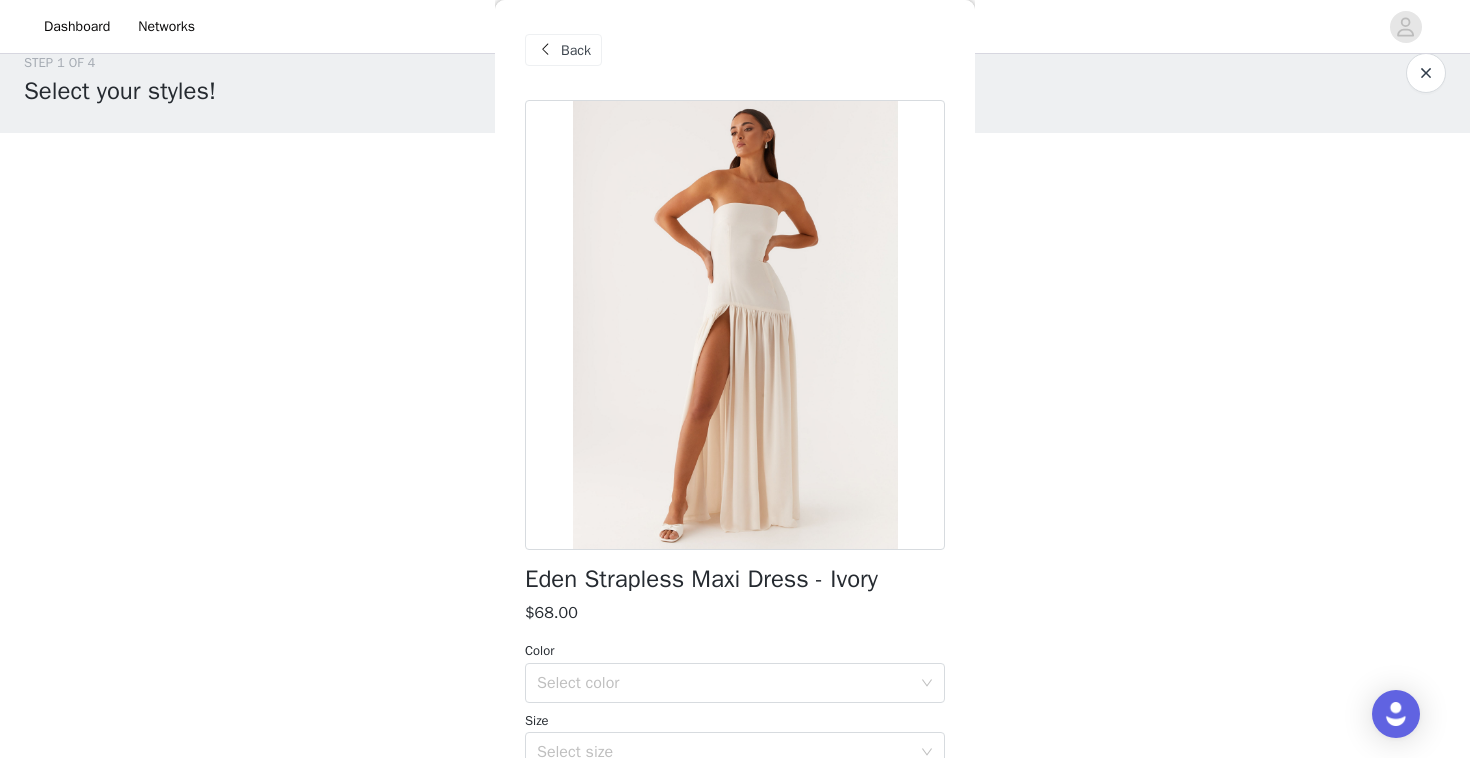 click on "Back" at bounding box center (576, 50) 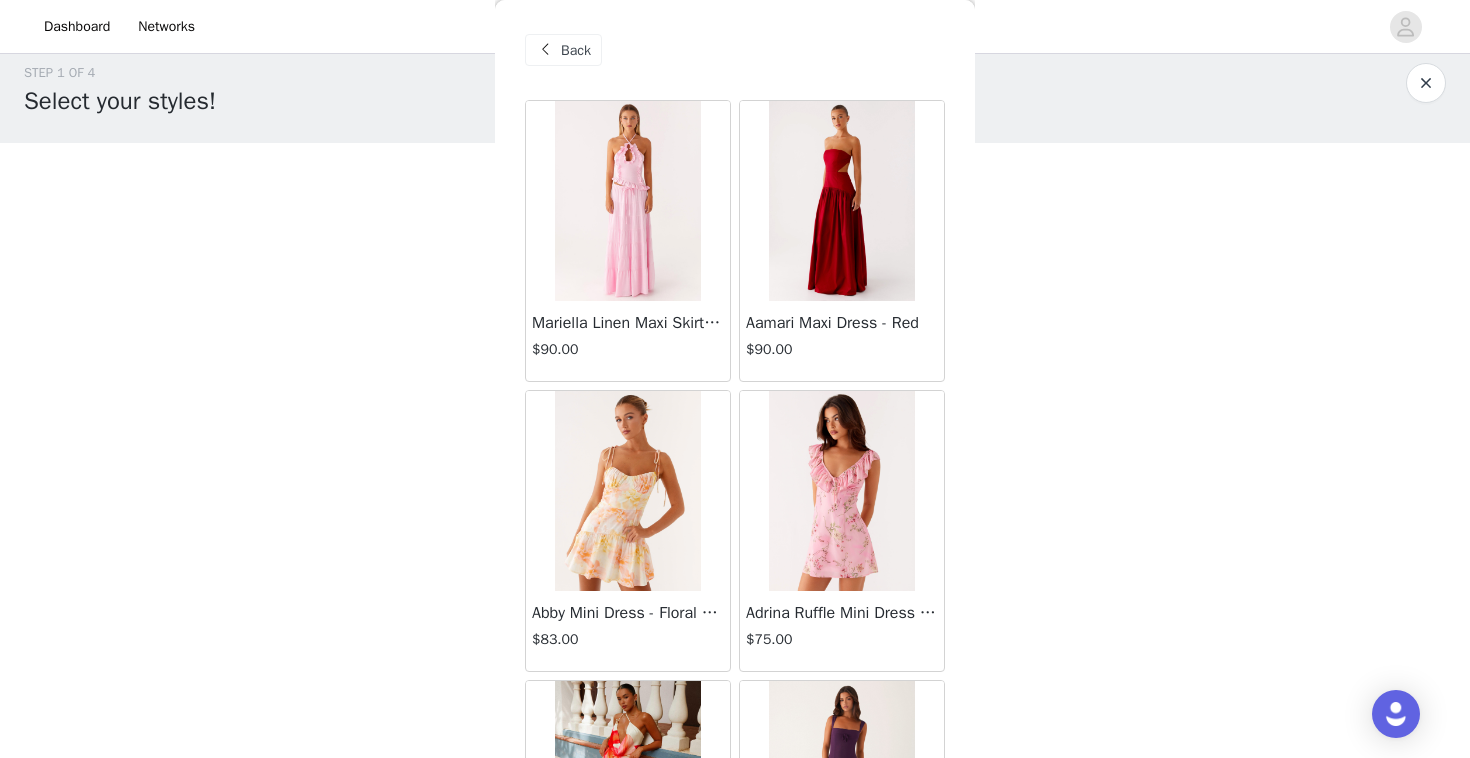 scroll, scrollTop: 291, scrollLeft: 0, axis: vertical 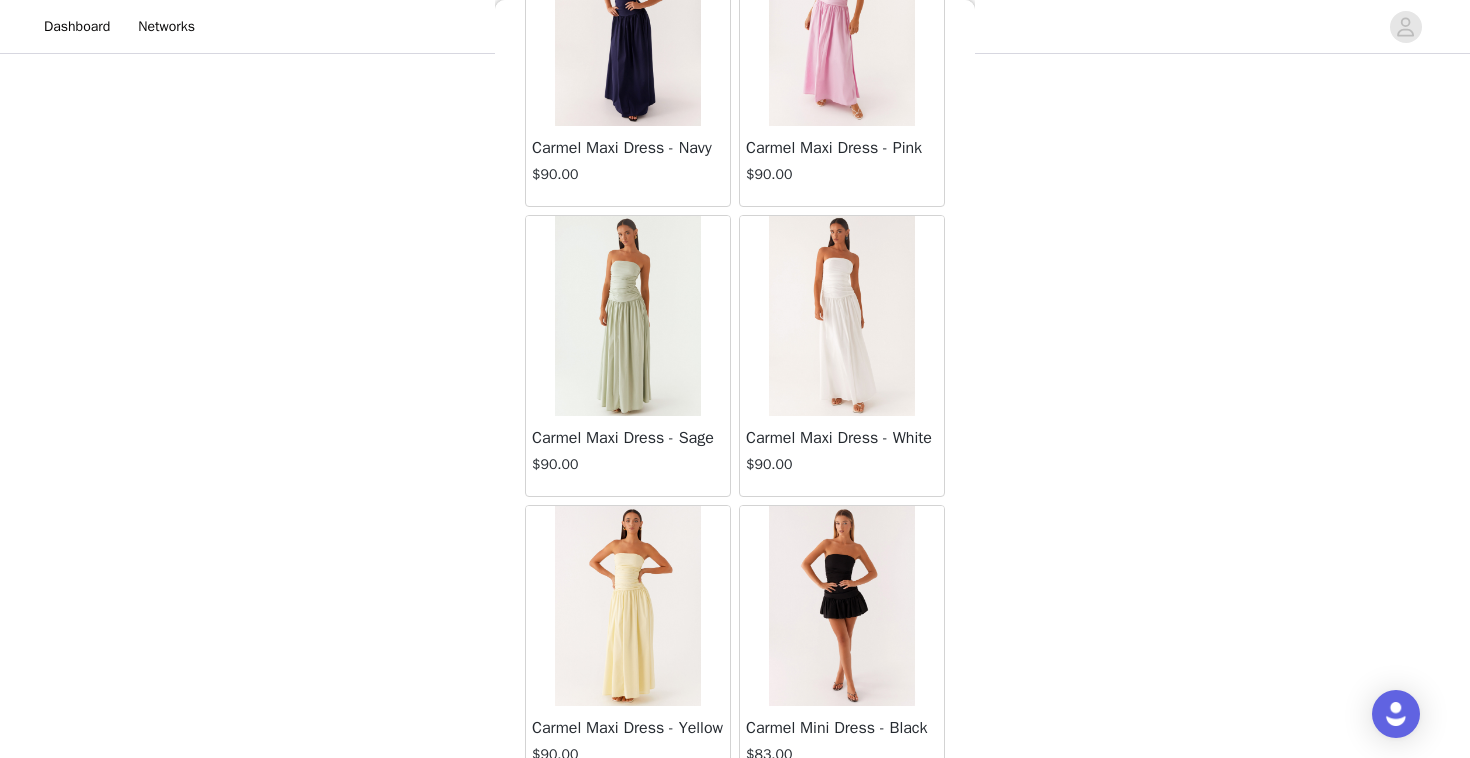 click at bounding box center (841, 316) 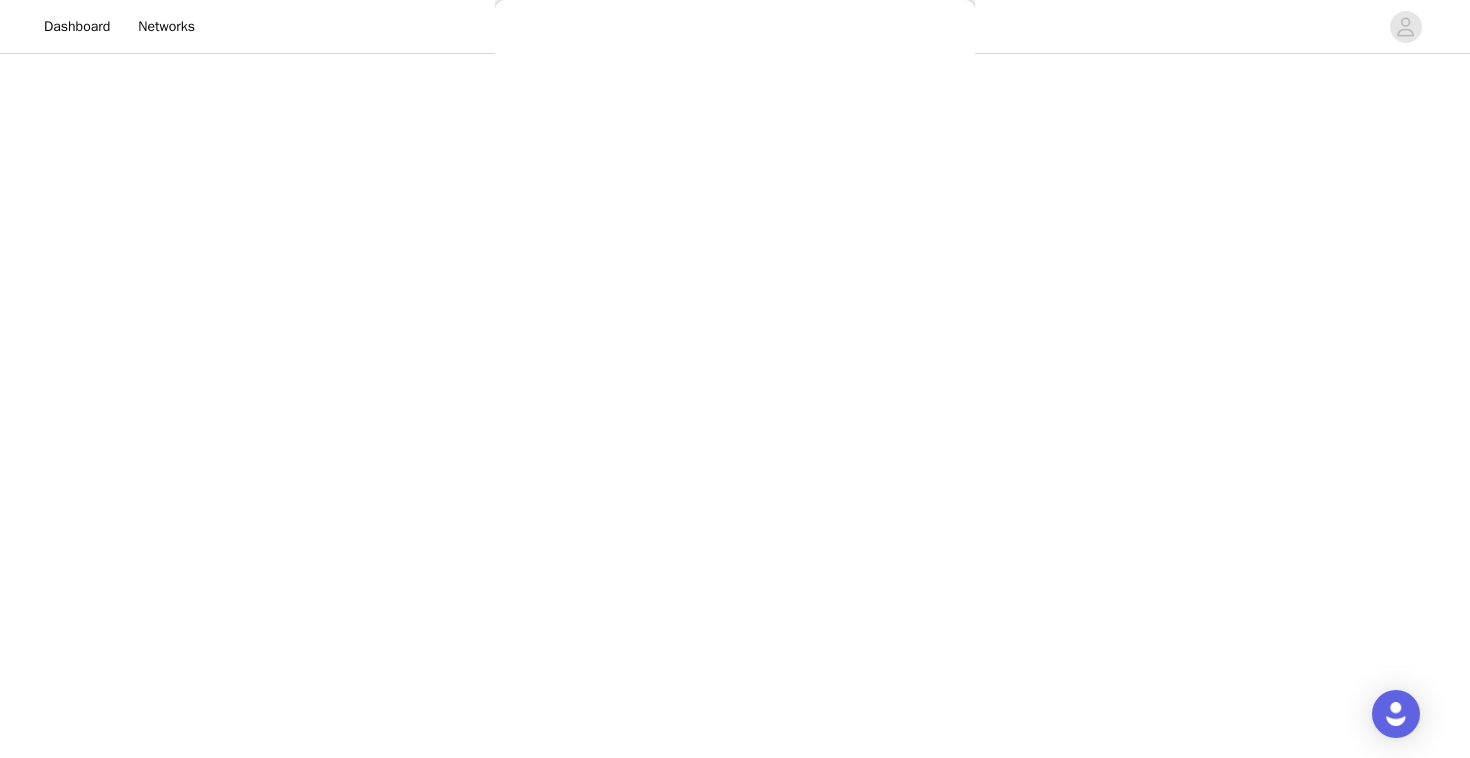 scroll, scrollTop: 320, scrollLeft: 0, axis: vertical 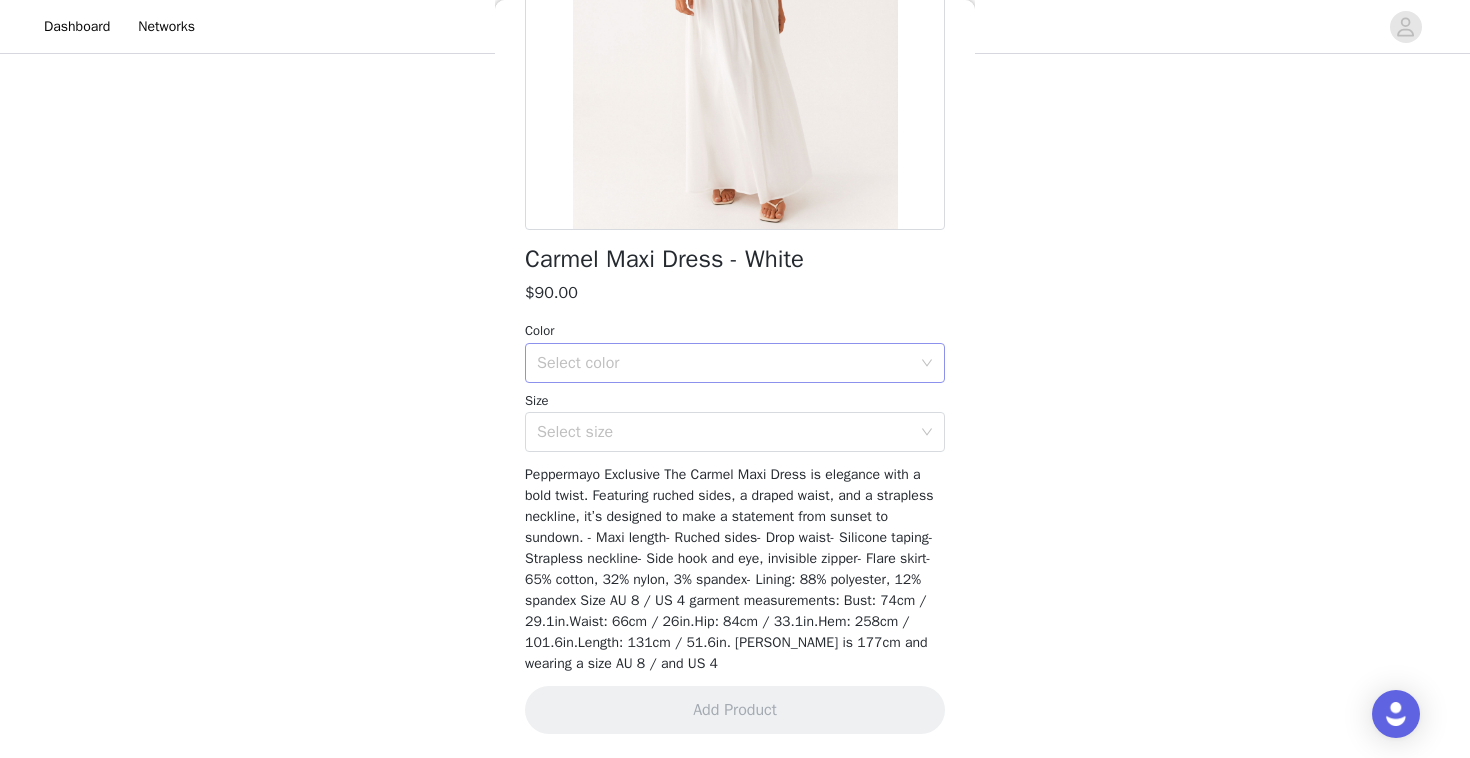 click on "Select color" at bounding box center [724, 363] 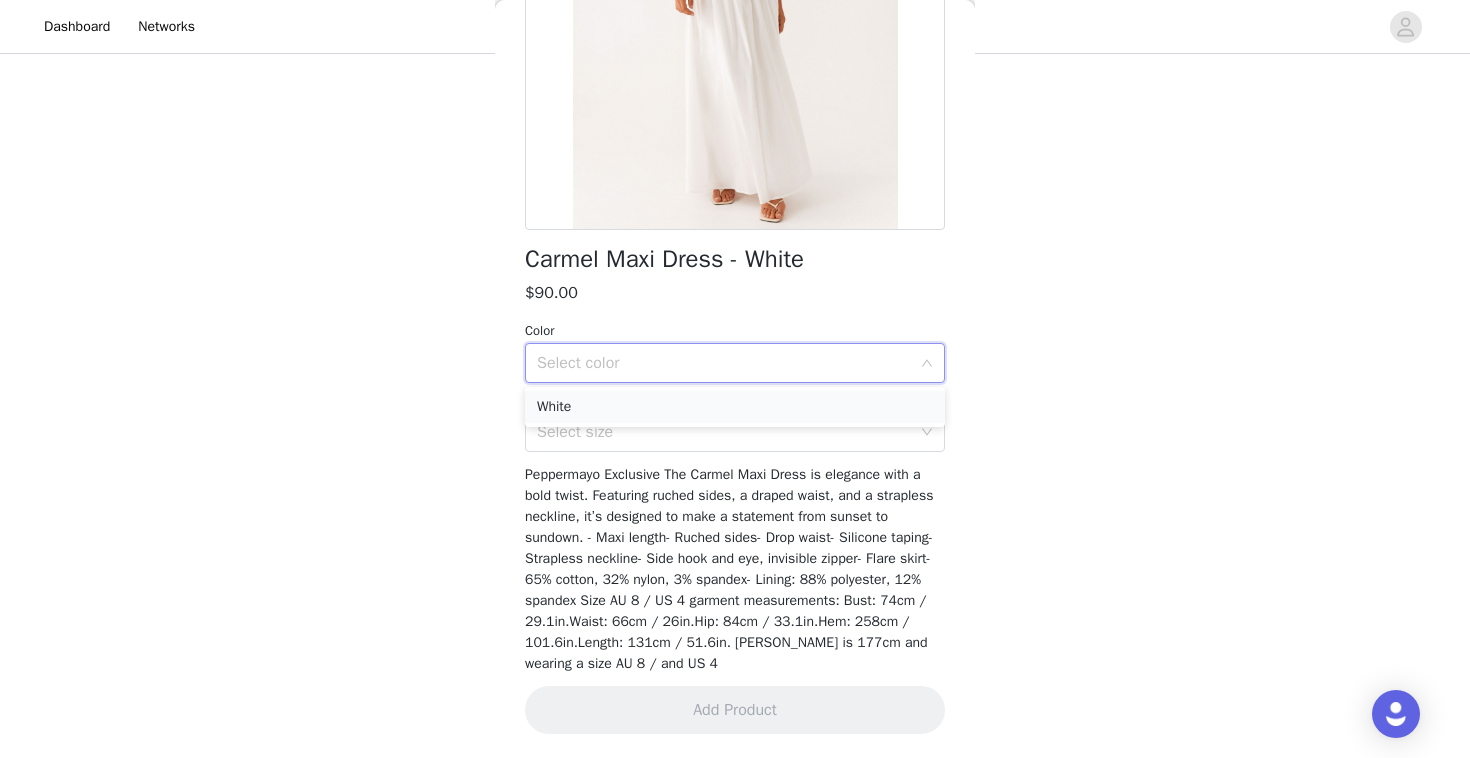 click on "White" at bounding box center [735, 407] 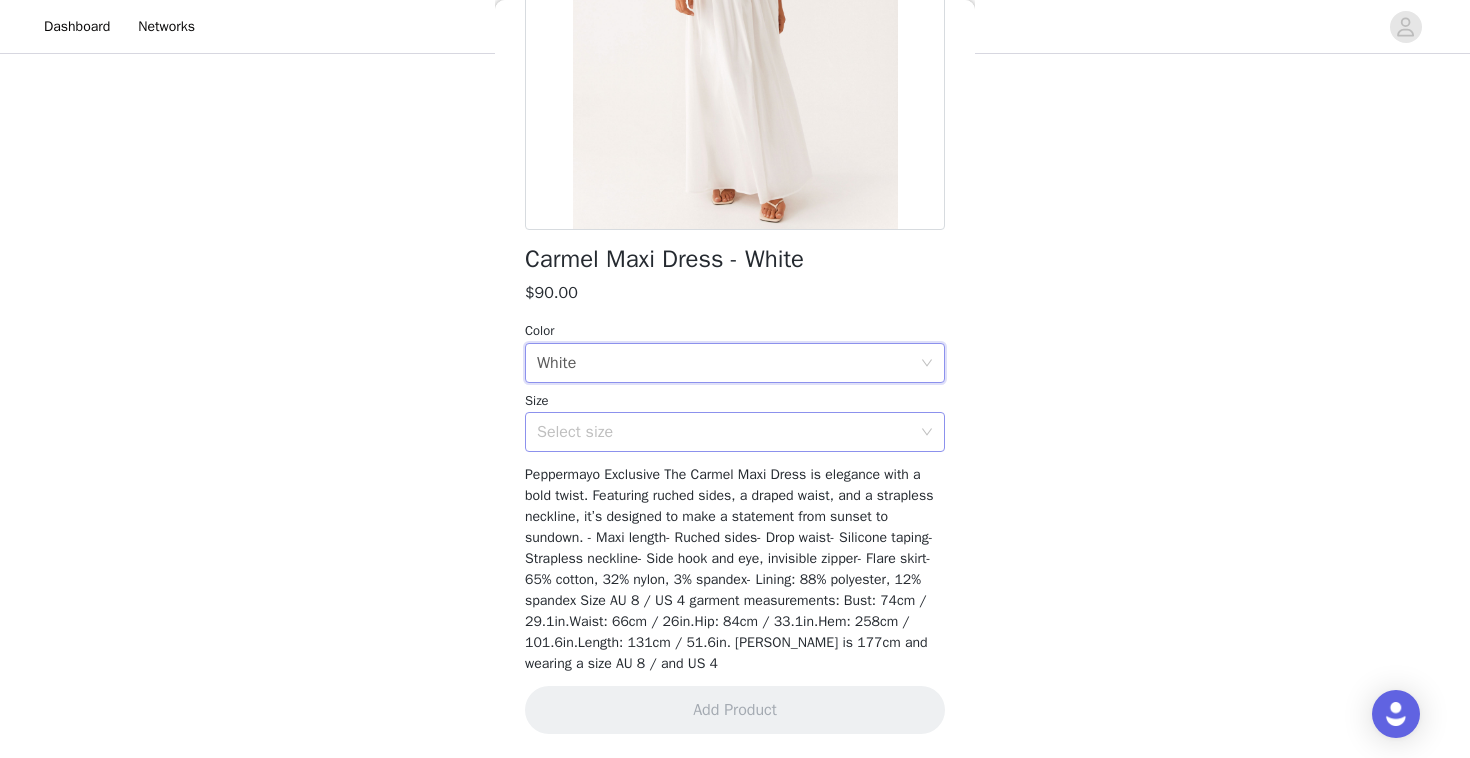 click on "Select size" at bounding box center [724, 432] 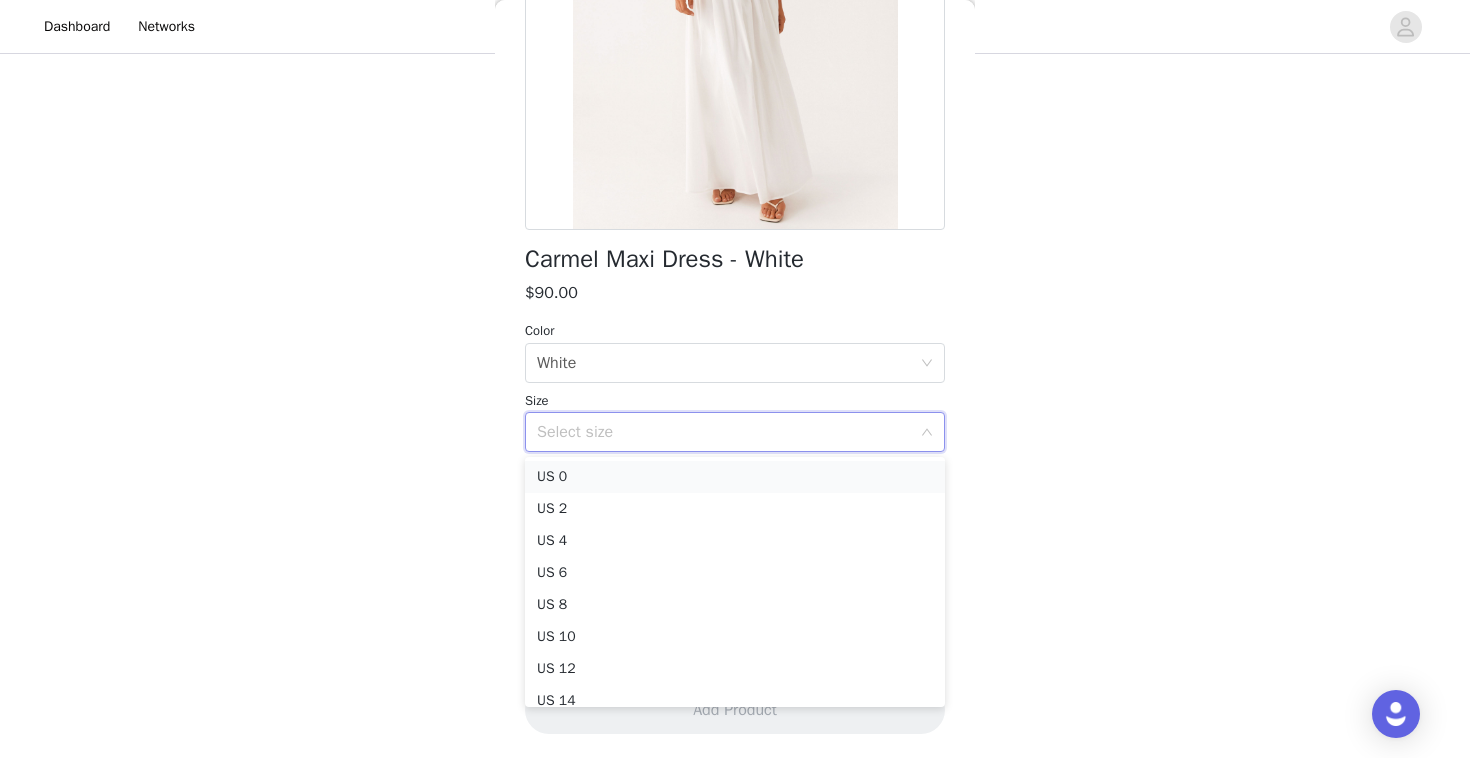 click on "US 0" at bounding box center [735, 477] 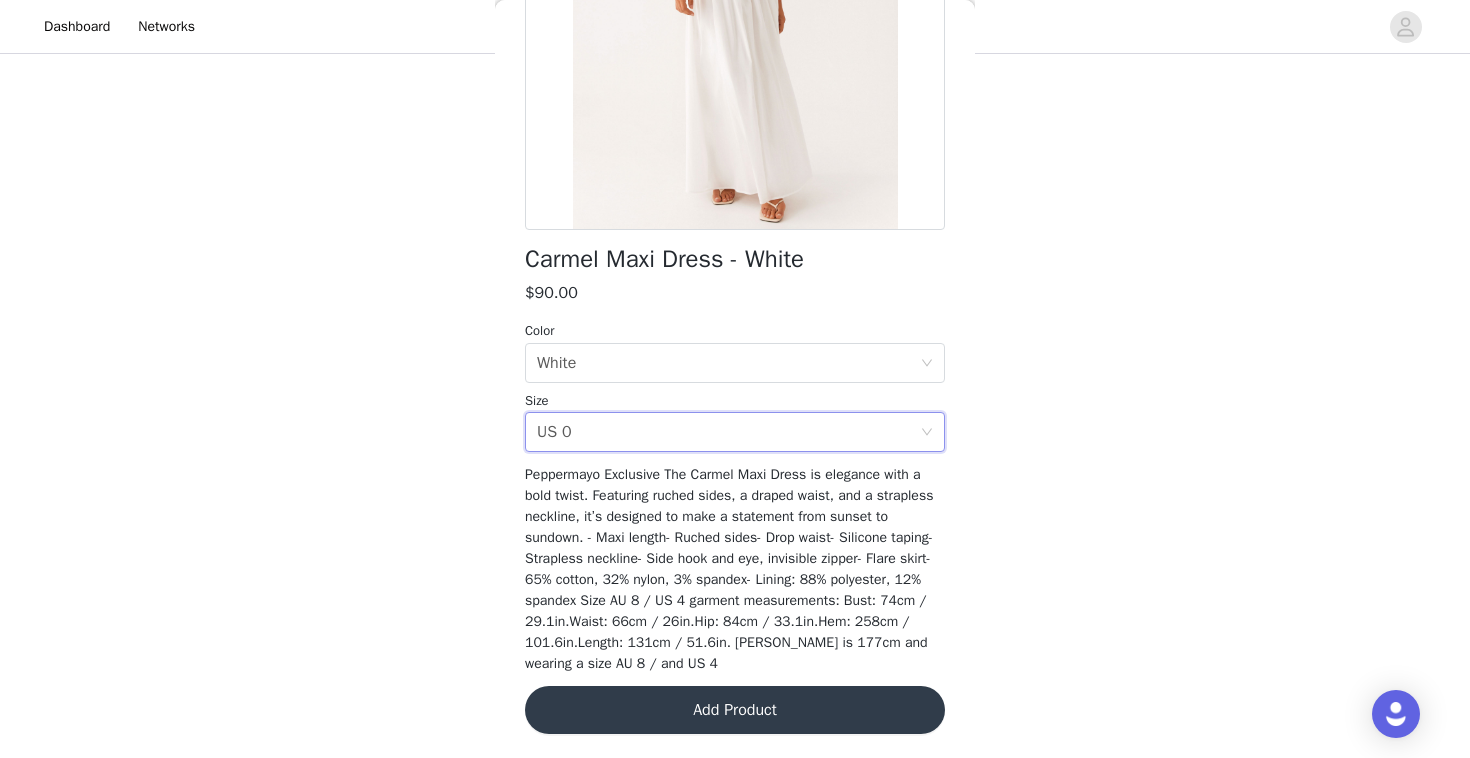 click on "Add Product" at bounding box center [735, 710] 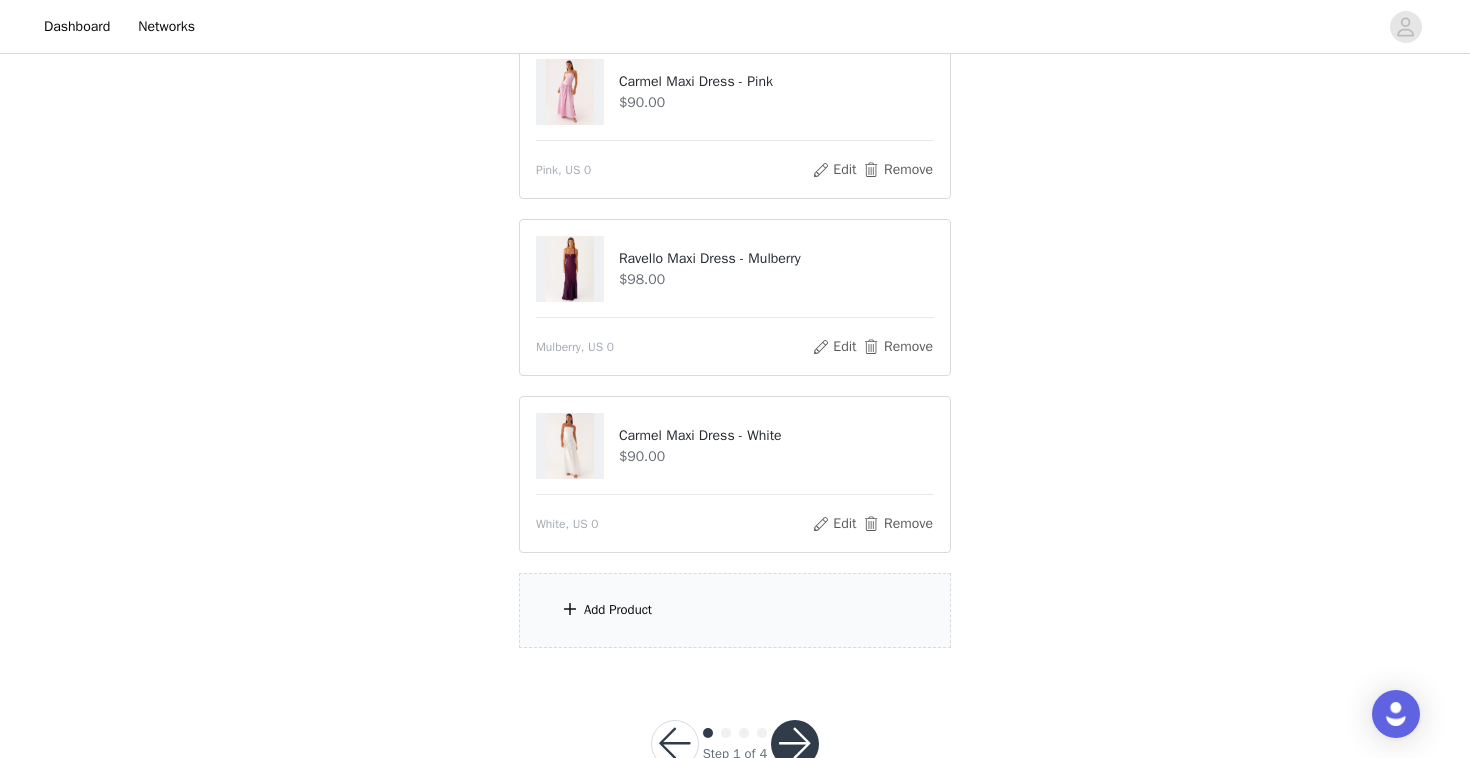 scroll, scrollTop: 435, scrollLeft: 0, axis: vertical 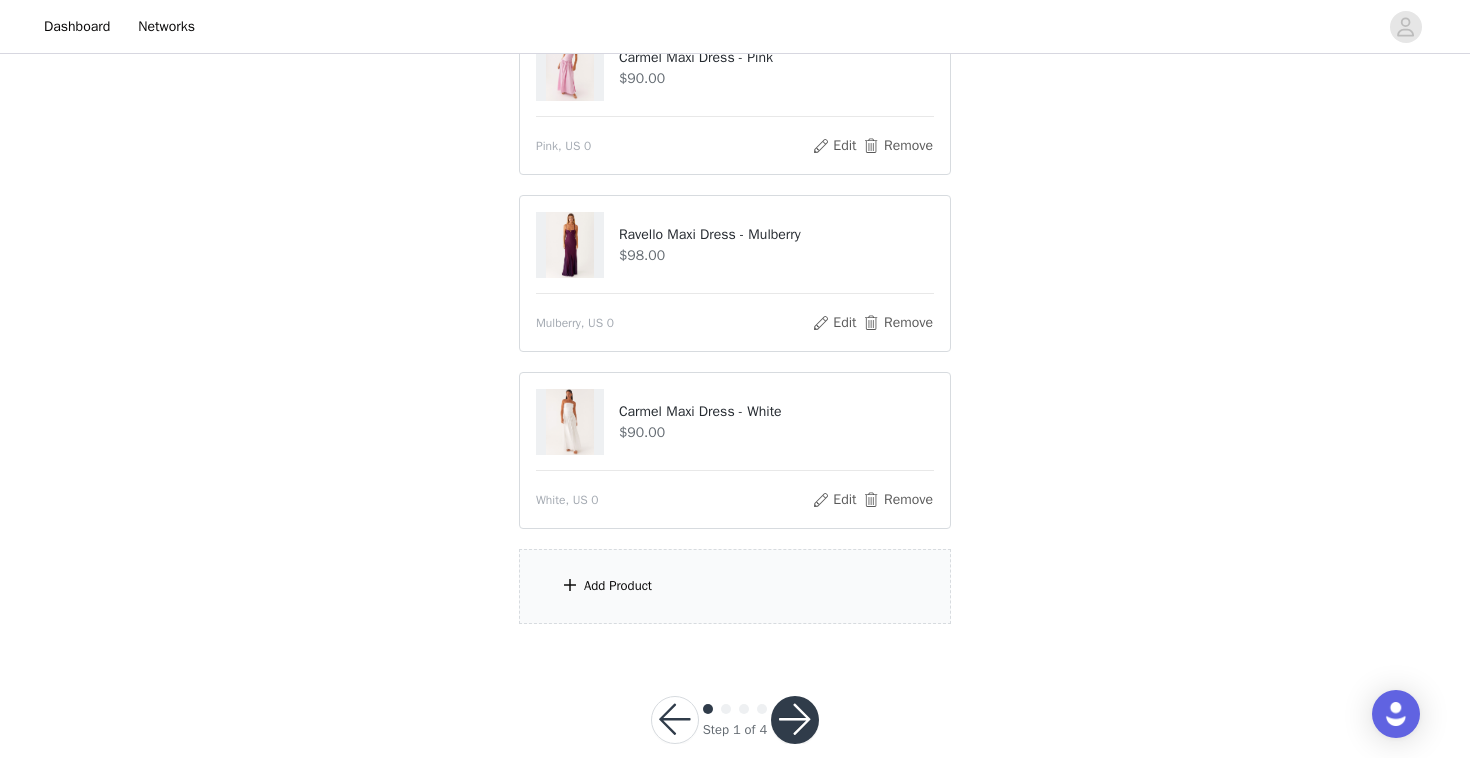 click on "Add Product" at bounding box center (735, 586) 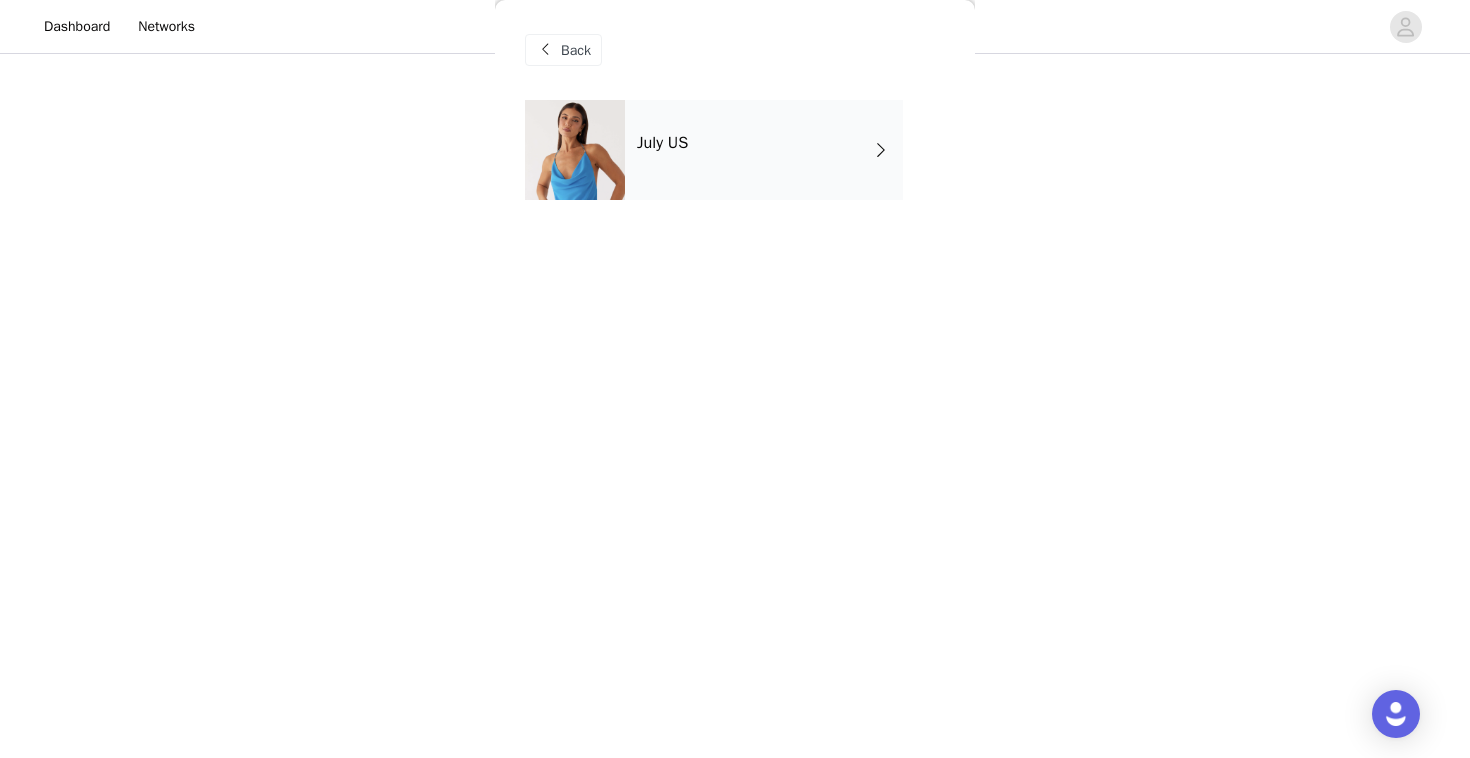 click on "July US" at bounding box center [764, 150] 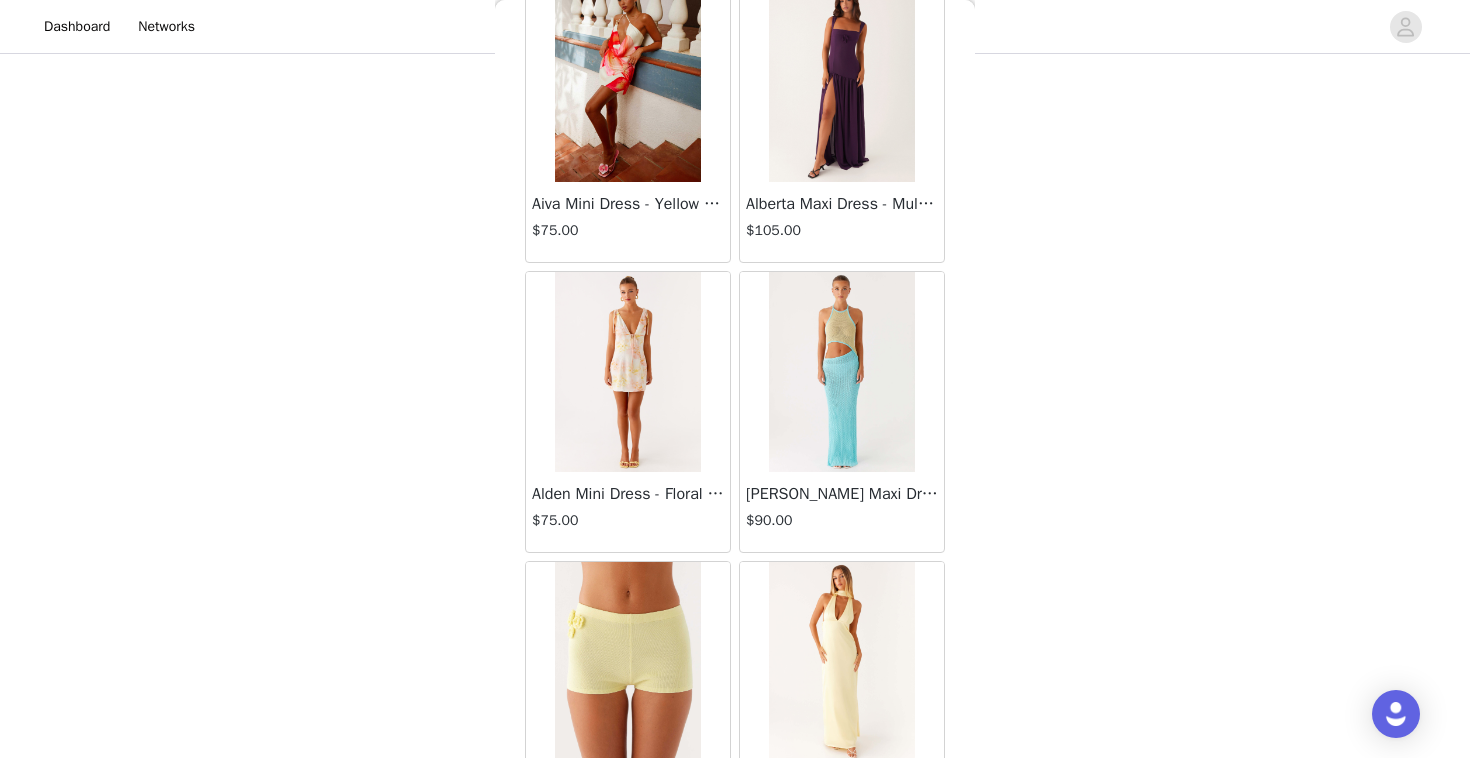 scroll, scrollTop: 2302, scrollLeft: 0, axis: vertical 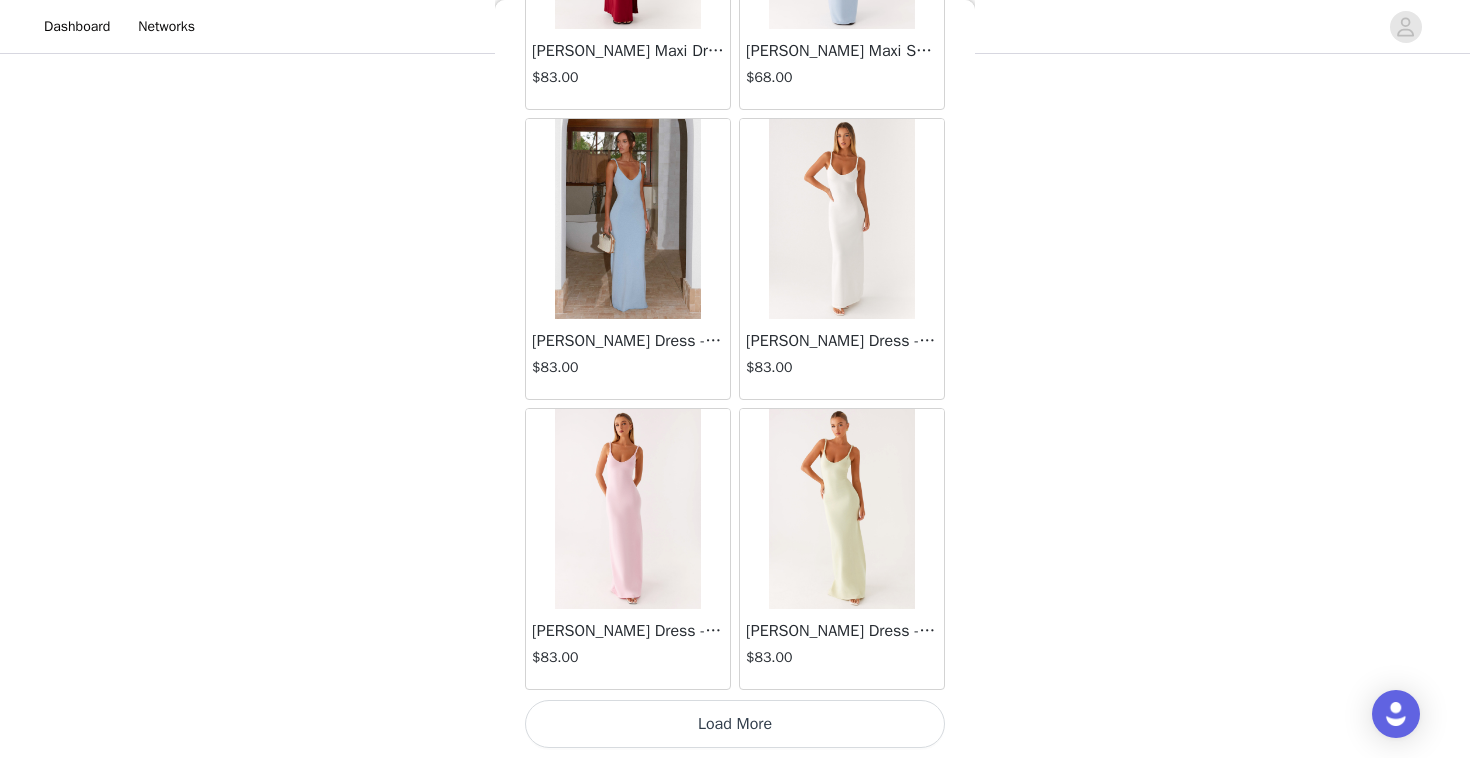 click on "Load More" at bounding box center [735, 724] 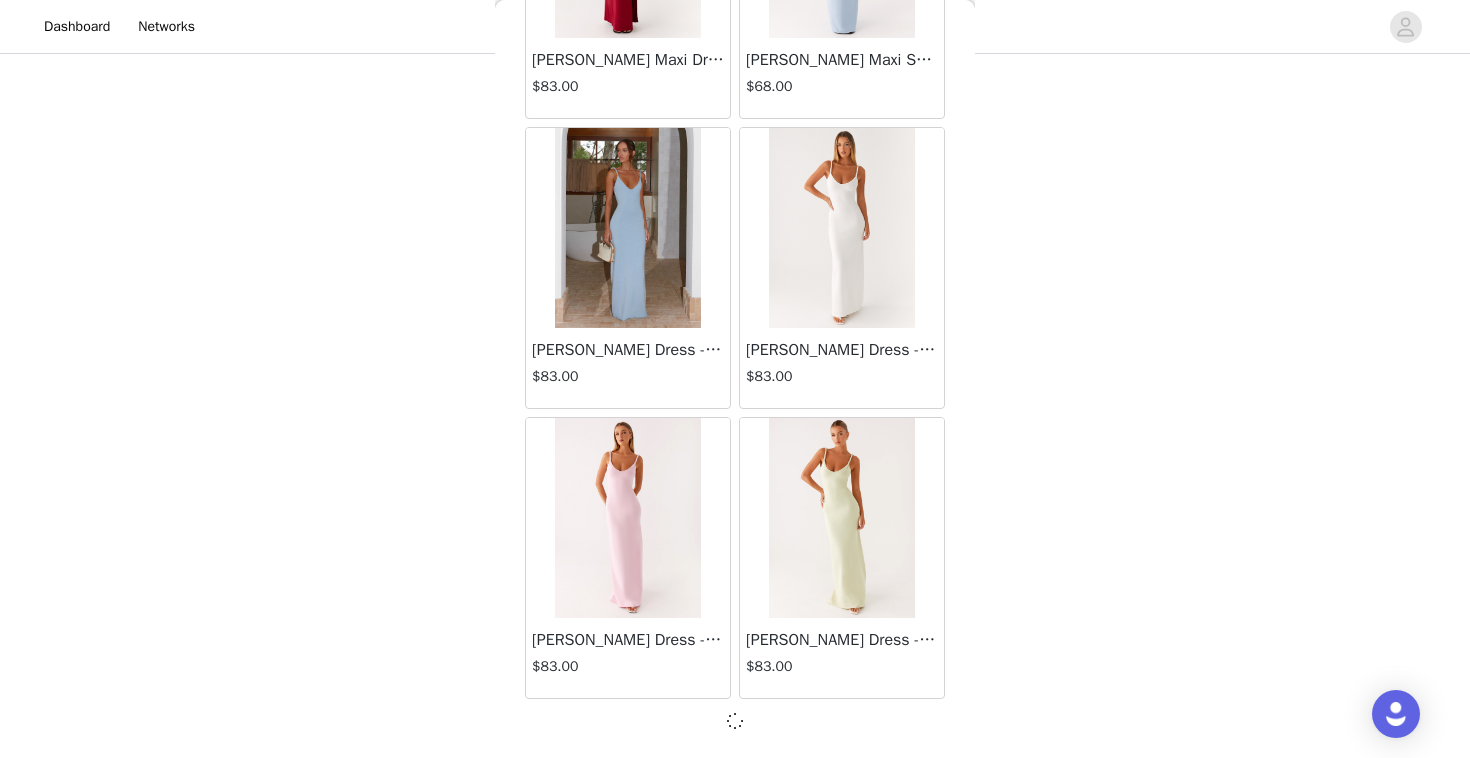 scroll, scrollTop: 2015, scrollLeft: 0, axis: vertical 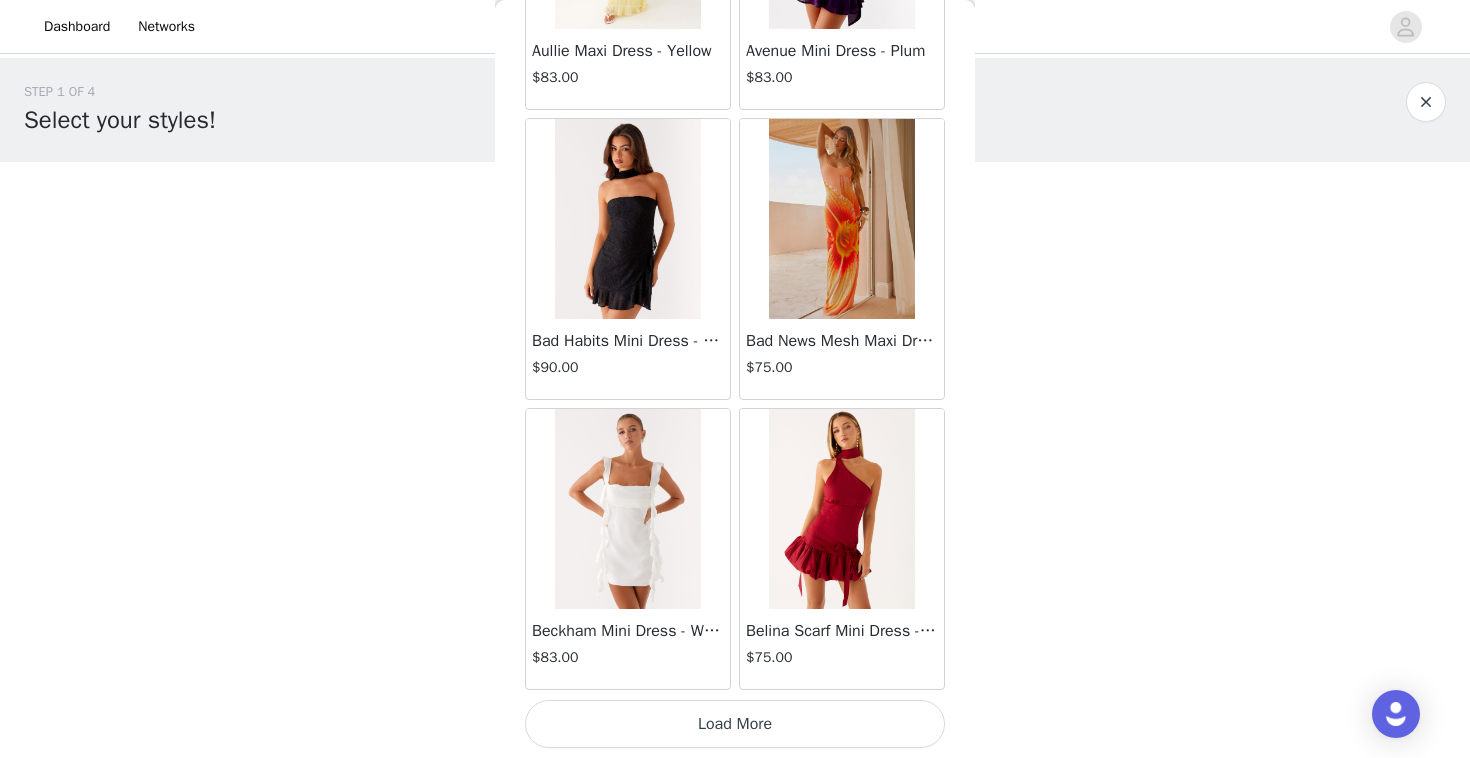 click on "Load More" at bounding box center (735, 724) 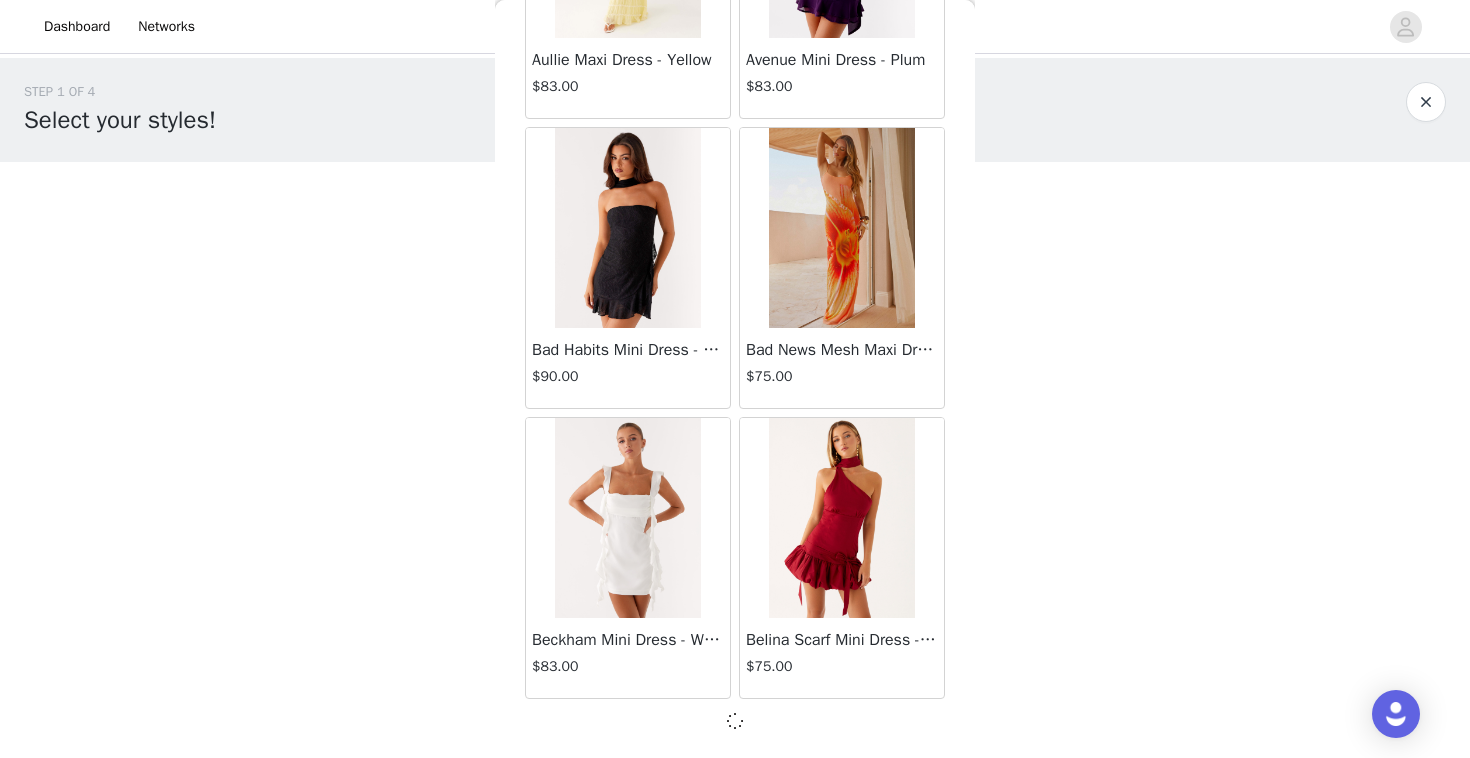 scroll, scrollTop: 5193, scrollLeft: 0, axis: vertical 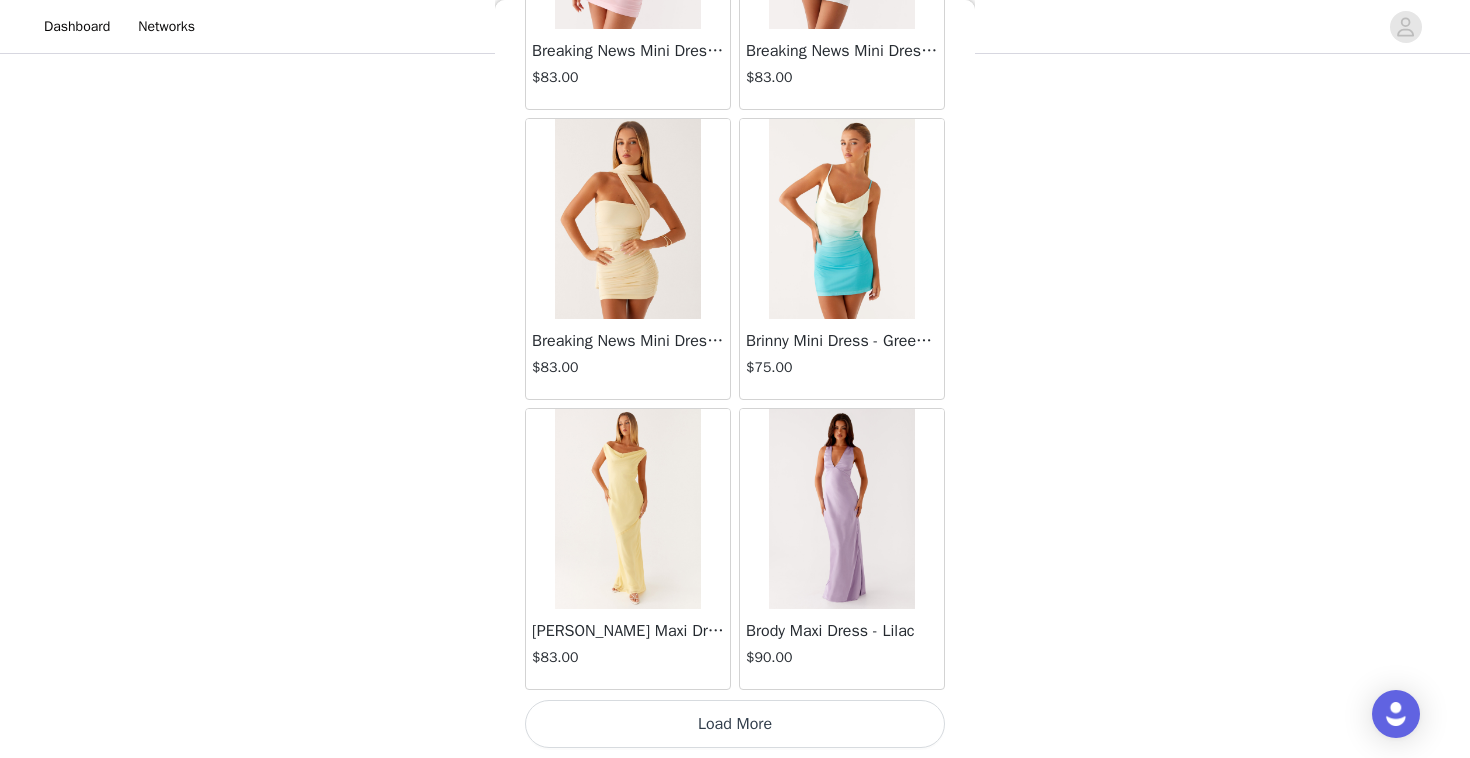 click on "Load More" at bounding box center (735, 724) 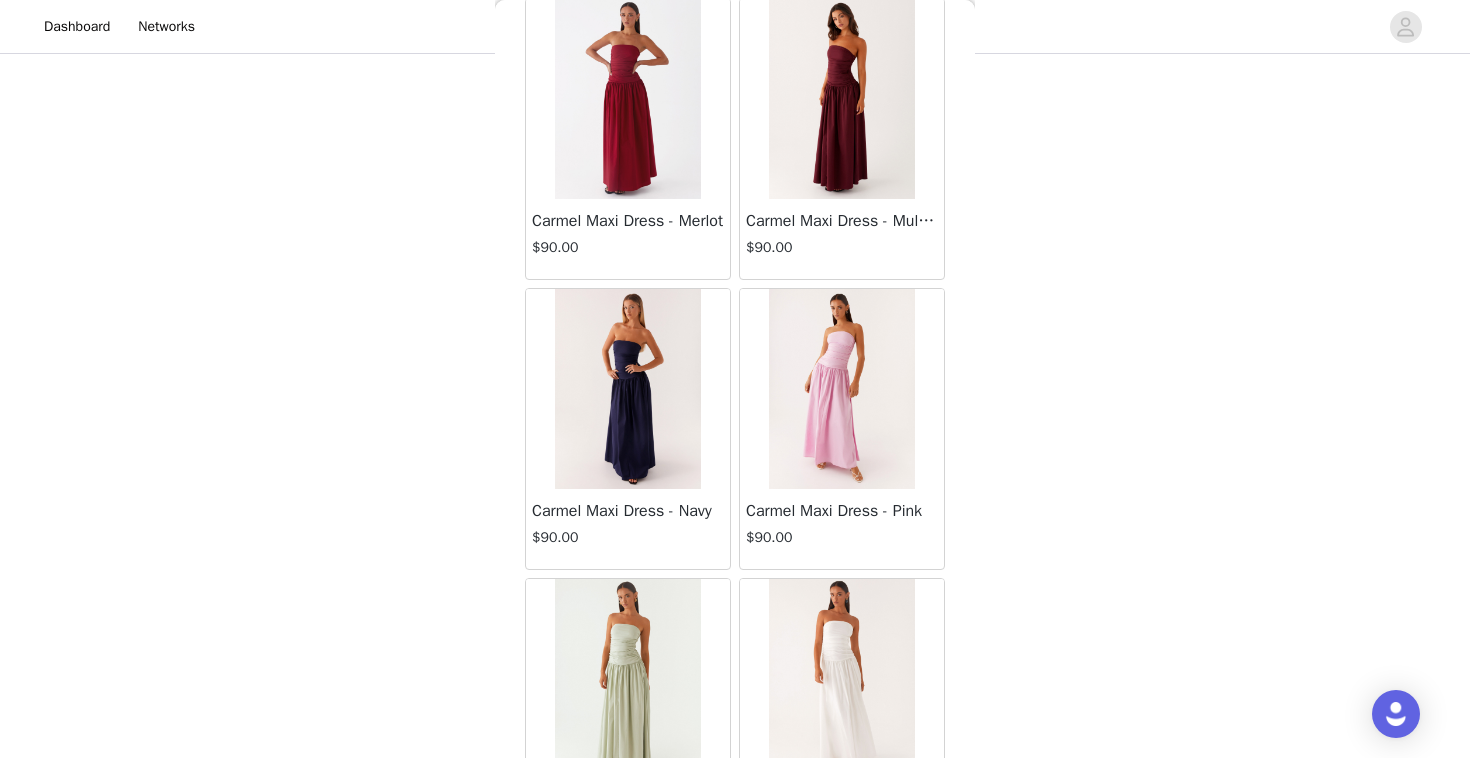 scroll, scrollTop: 11002, scrollLeft: 0, axis: vertical 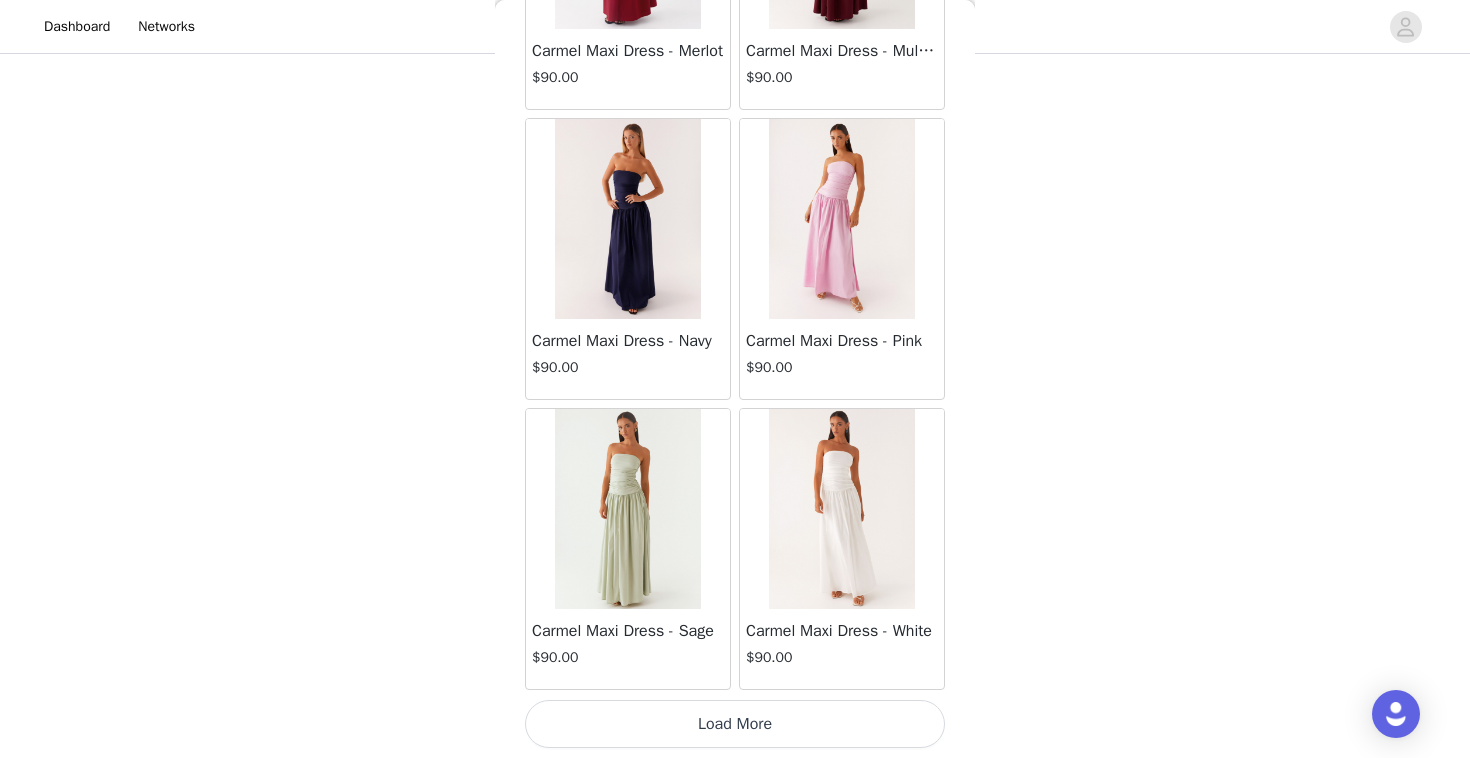 click on "Load More" at bounding box center [735, 724] 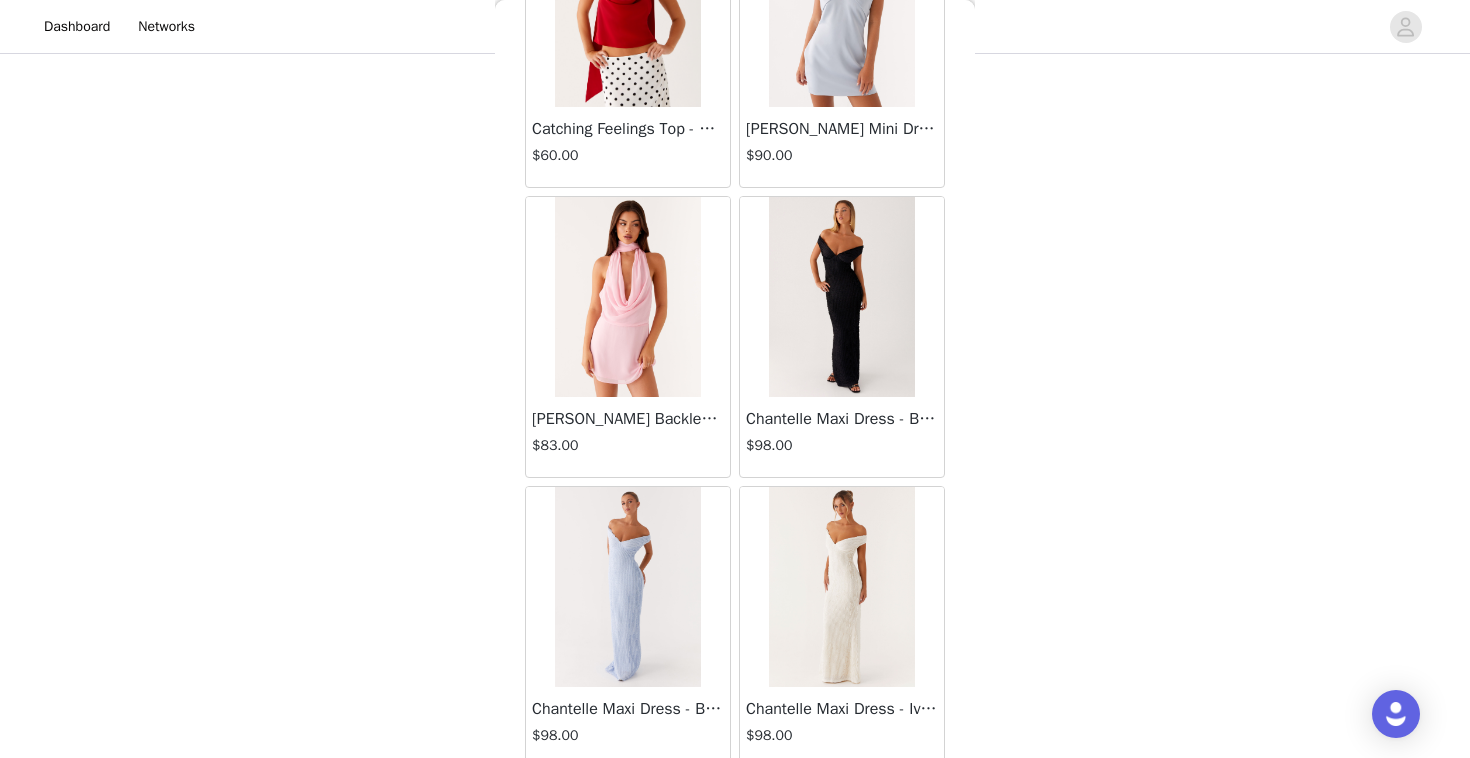 scroll, scrollTop: 13902, scrollLeft: 0, axis: vertical 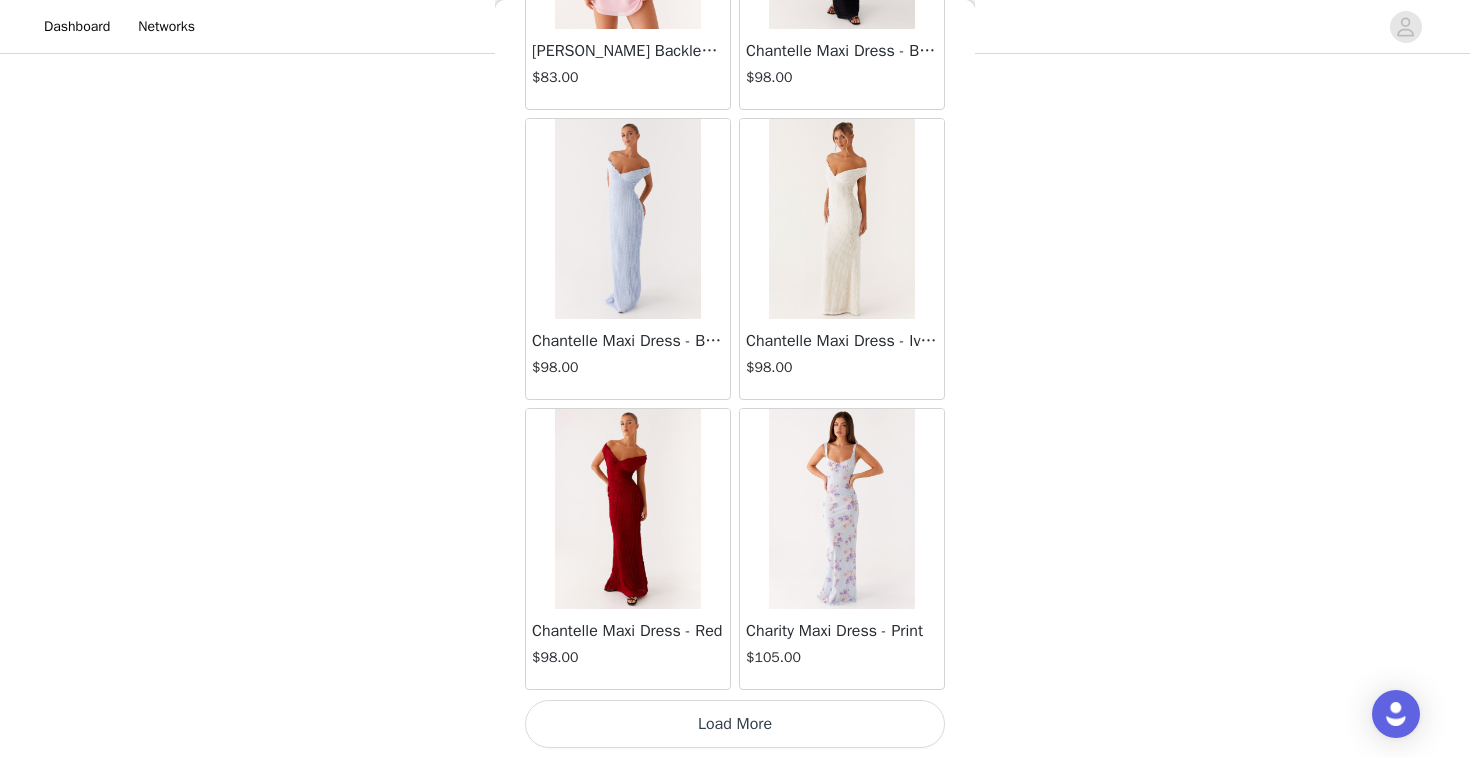 click on "Load More" at bounding box center (735, 724) 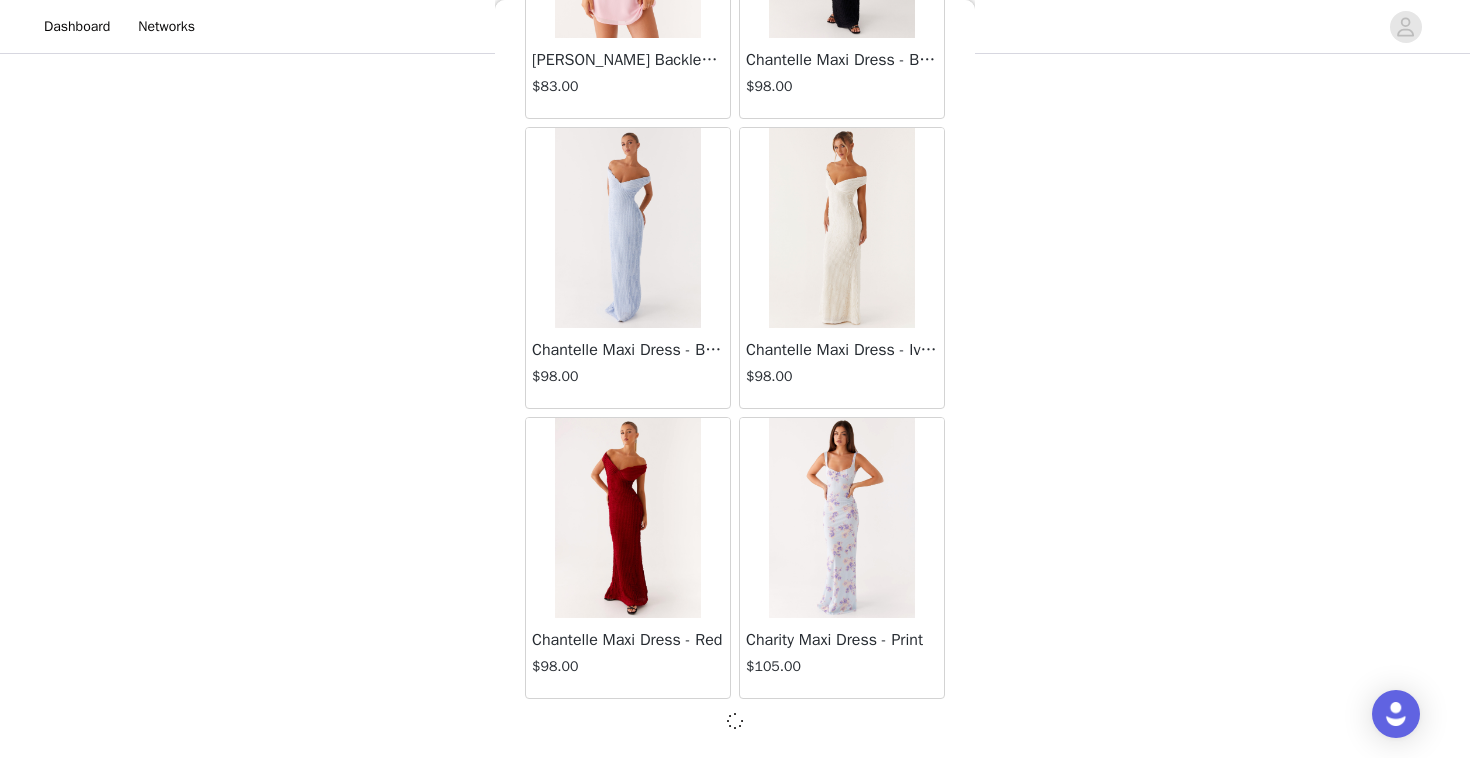 scroll, scrollTop: 13902, scrollLeft: 0, axis: vertical 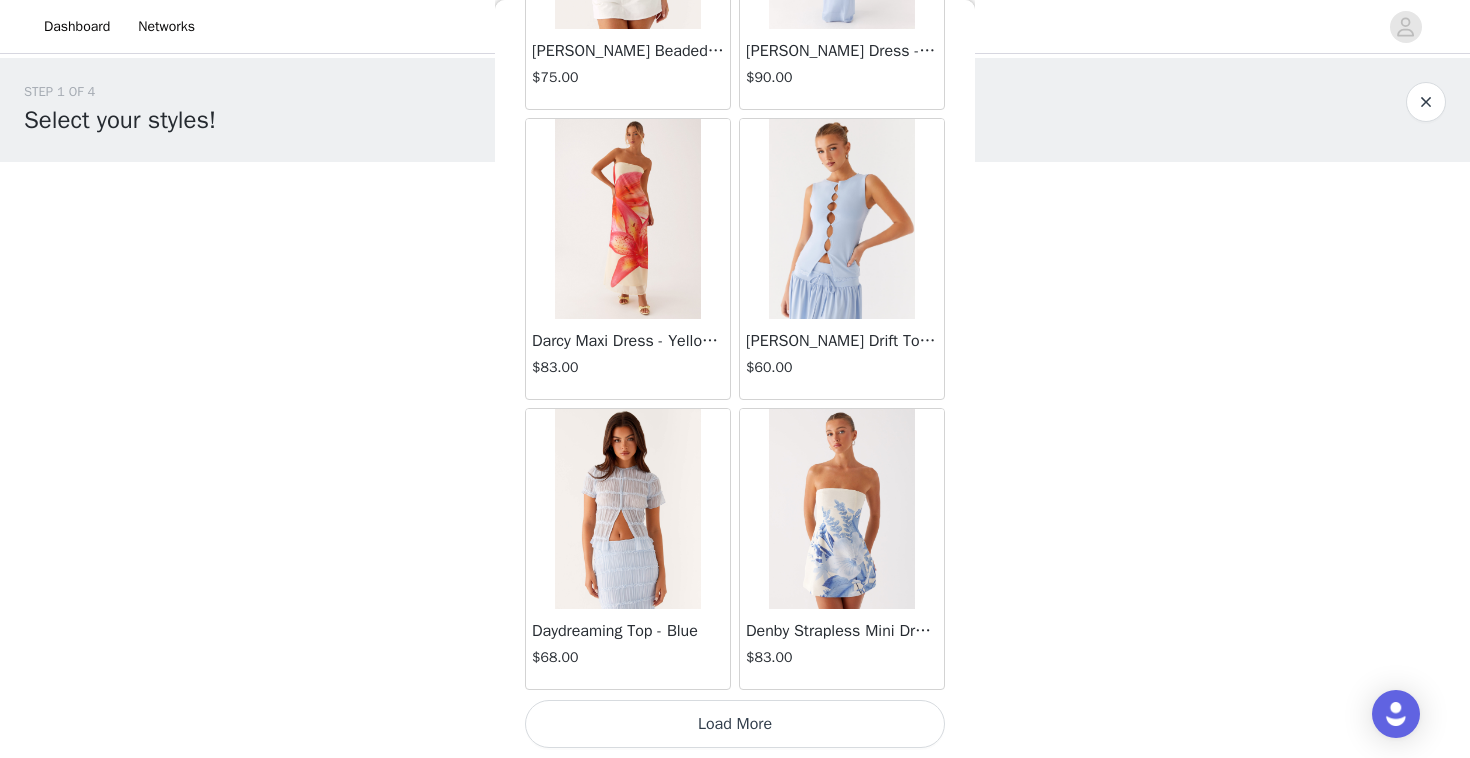 click on "Load More" at bounding box center (735, 724) 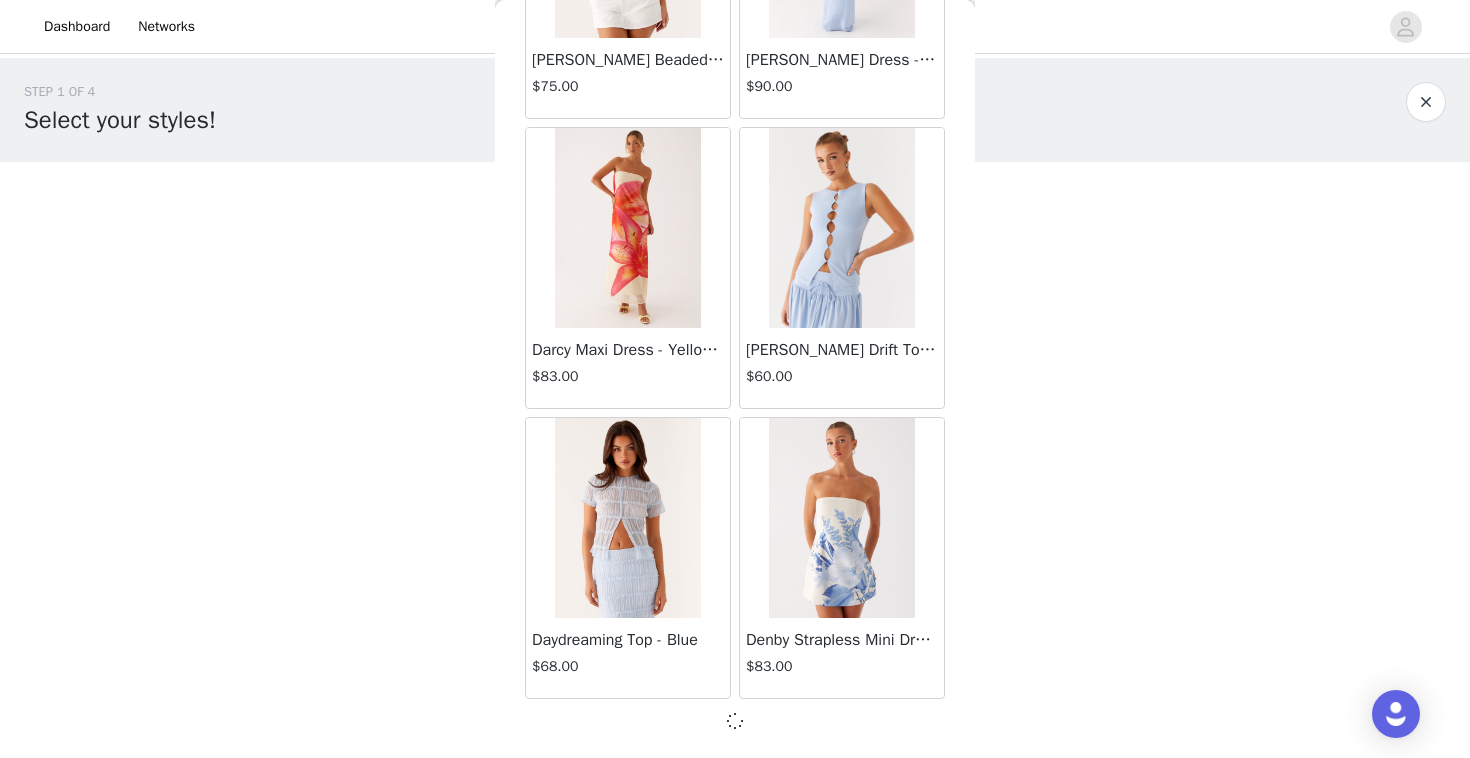 scroll, scrollTop: 16793, scrollLeft: 0, axis: vertical 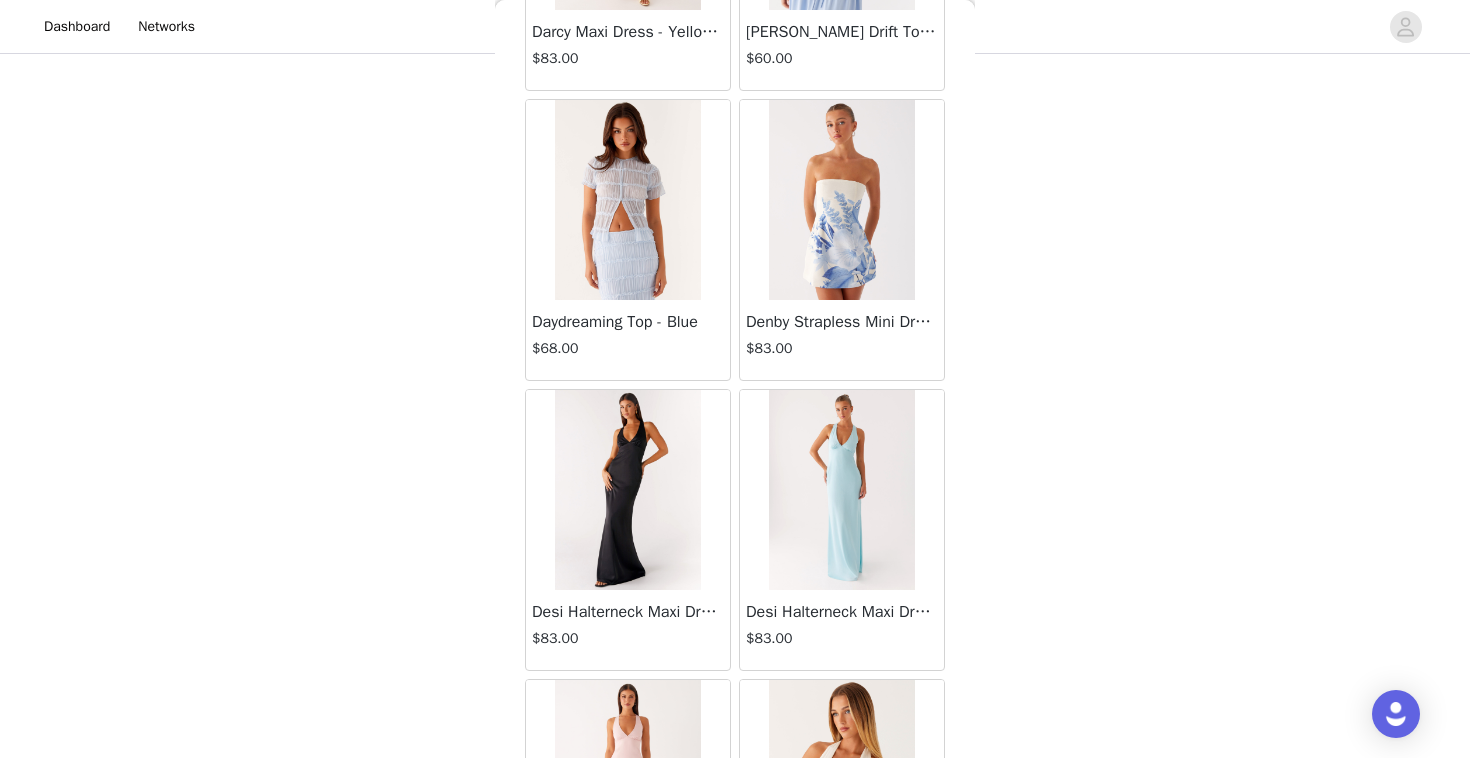 click on "Denby Strapless Mini Dress - Blue Floral Print   $83.00" at bounding box center [842, 340] 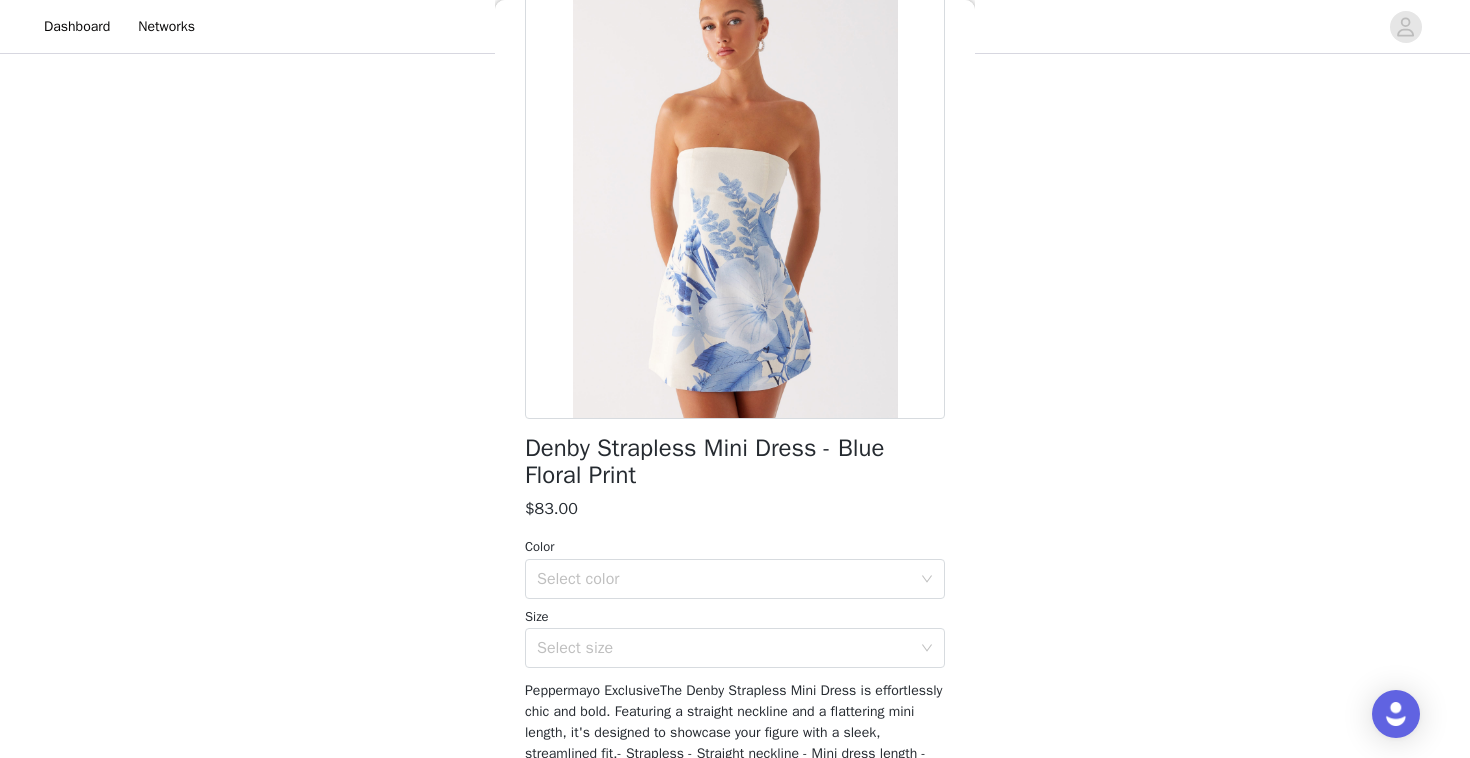 scroll, scrollTop: 148, scrollLeft: 0, axis: vertical 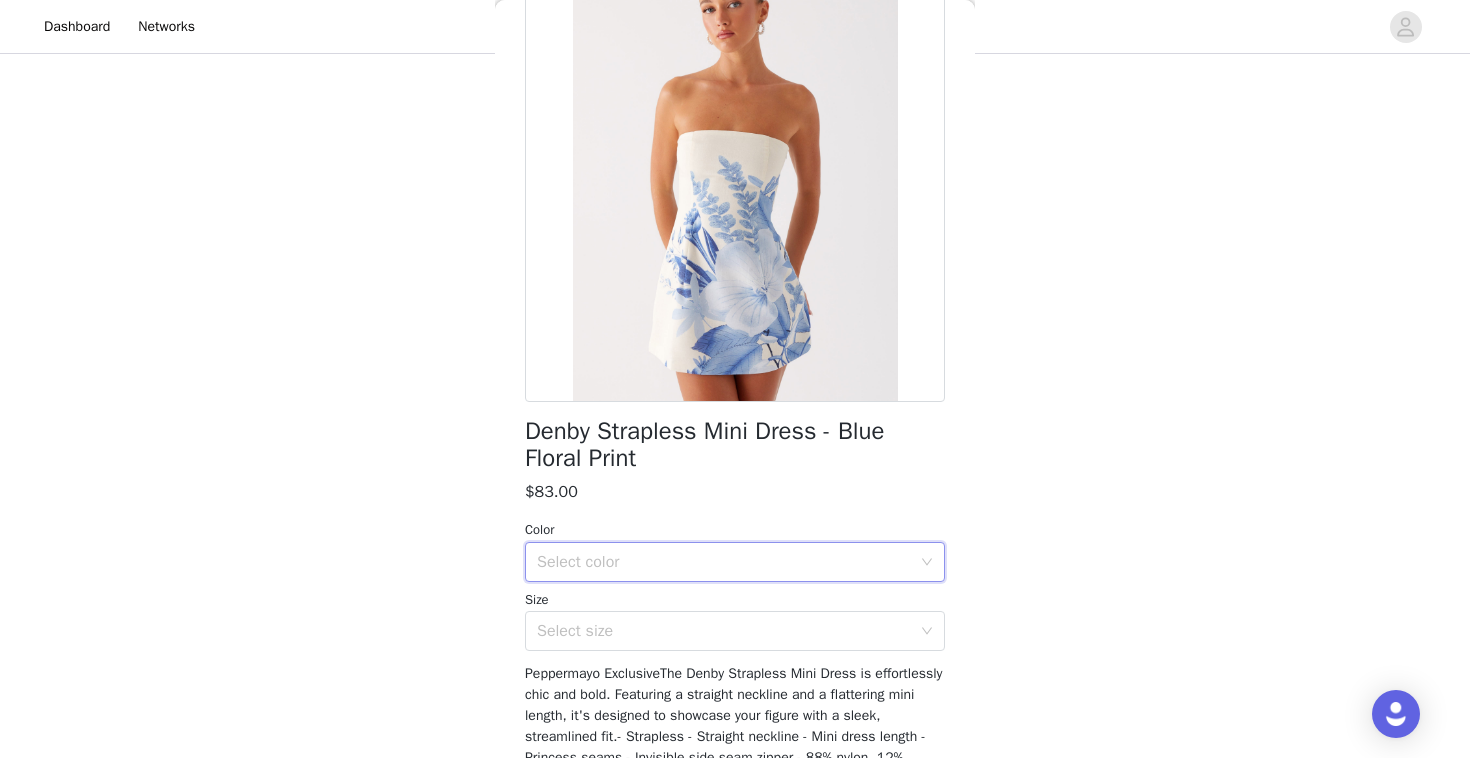 click on "Select color" at bounding box center [728, 562] 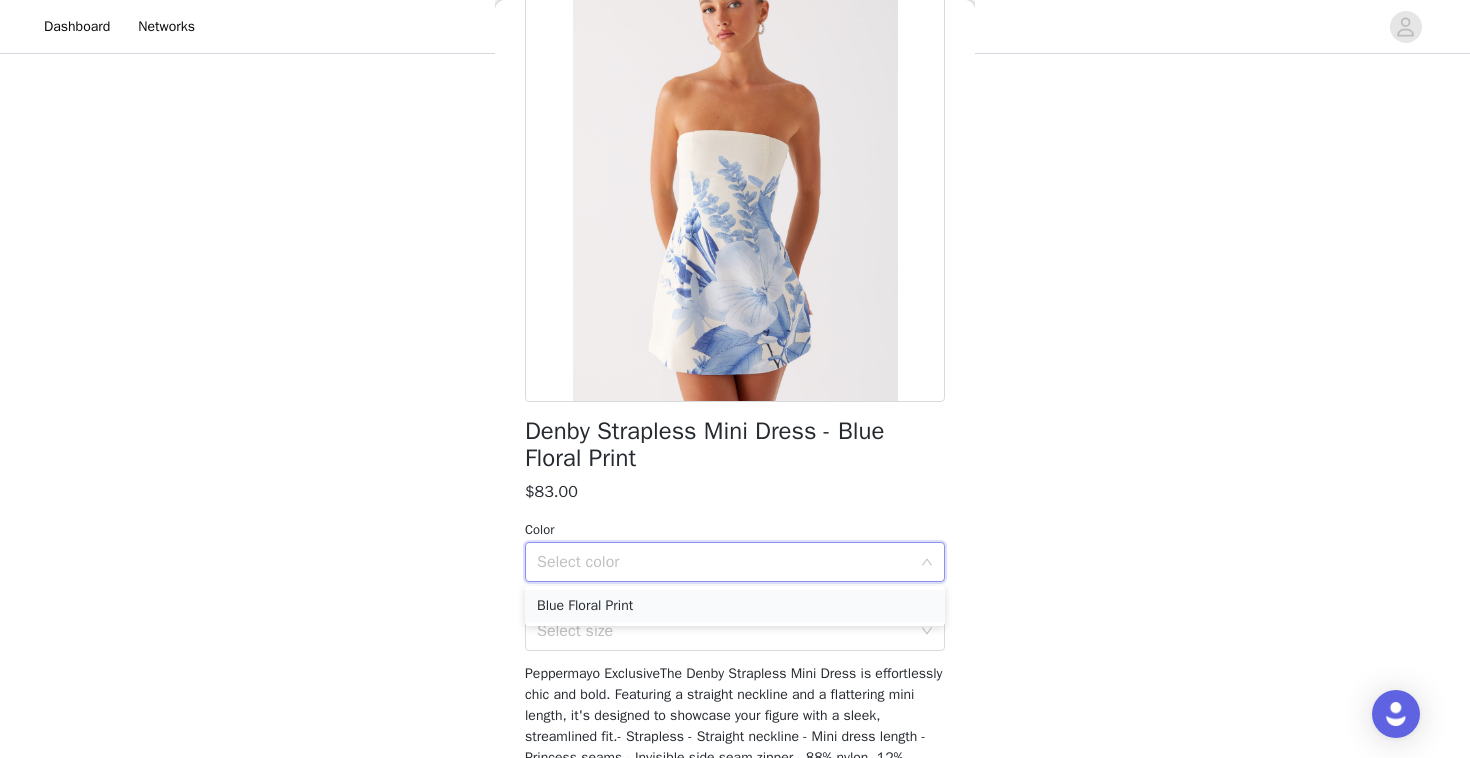 click on "Blue Floral Print" at bounding box center [735, 606] 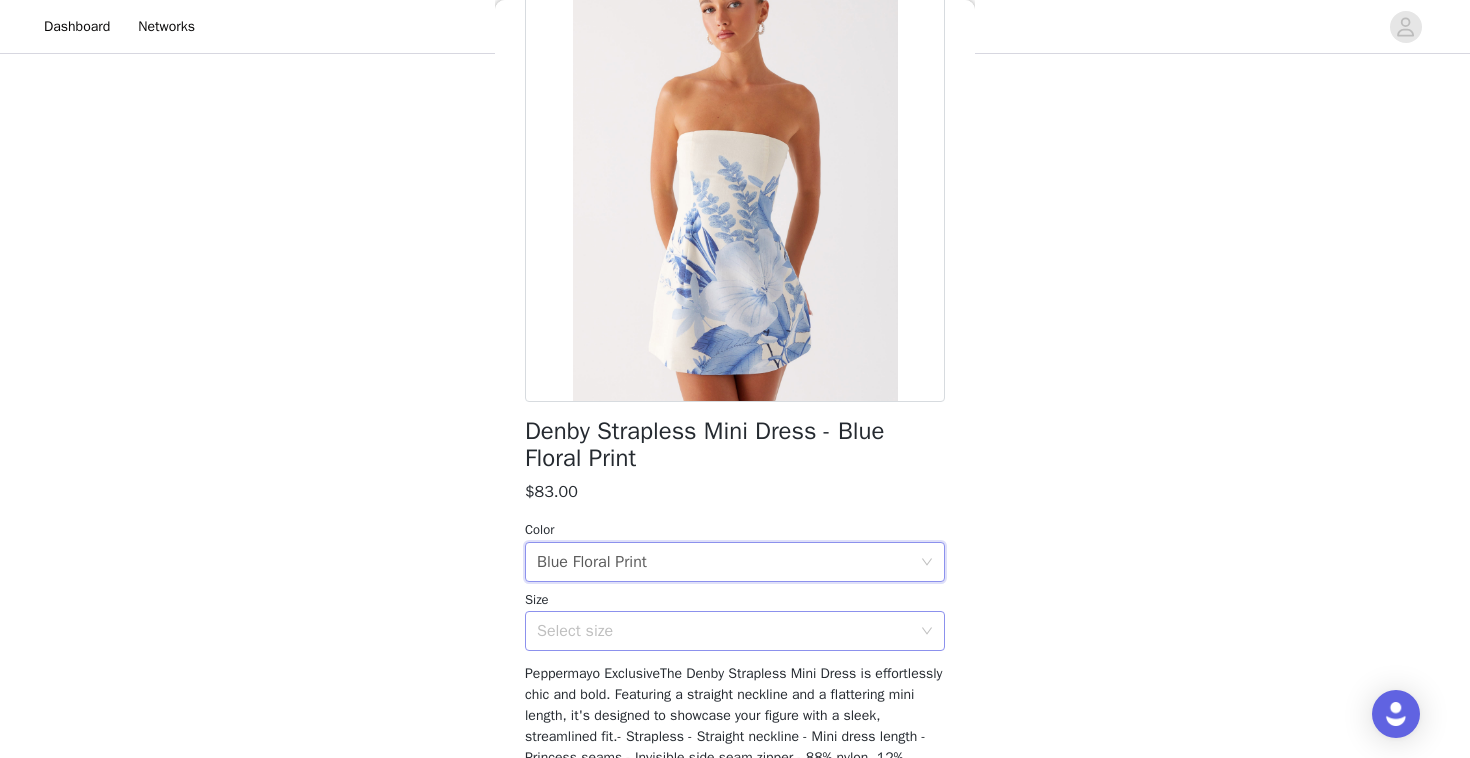click on "Select size" at bounding box center (724, 631) 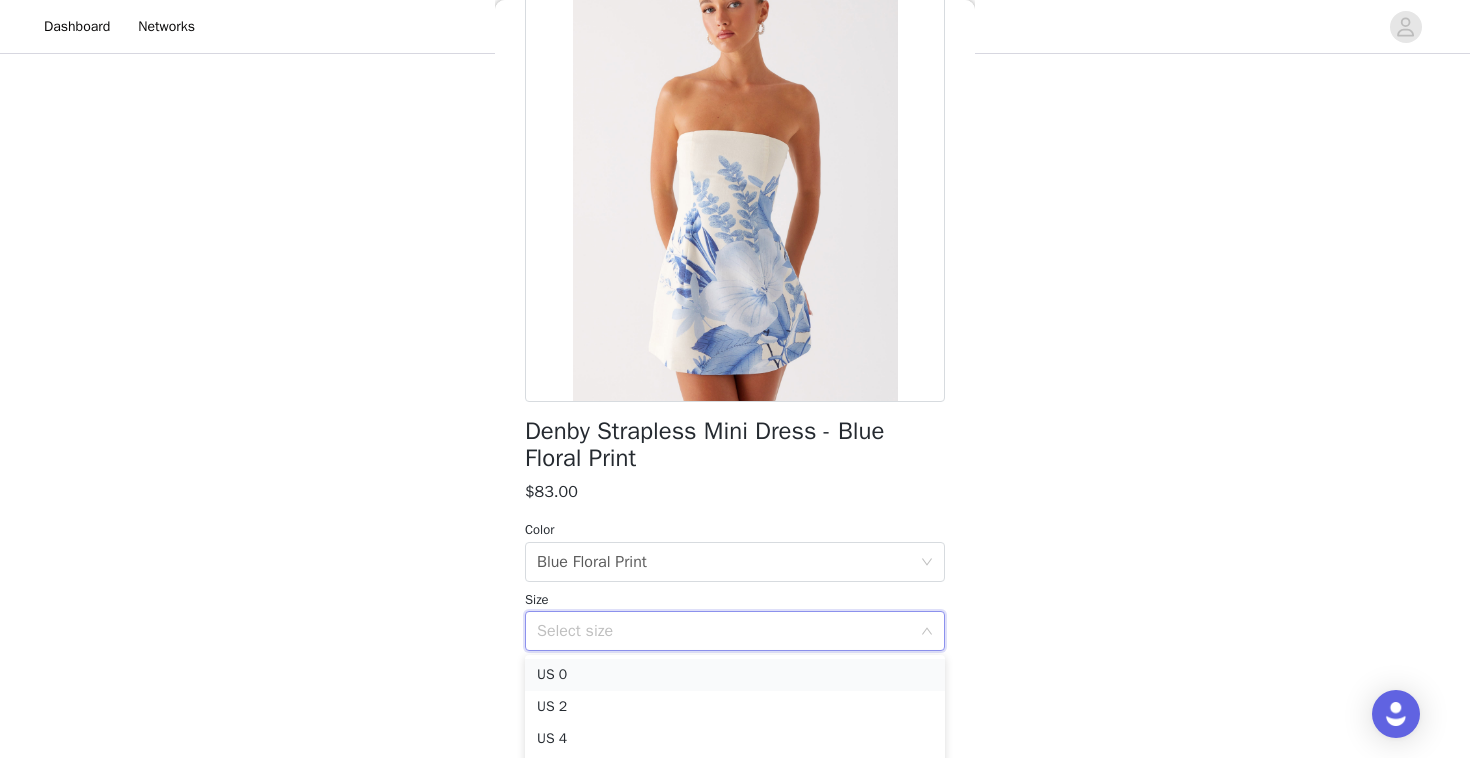 click on "US 0" at bounding box center [735, 675] 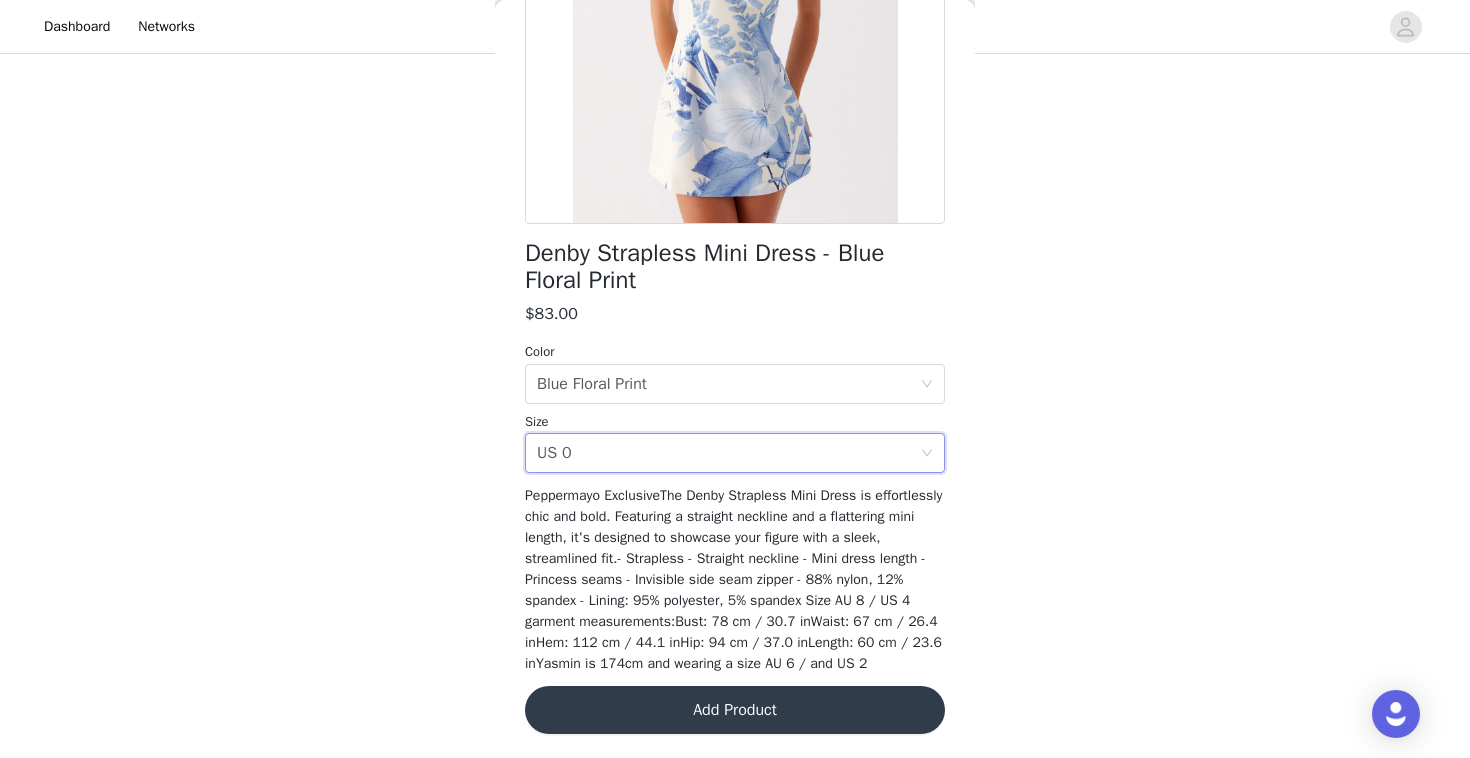scroll, scrollTop: 347, scrollLeft: 0, axis: vertical 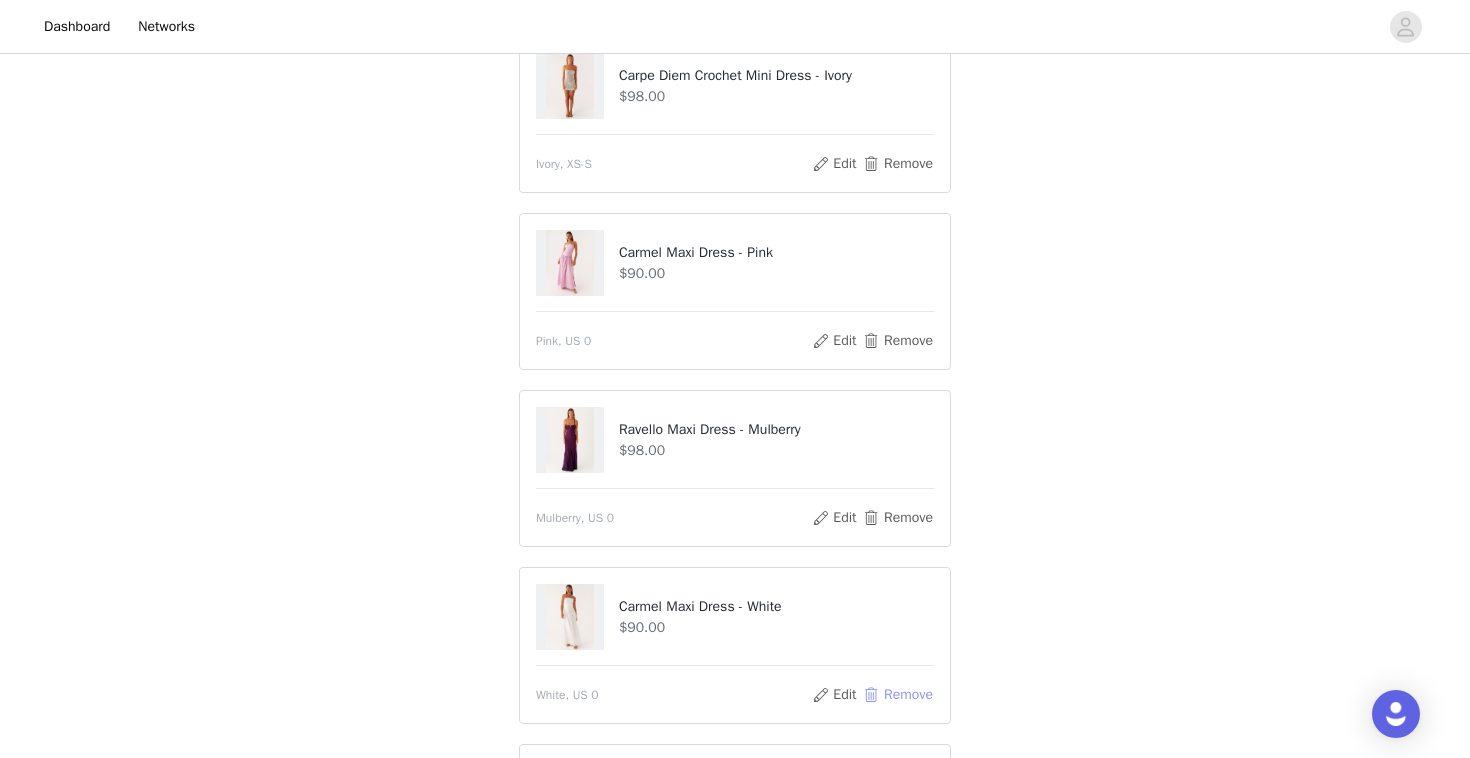 click on "Remove" at bounding box center [898, 695] 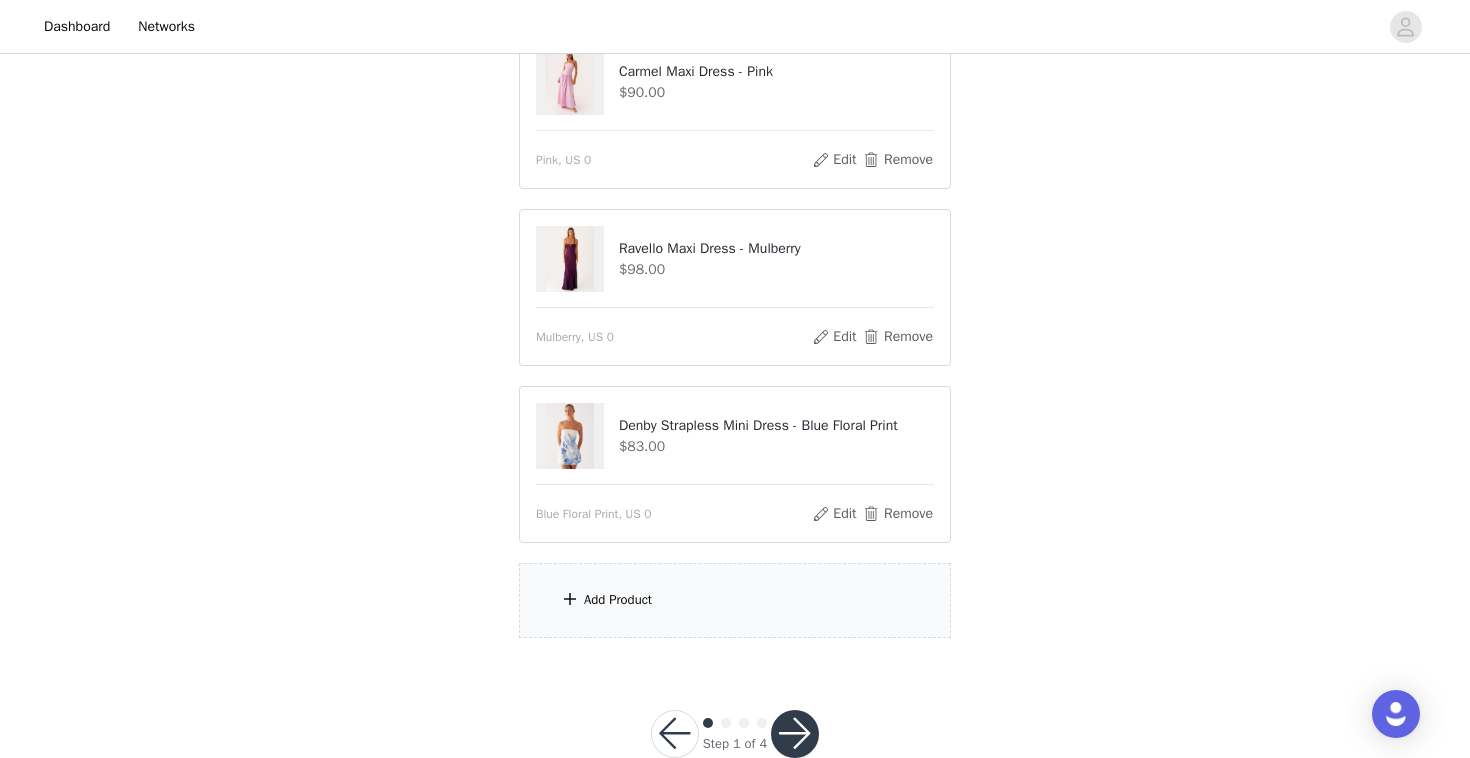 scroll, scrollTop: 468, scrollLeft: 0, axis: vertical 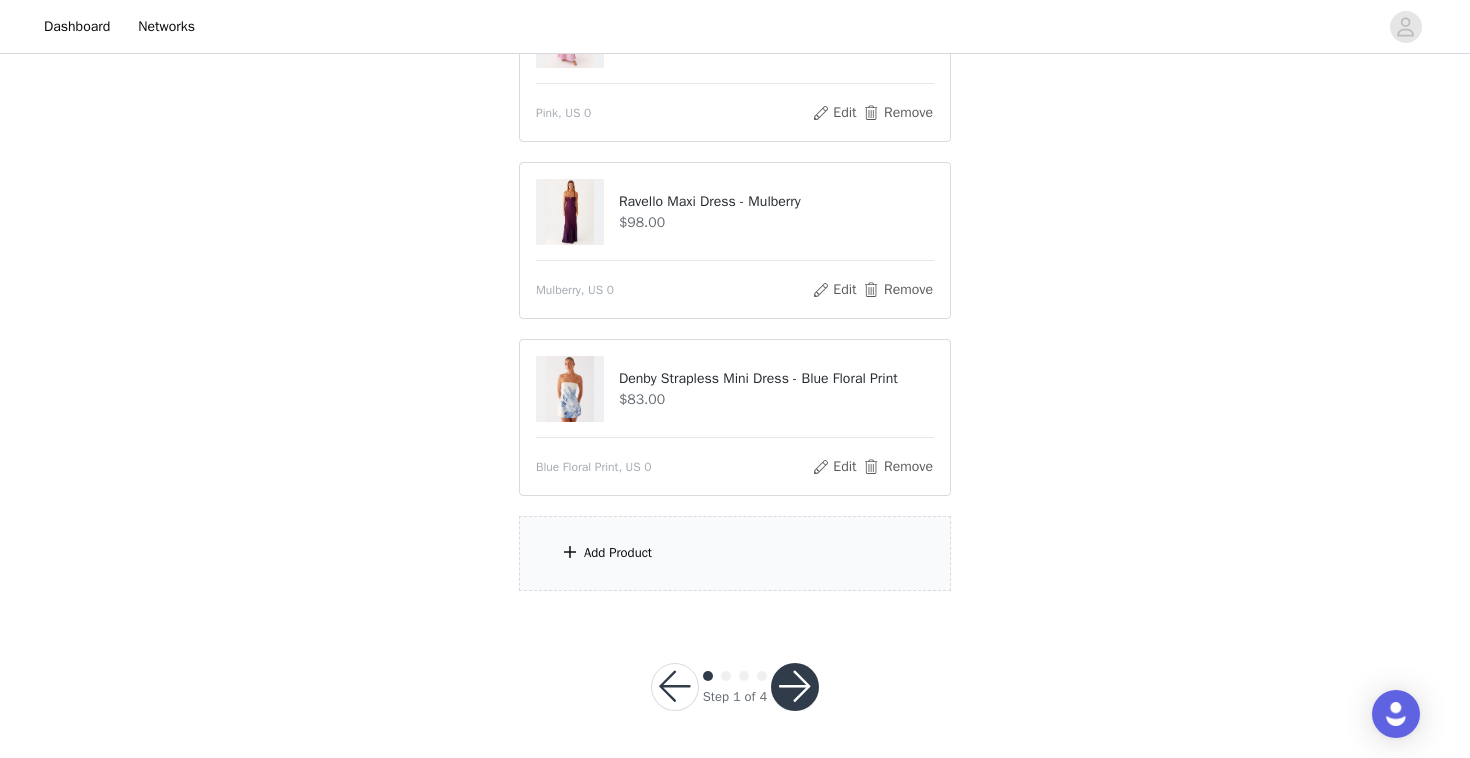 click on "Add Product" at bounding box center (735, 553) 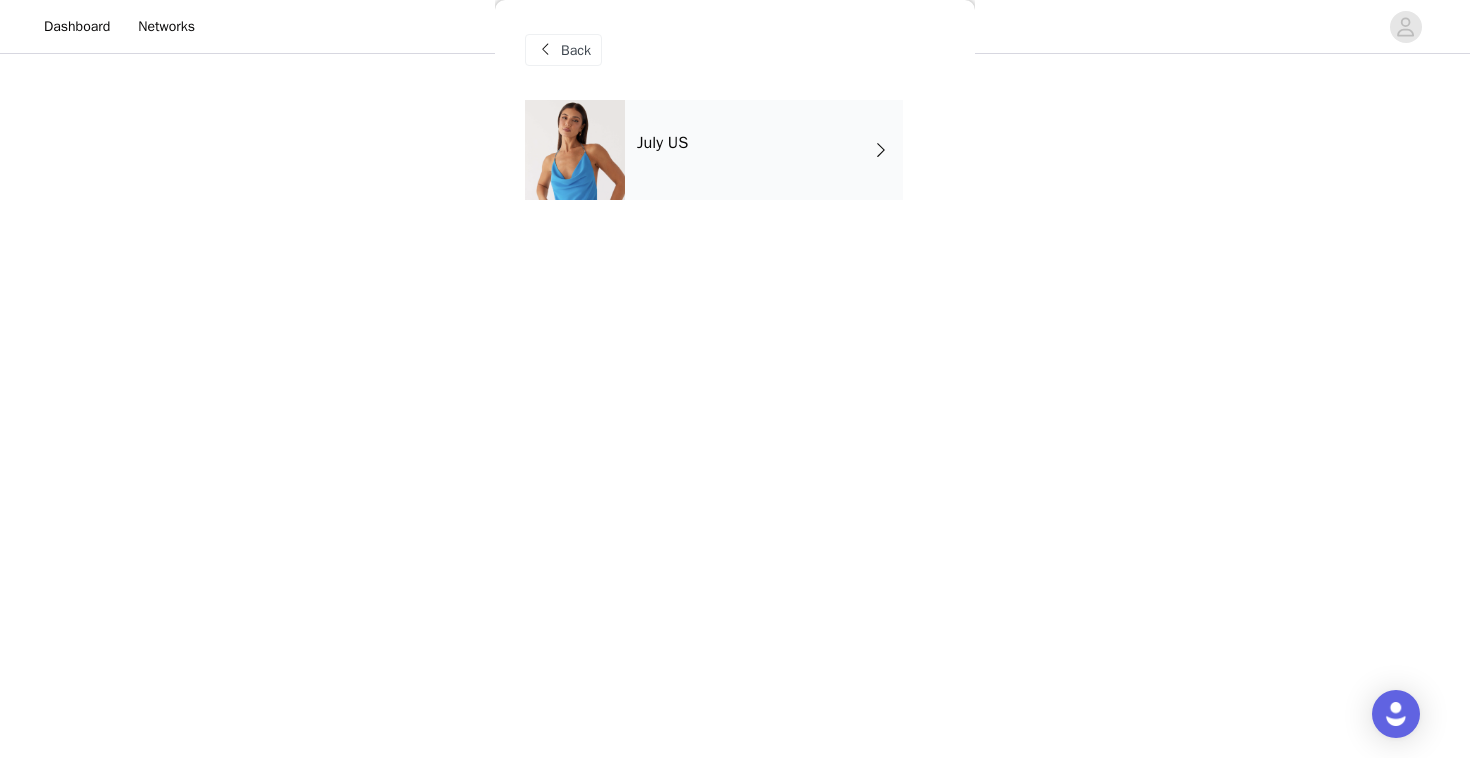 click on "July US" at bounding box center (764, 150) 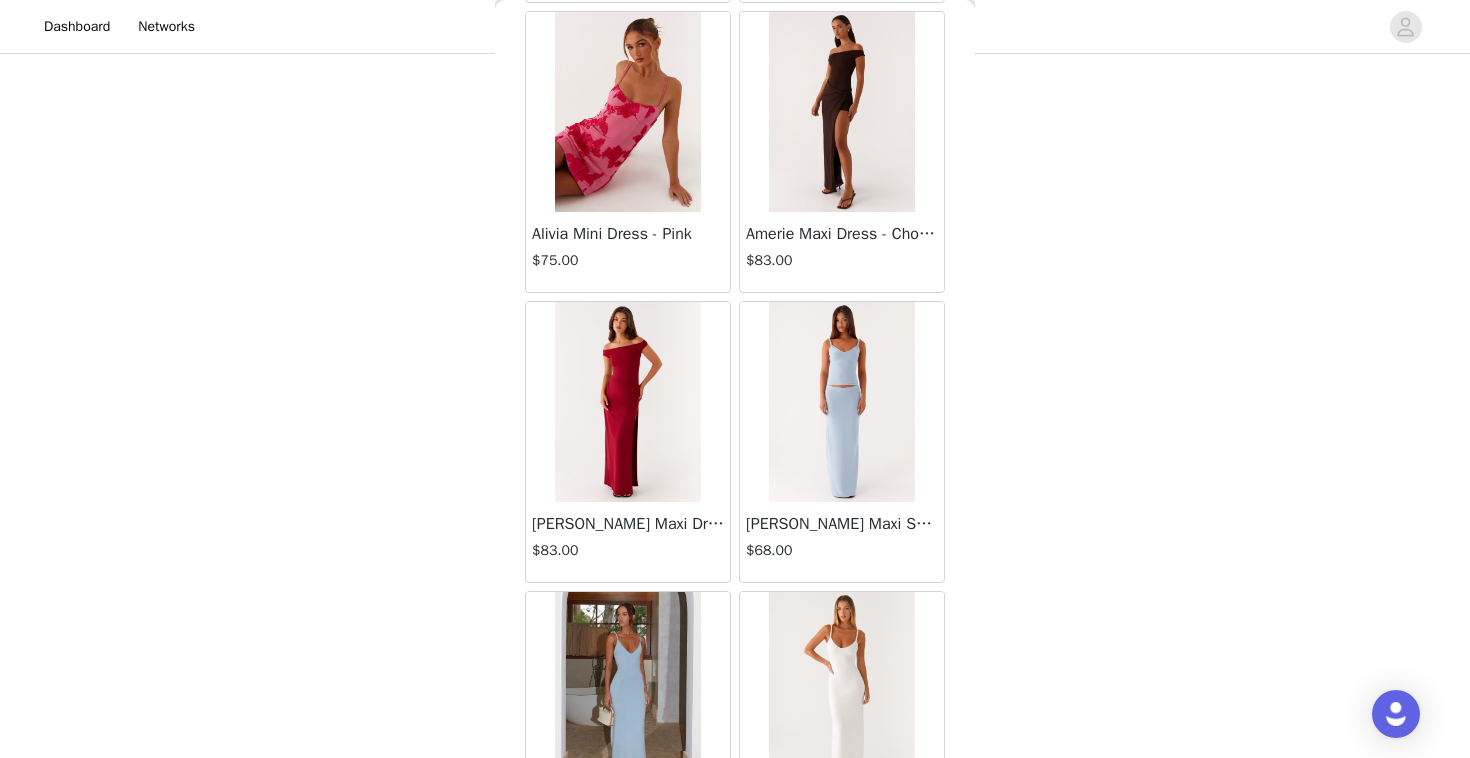 scroll, scrollTop: 2302, scrollLeft: 0, axis: vertical 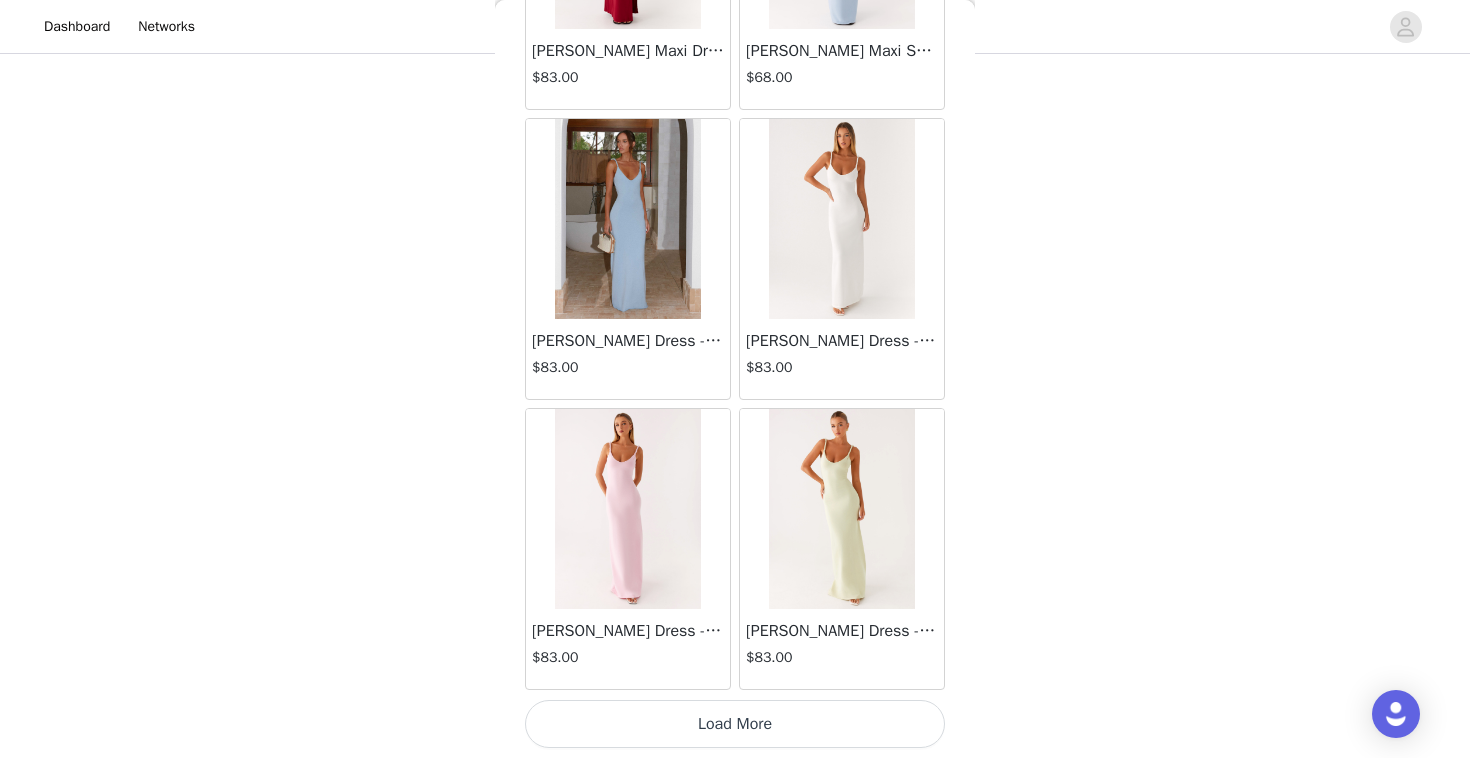 click on "Load More" at bounding box center [735, 724] 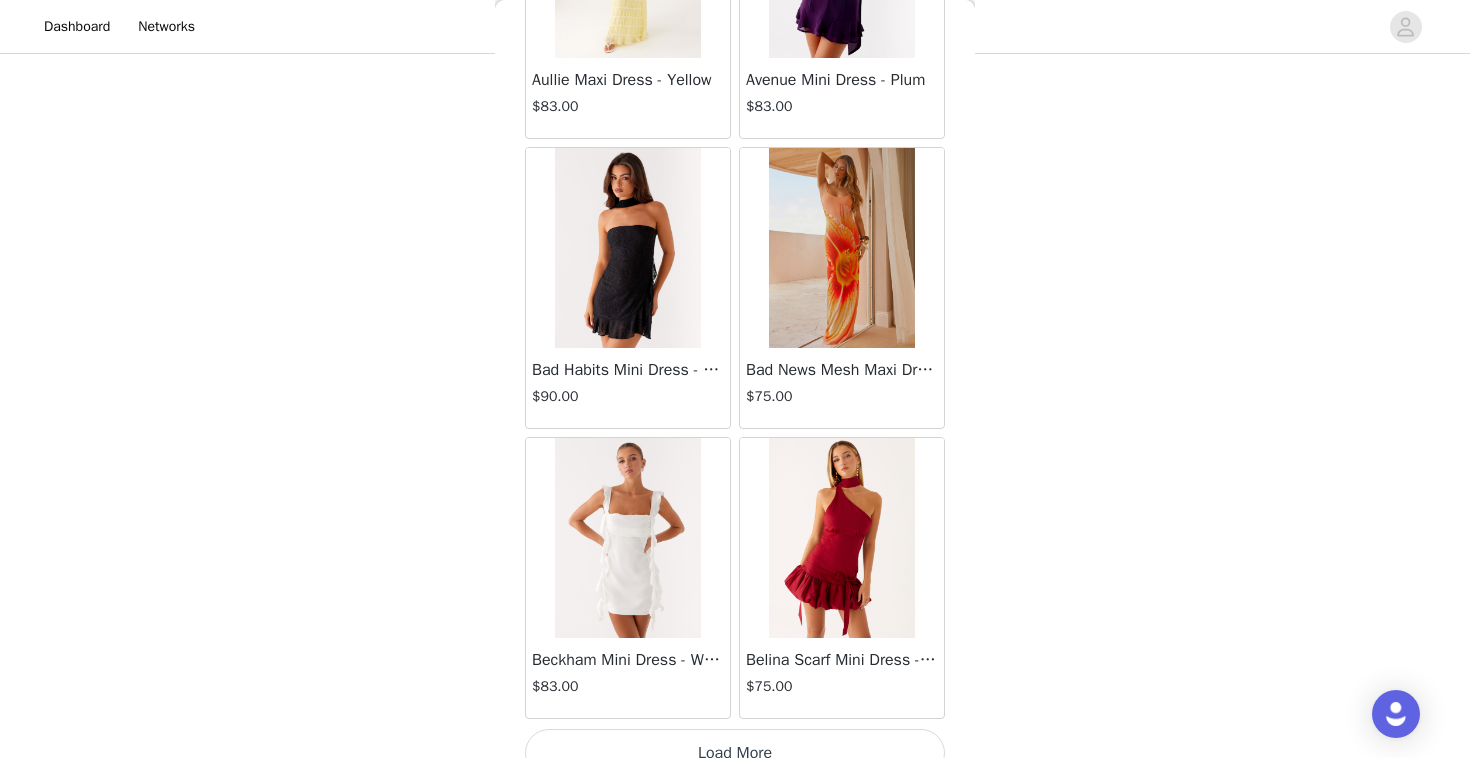 scroll, scrollTop: 5202, scrollLeft: 0, axis: vertical 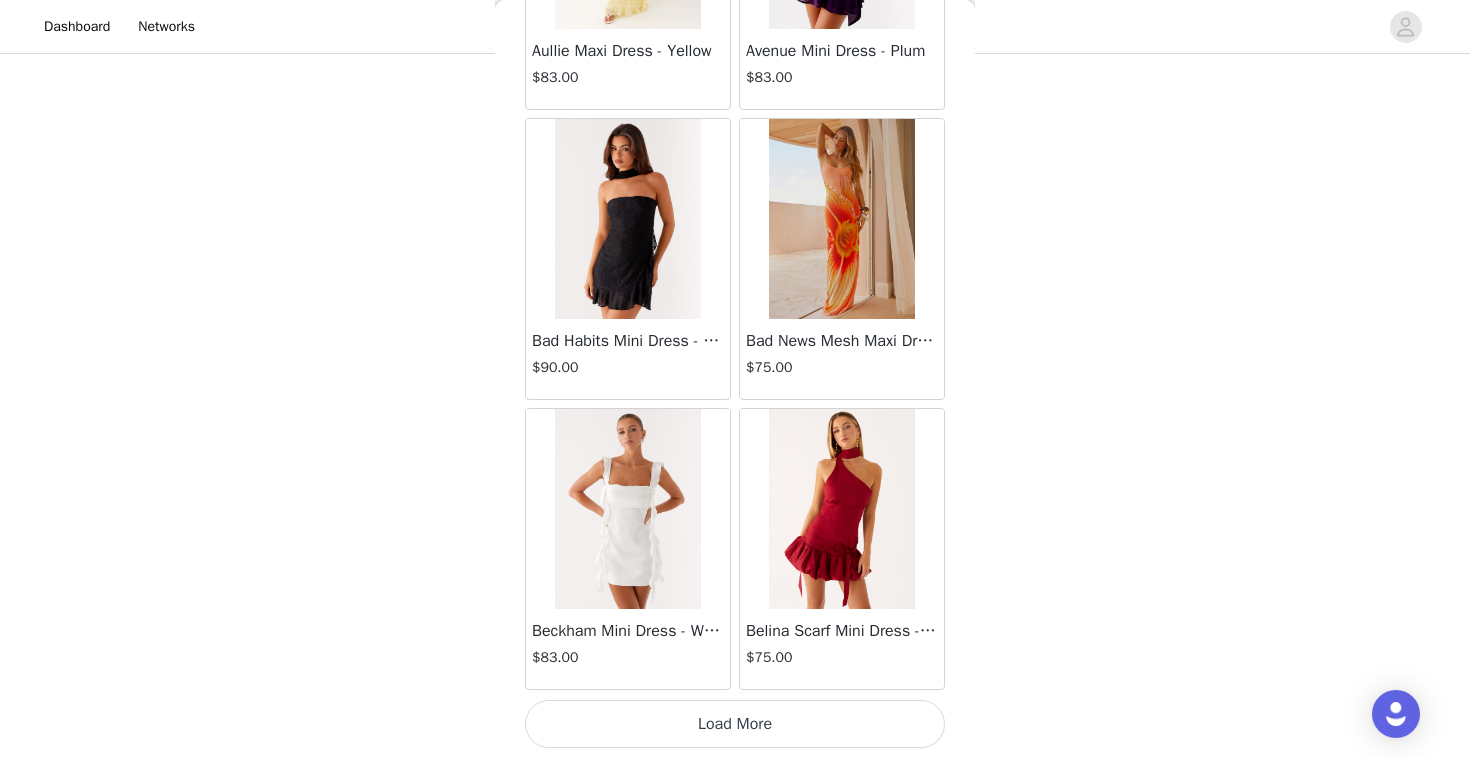 click on "Load More" at bounding box center (735, 724) 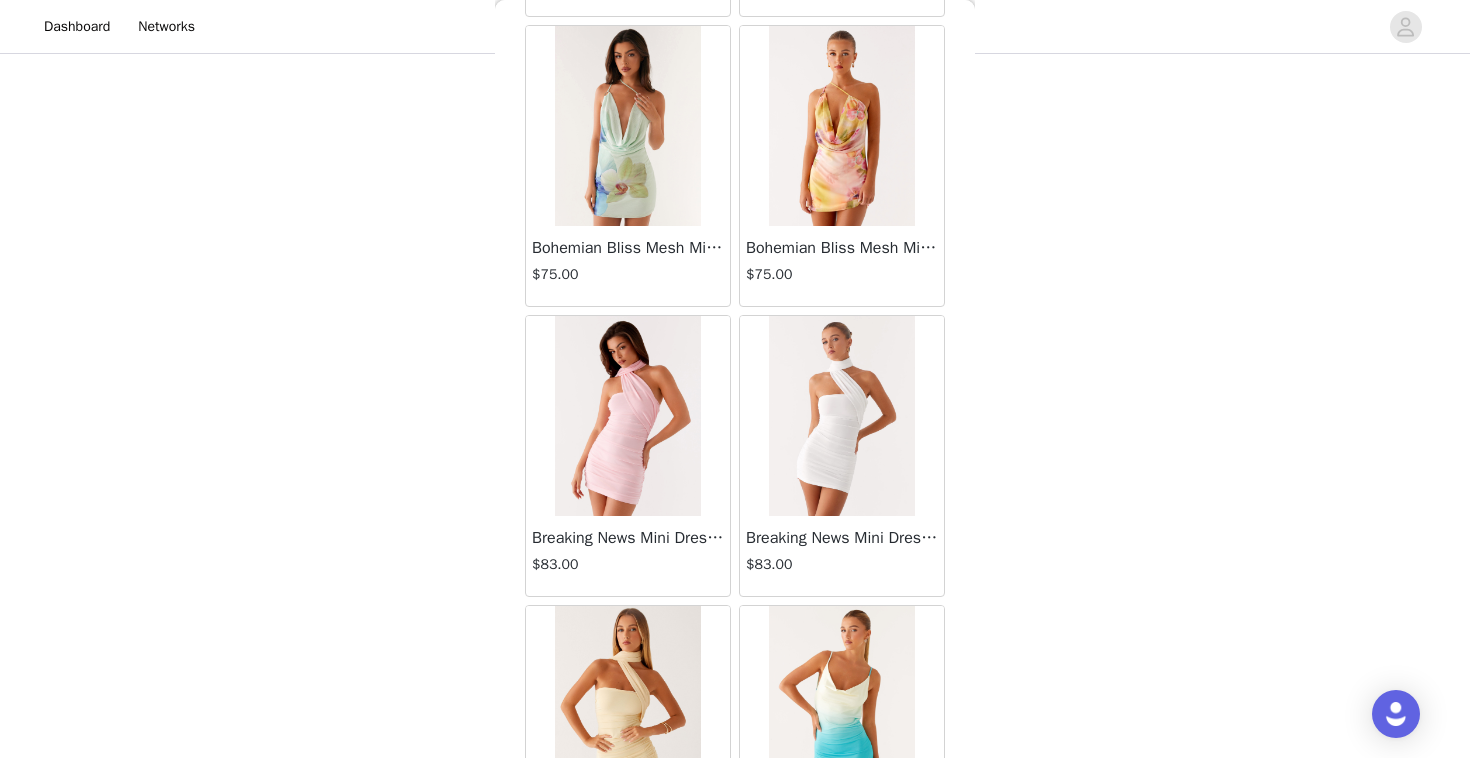 scroll, scrollTop: 8102, scrollLeft: 0, axis: vertical 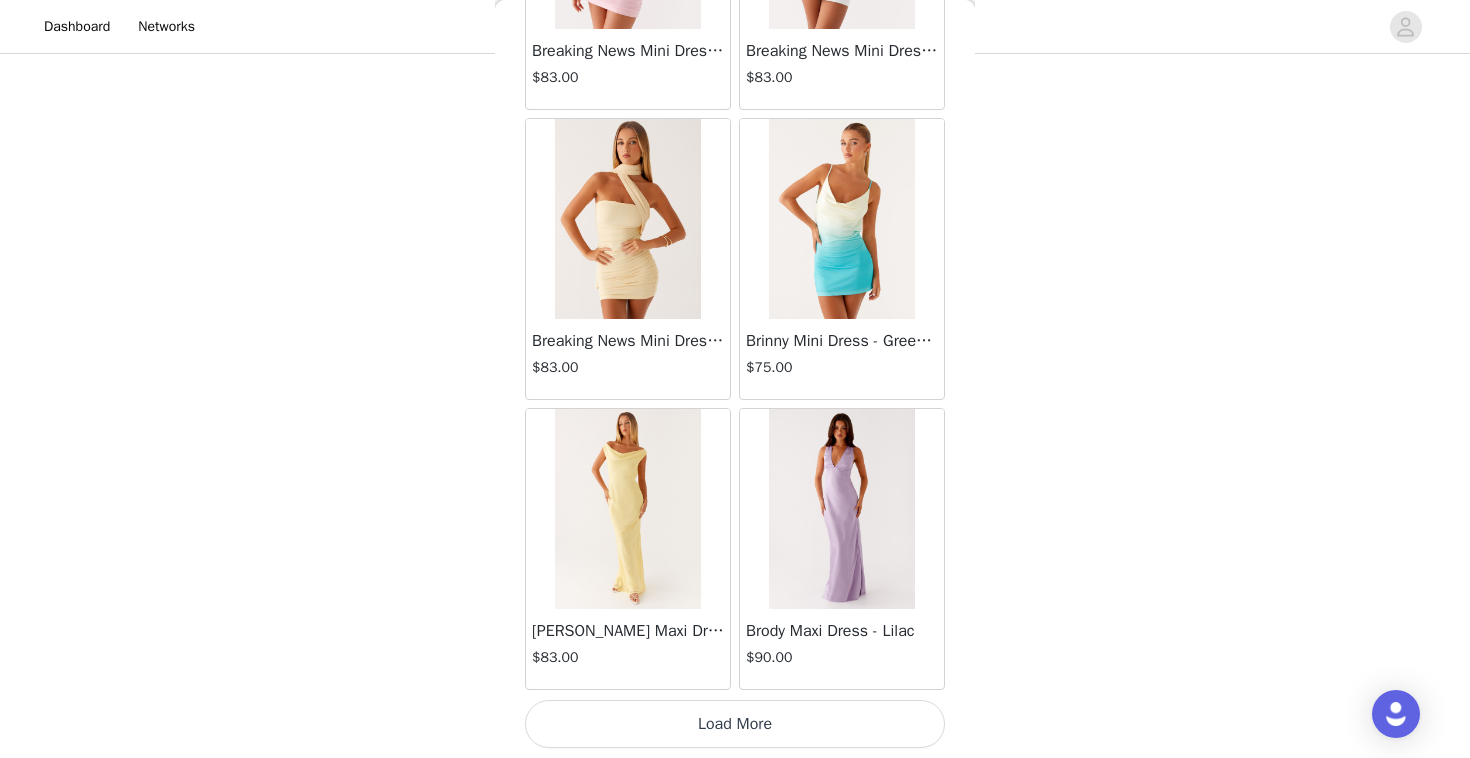 click on "Load More" at bounding box center [735, 724] 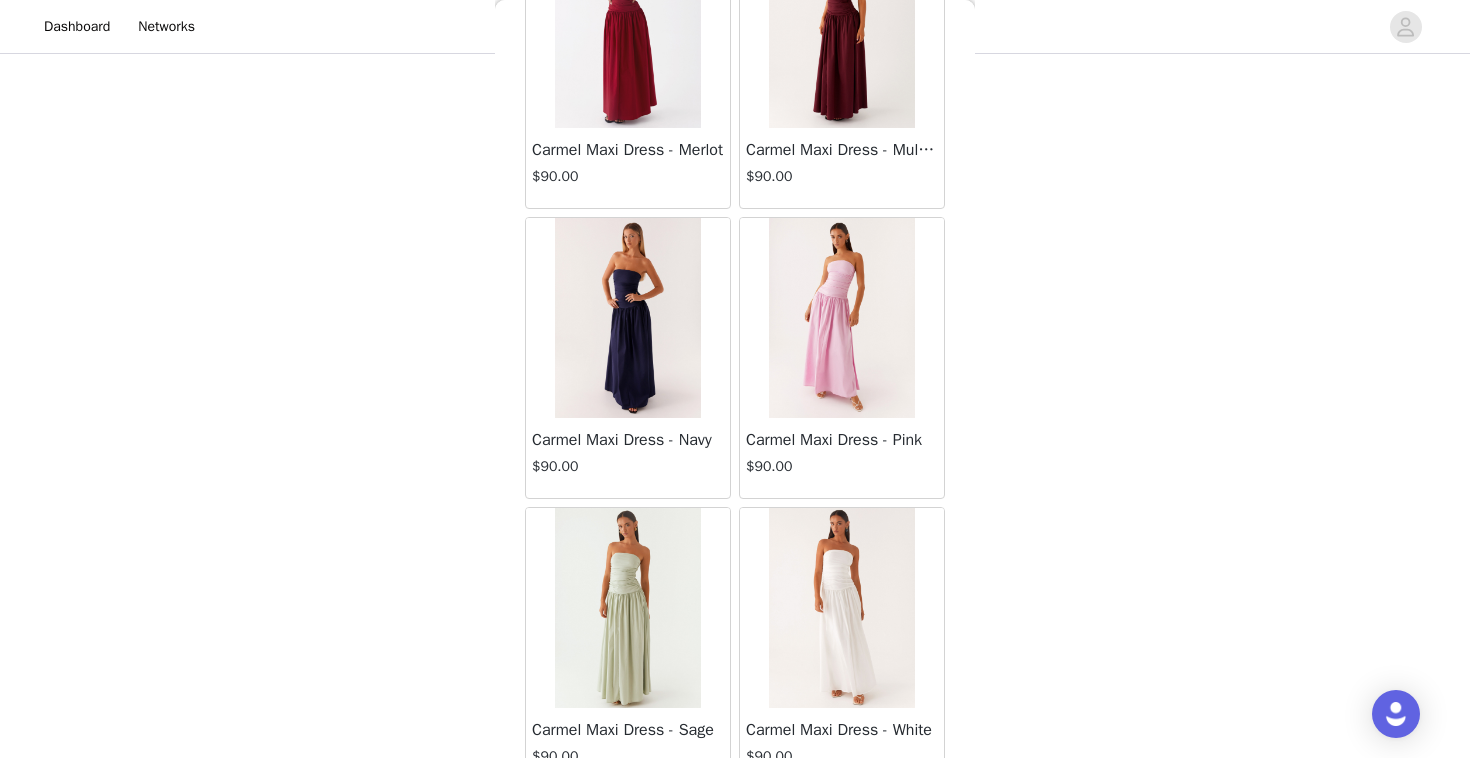 scroll, scrollTop: 11002, scrollLeft: 0, axis: vertical 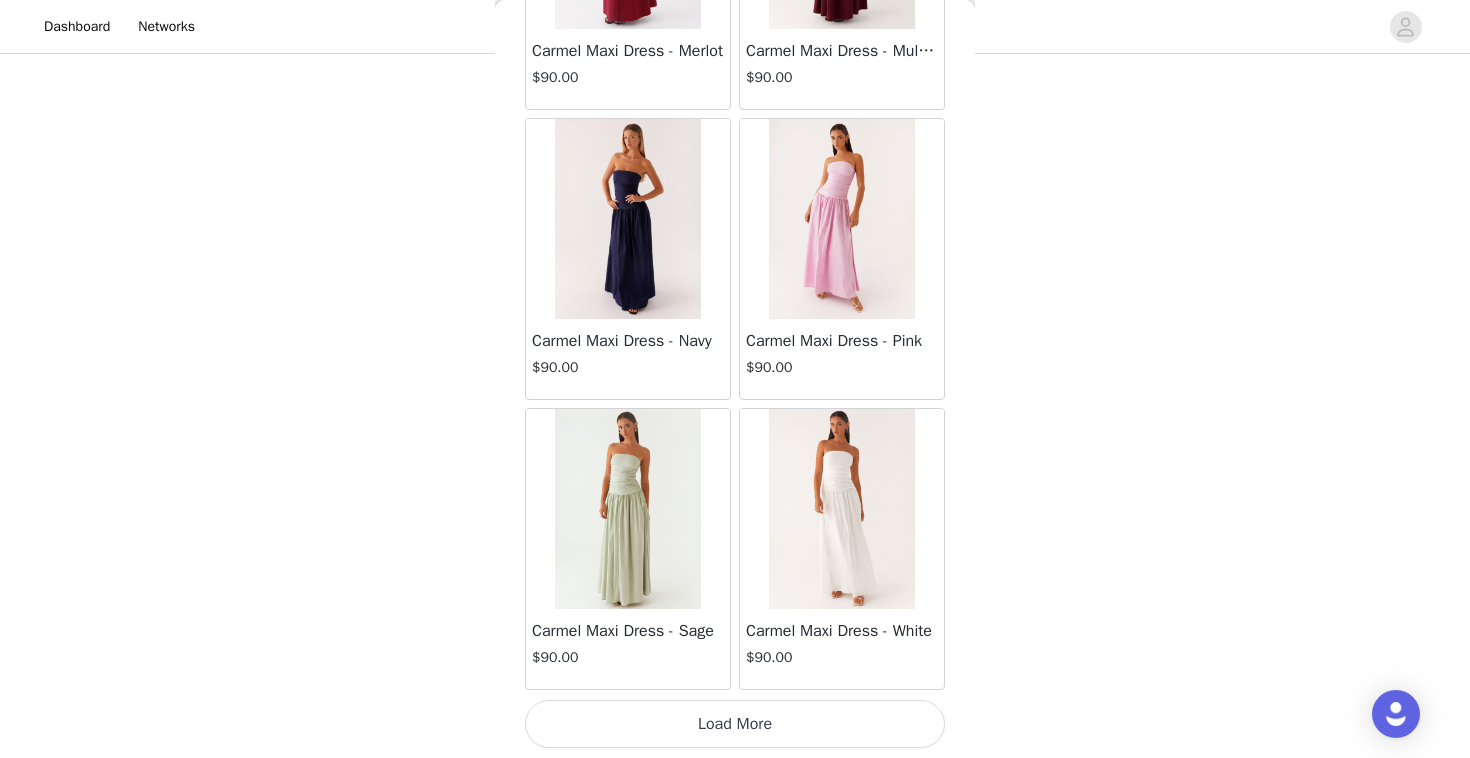 click on "Load More" at bounding box center [735, 724] 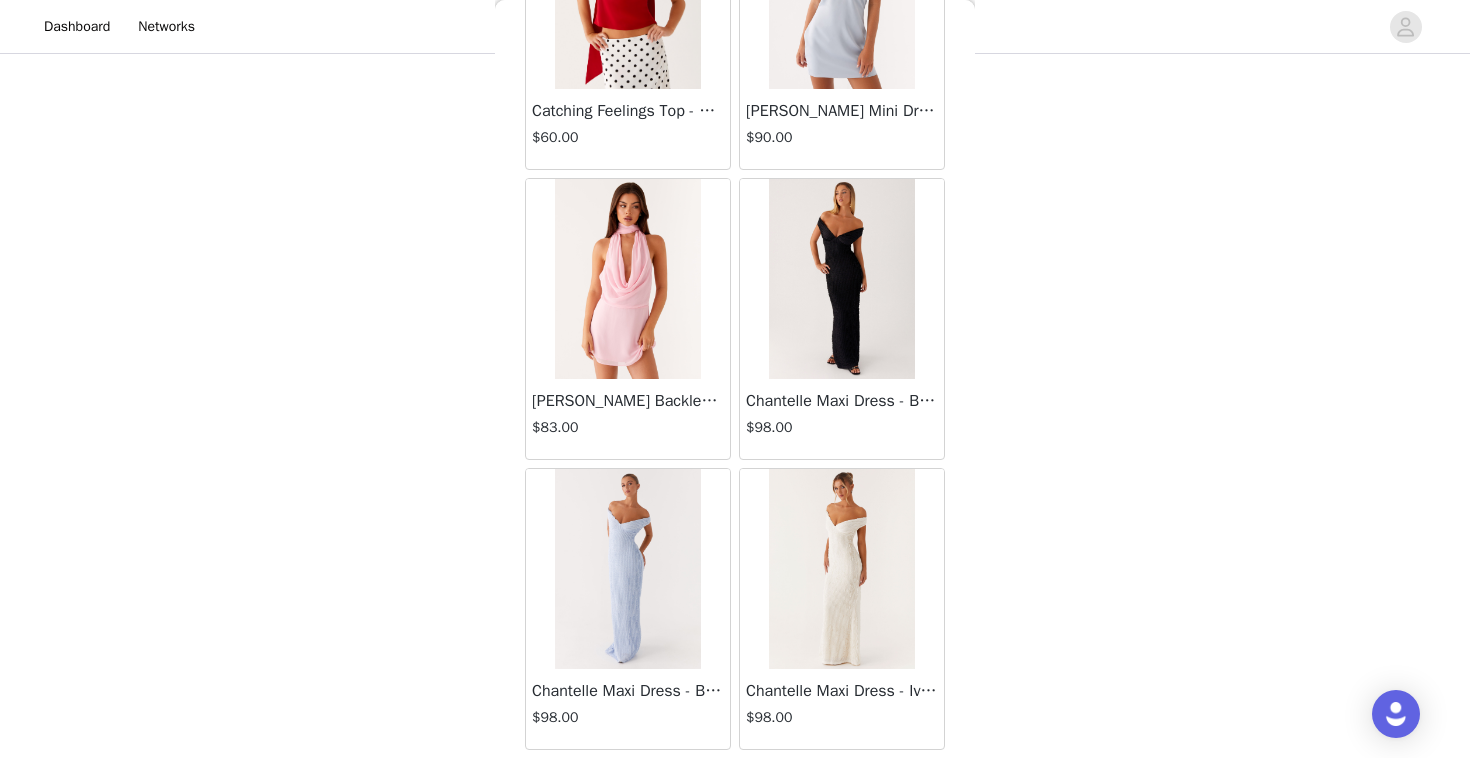 scroll, scrollTop: 13902, scrollLeft: 0, axis: vertical 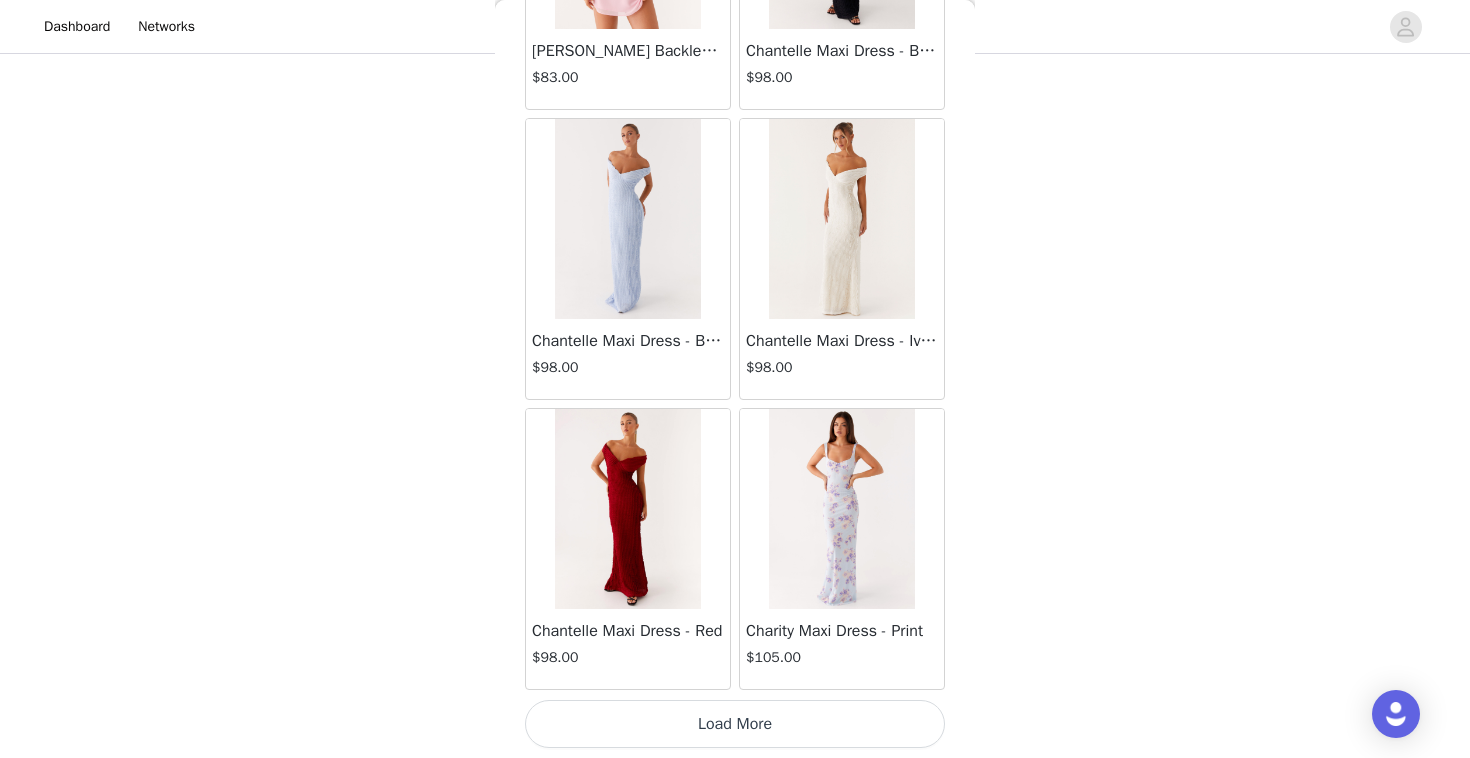 click on "Load More" at bounding box center (735, 724) 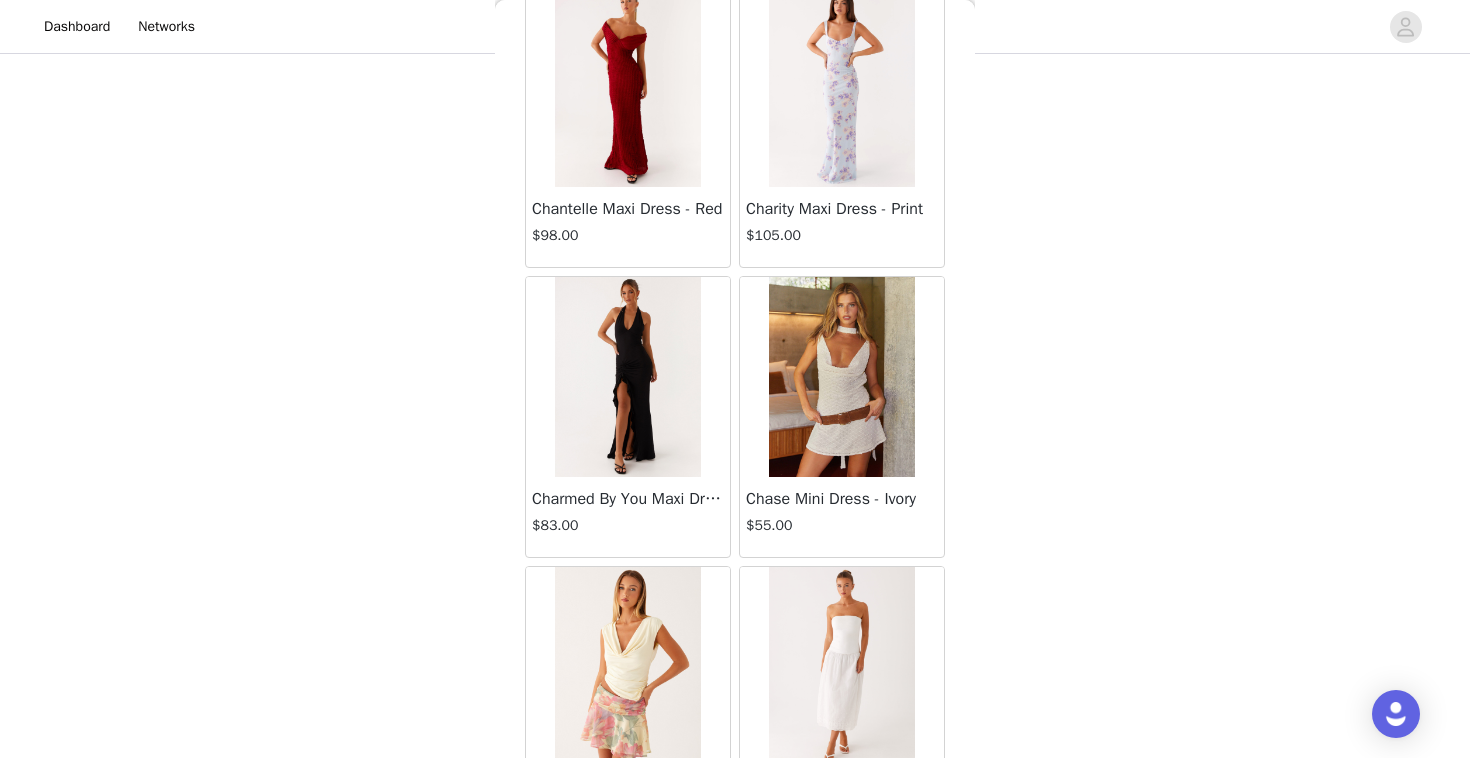 scroll, scrollTop: 14741, scrollLeft: 0, axis: vertical 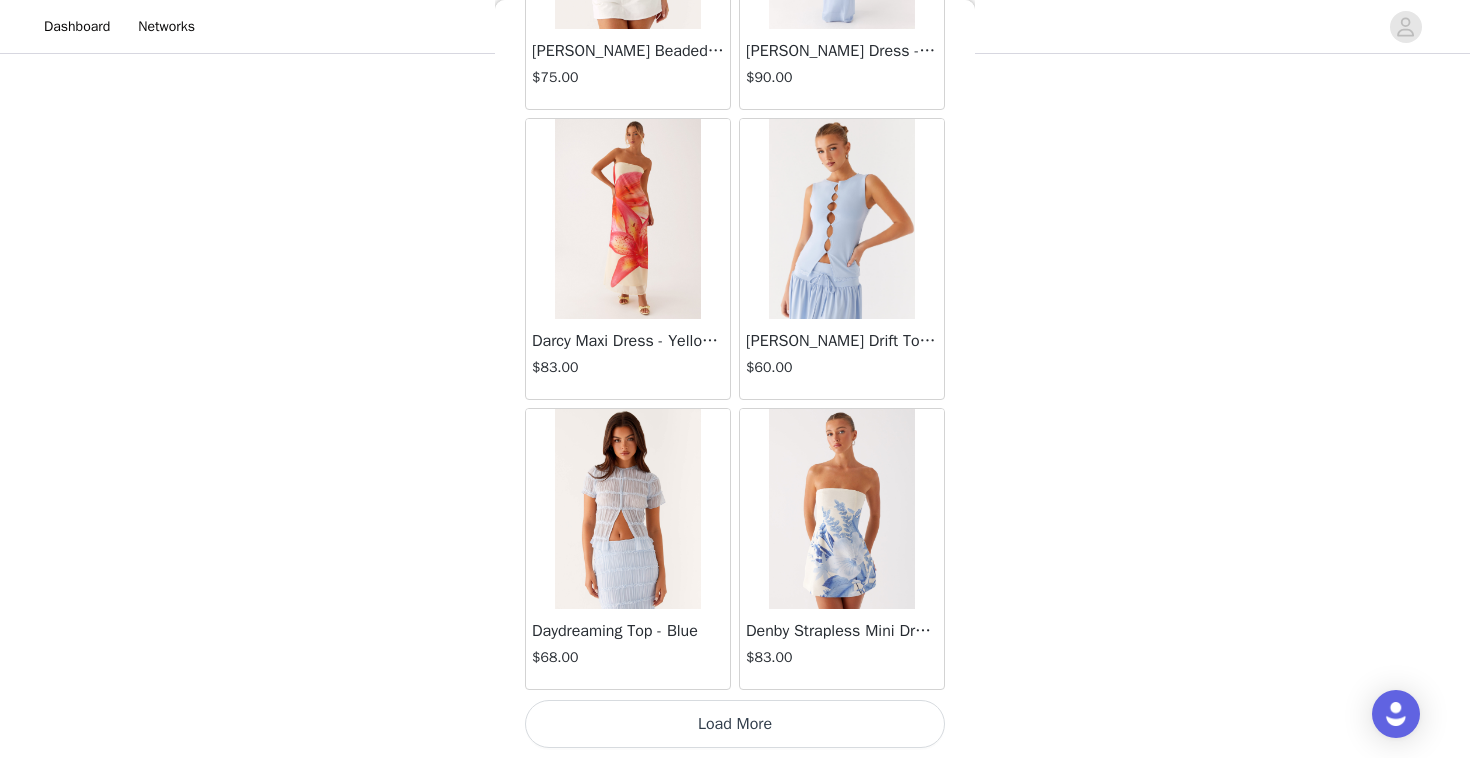 click on "Load More" at bounding box center (735, 724) 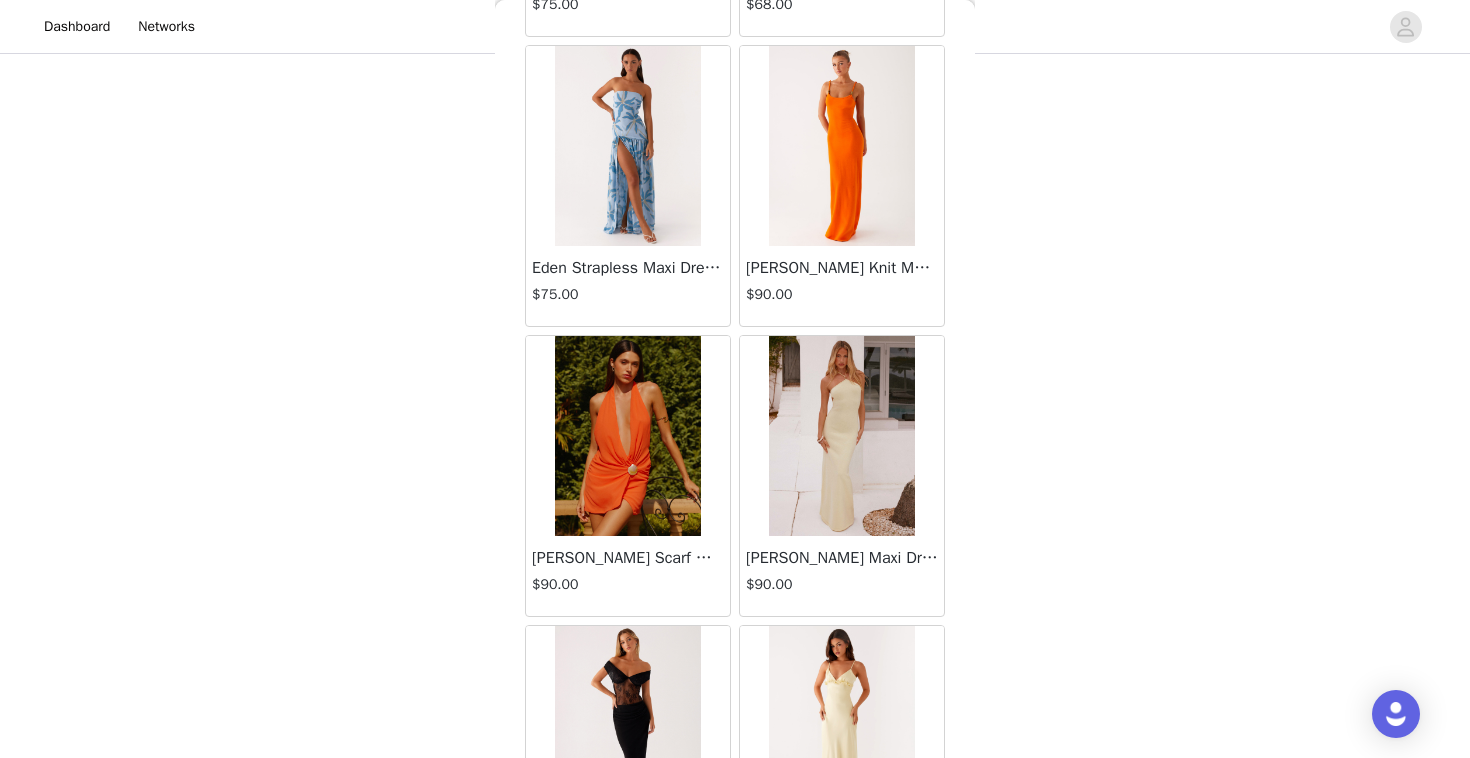 scroll, scrollTop: 19702, scrollLeft: 0, axis: vertical 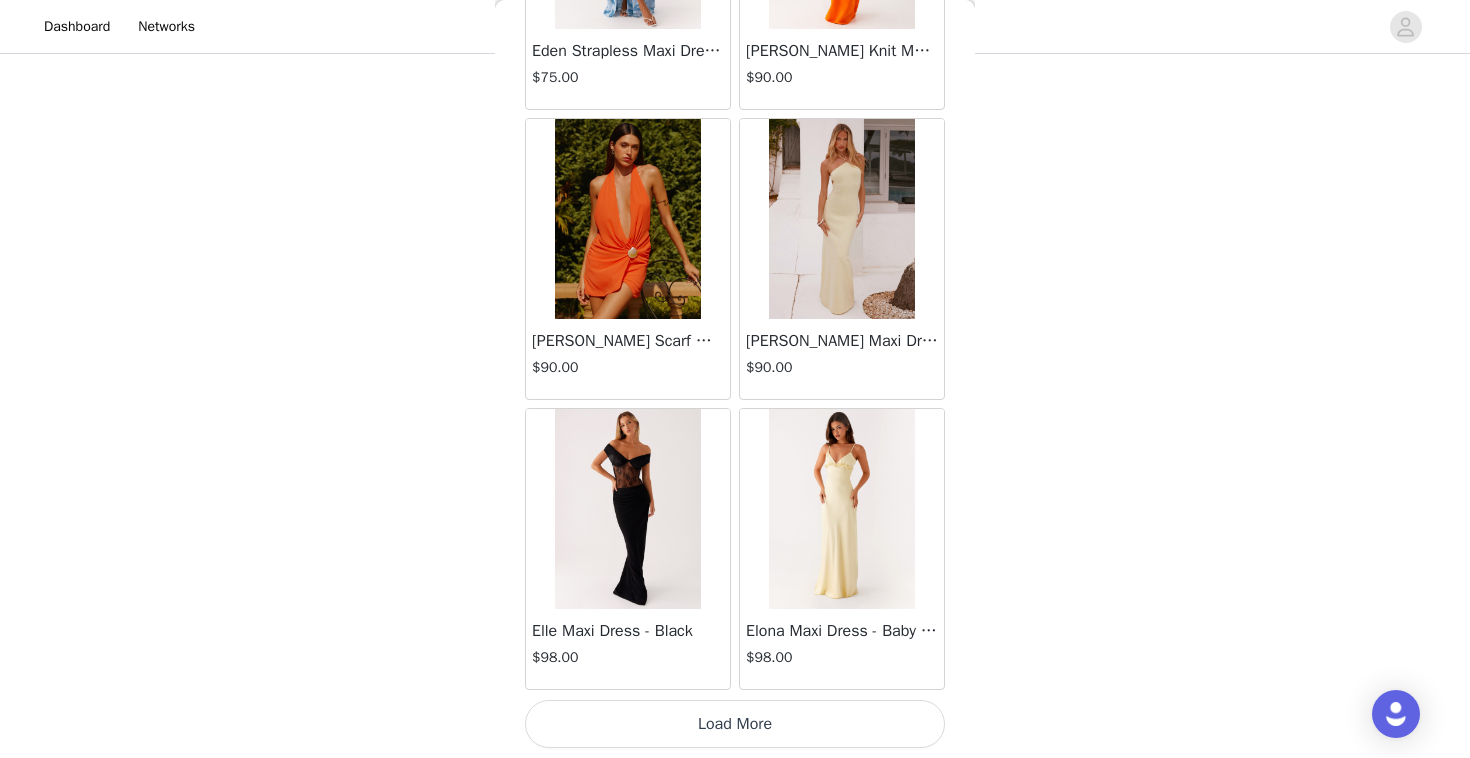 click on "Load More" at bounding box center [735, 724] 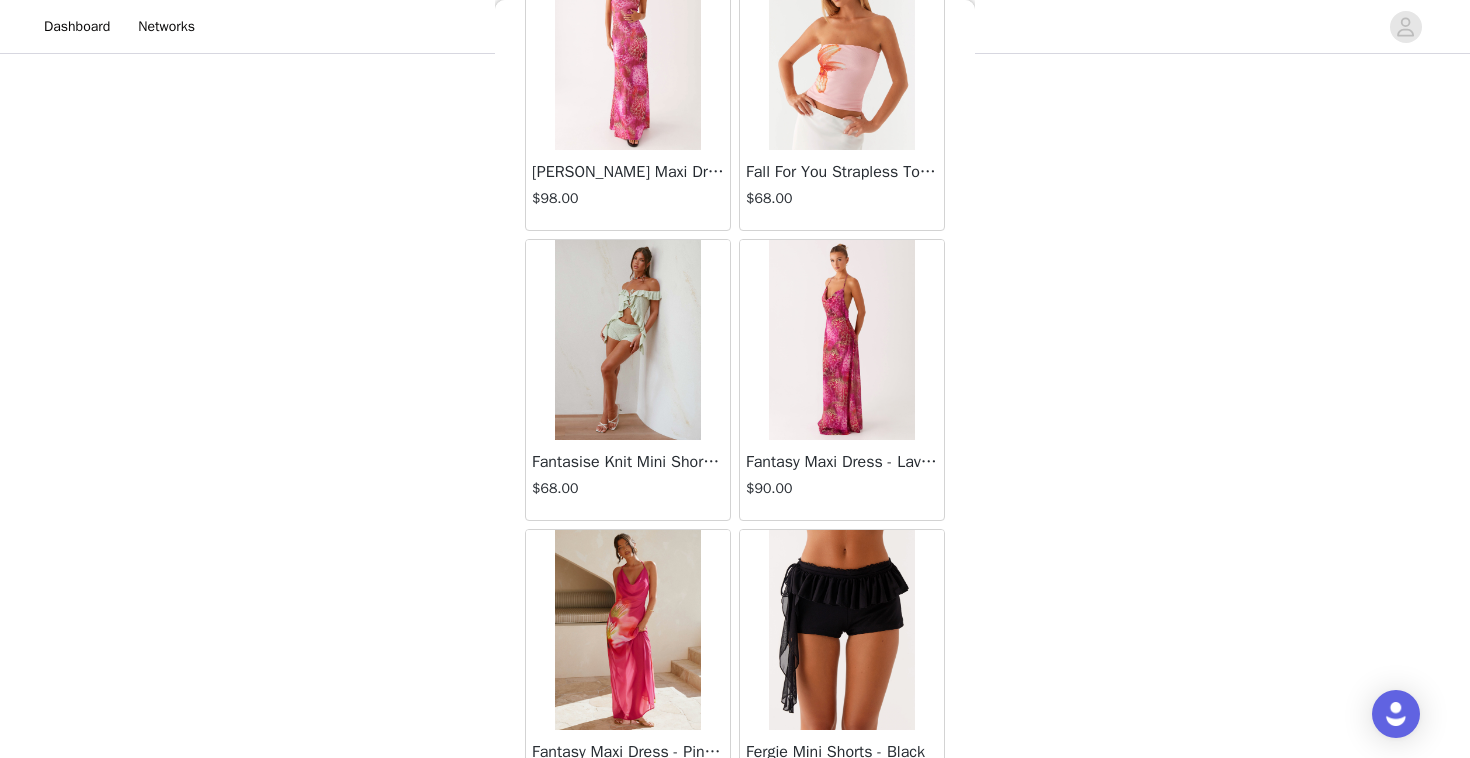 scroll, scrollTop: 22602, scrollLeft: 0, axis: vertical 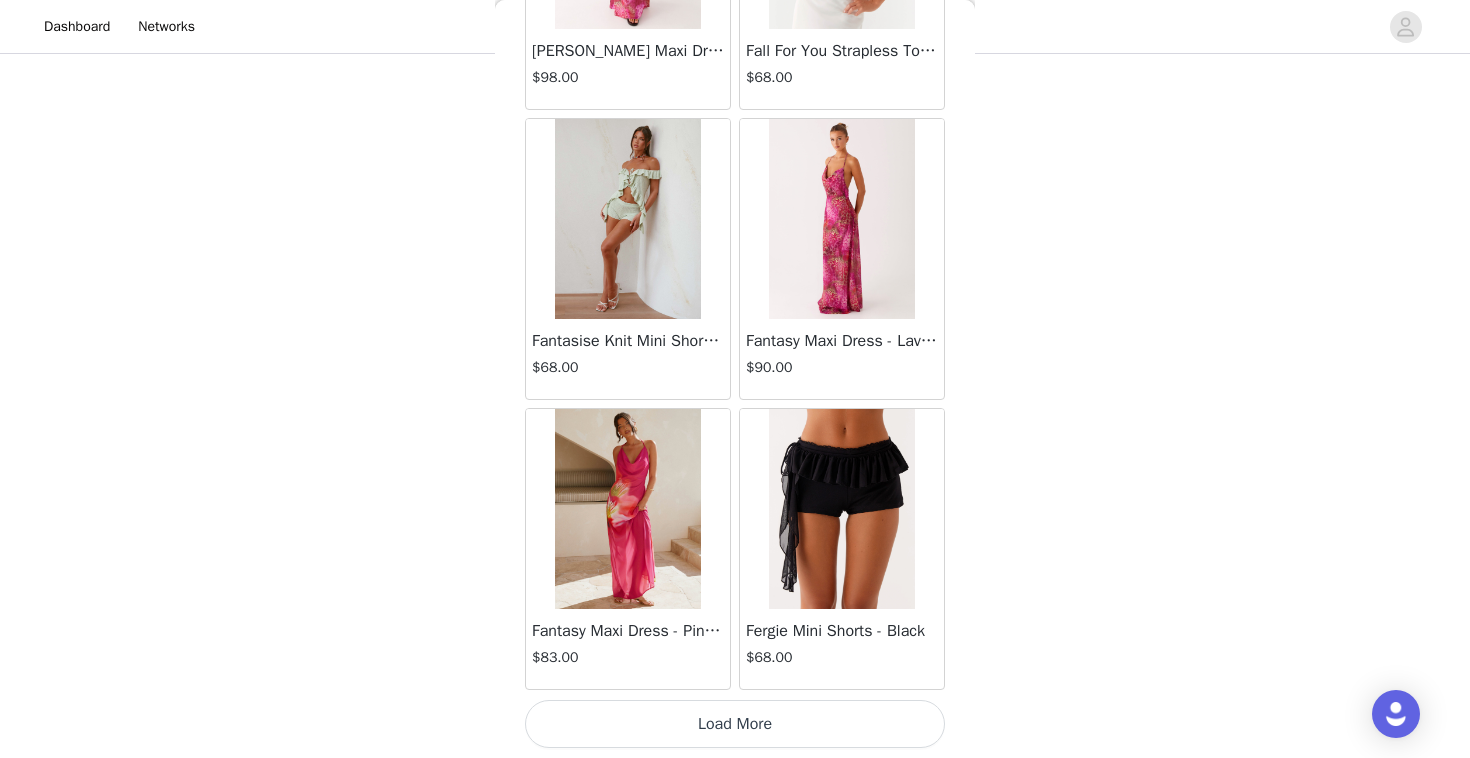 click on "Load More" at bounding box center [735, 724] 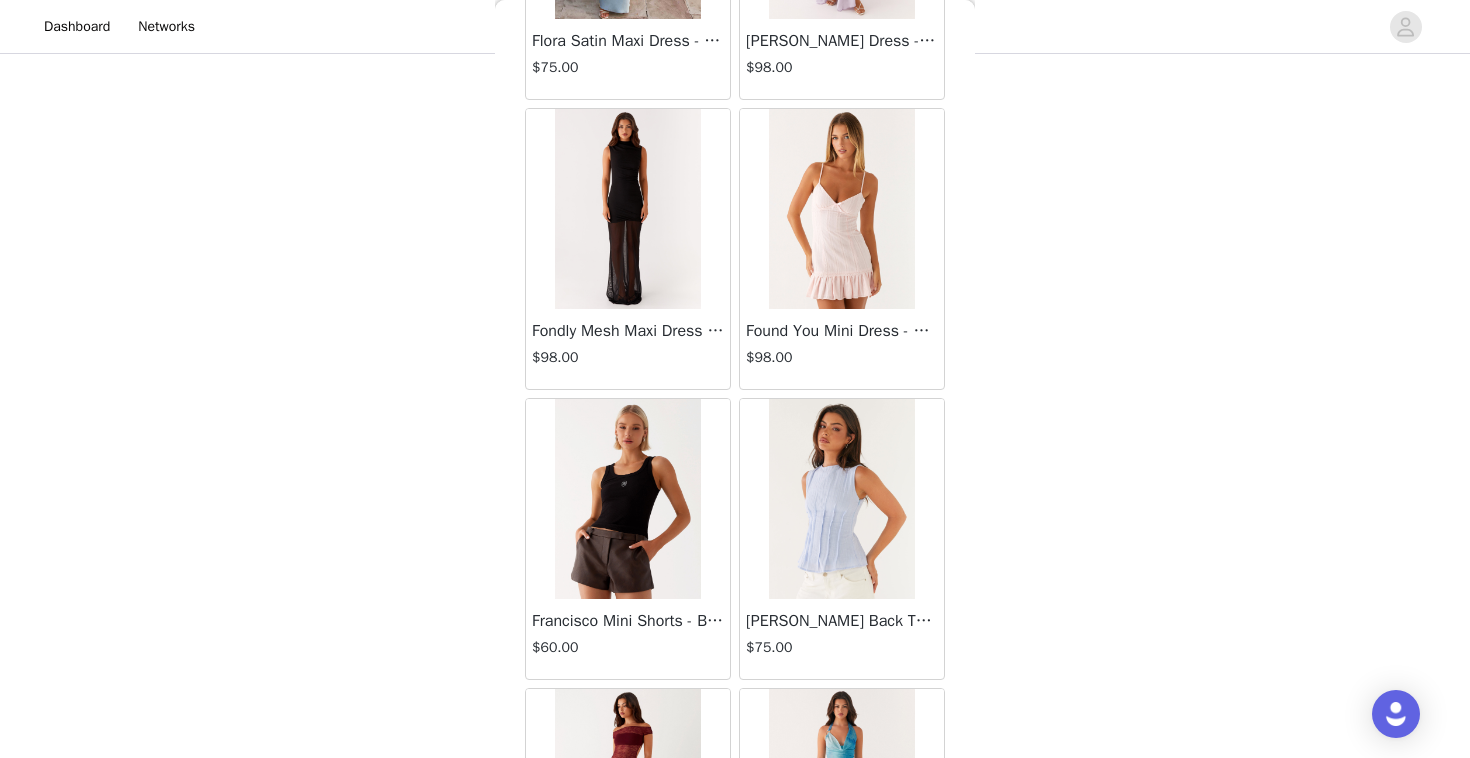 scroll, scrollTop: 24395, scrollLeft: 0, axis: vertical 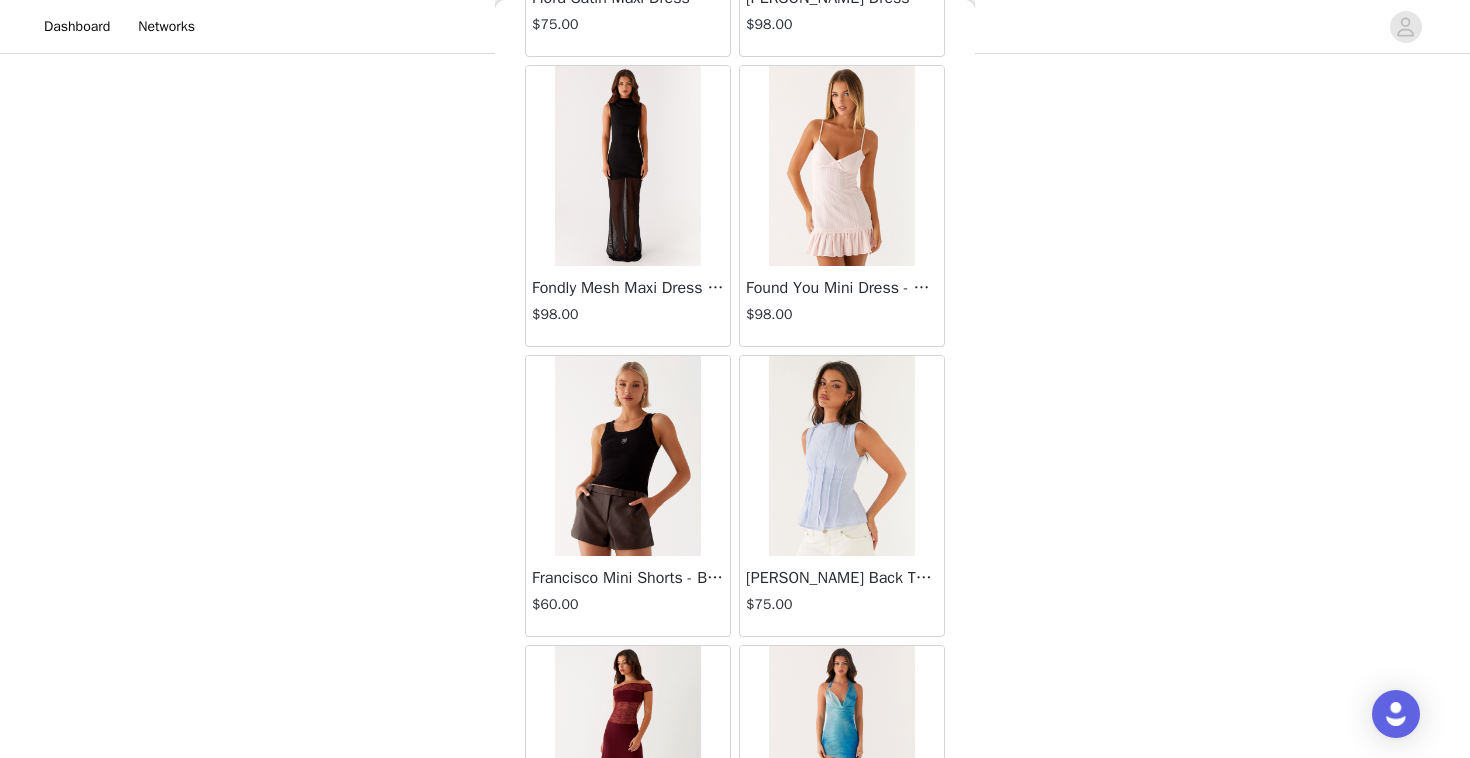 click at bounding box center [841, 166] 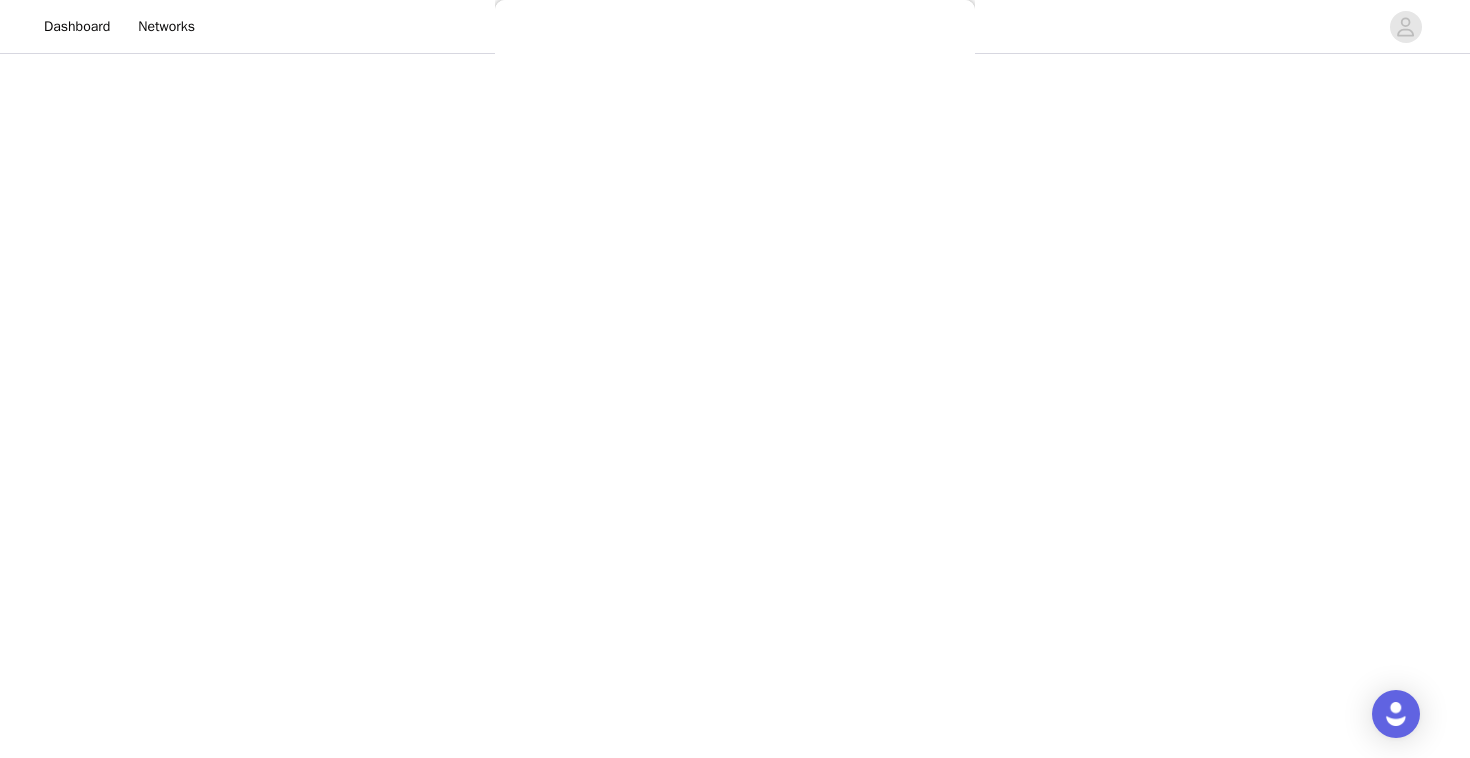 scroll, scrollTop: 0, scrollLeft: 0, axis: both 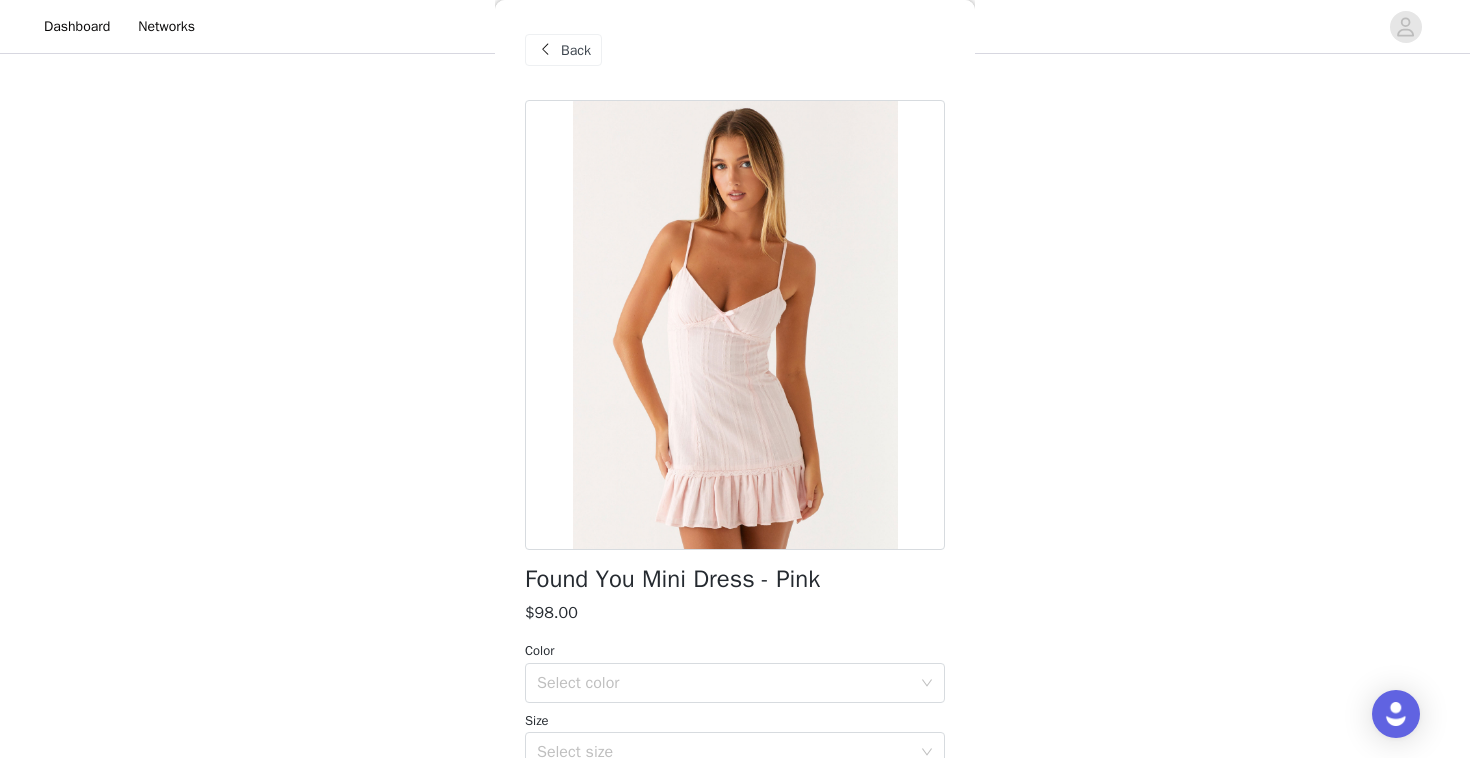 click on "Back" at bounding box center (563, 50) 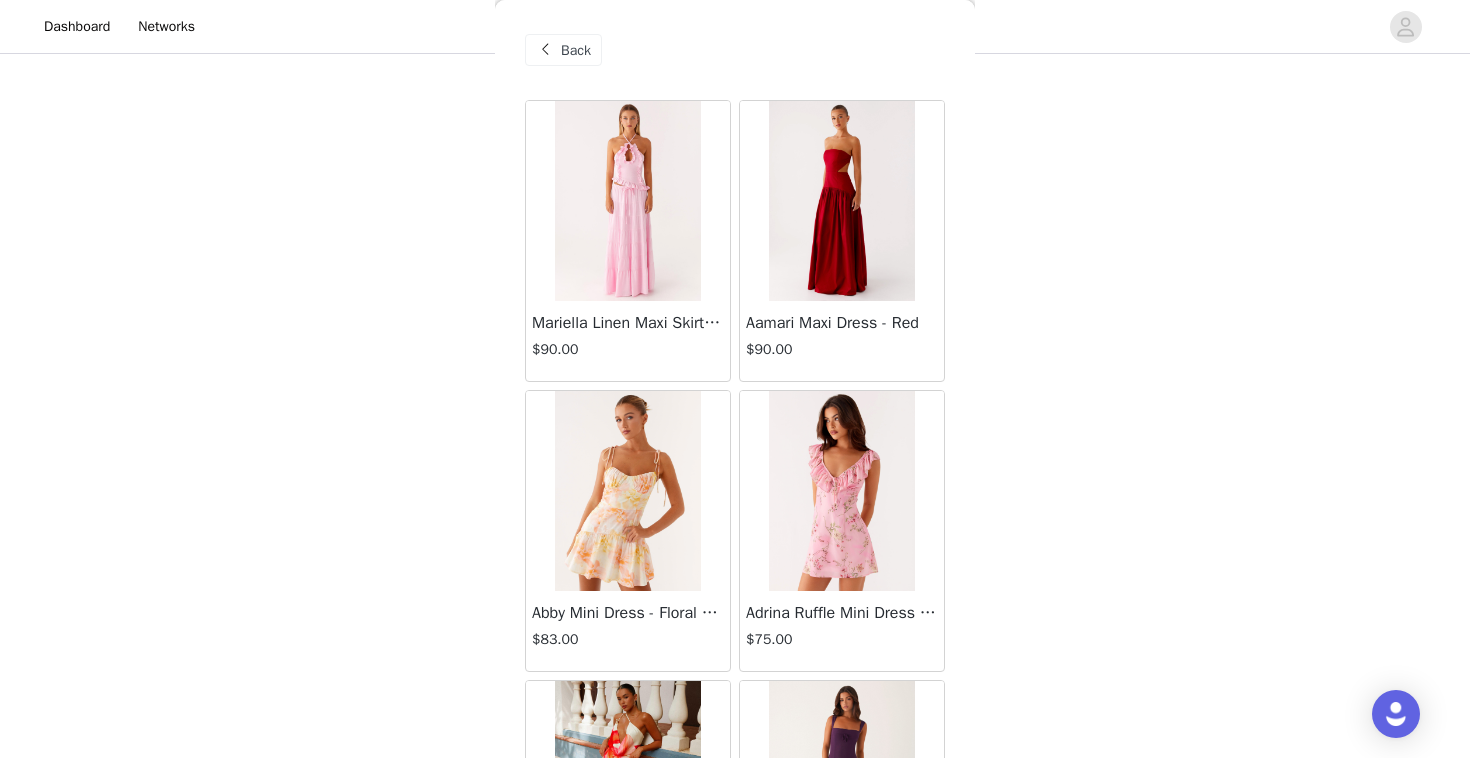 scroll, scrollTop: 194, scrollLeft: 0, axis: vertical 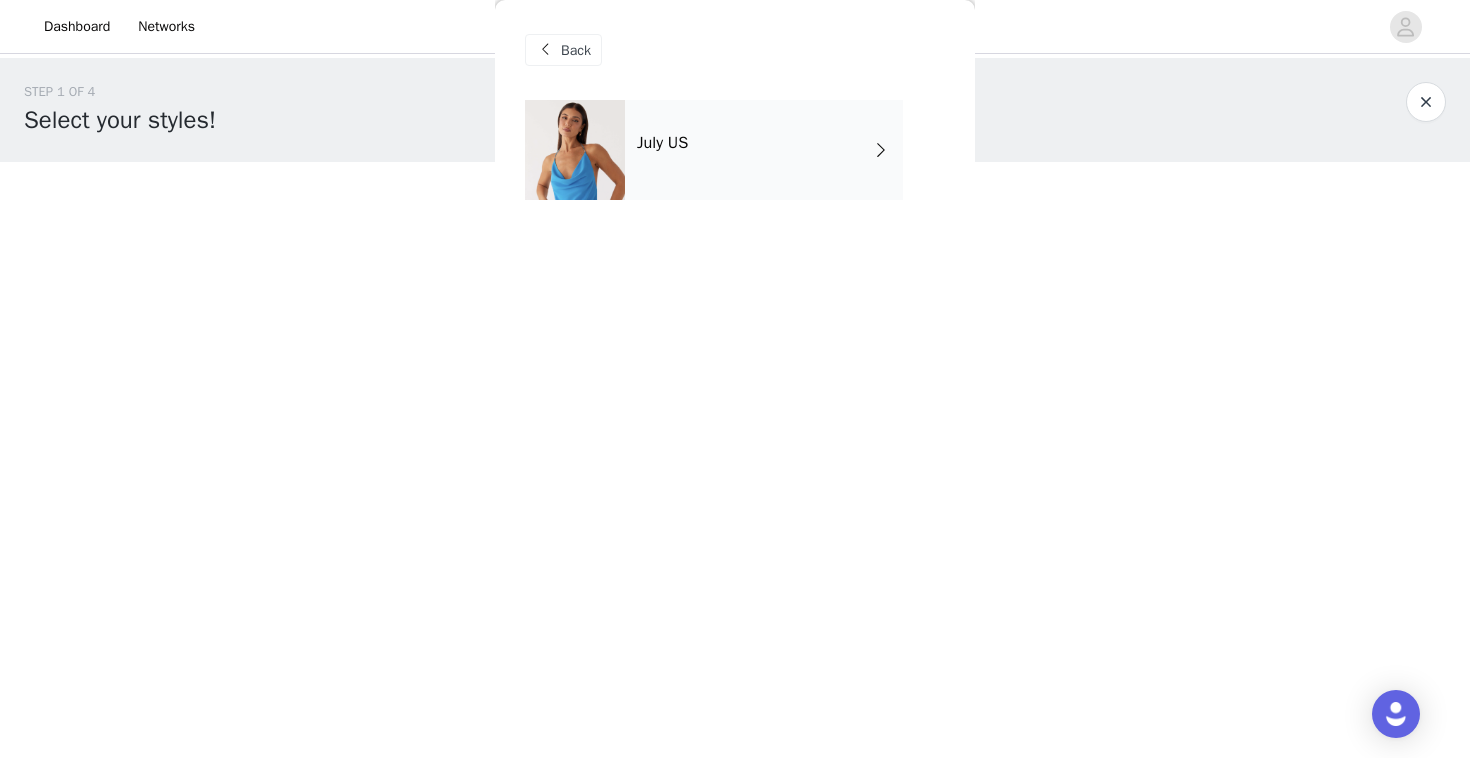 click at bounding box center (575, 150) 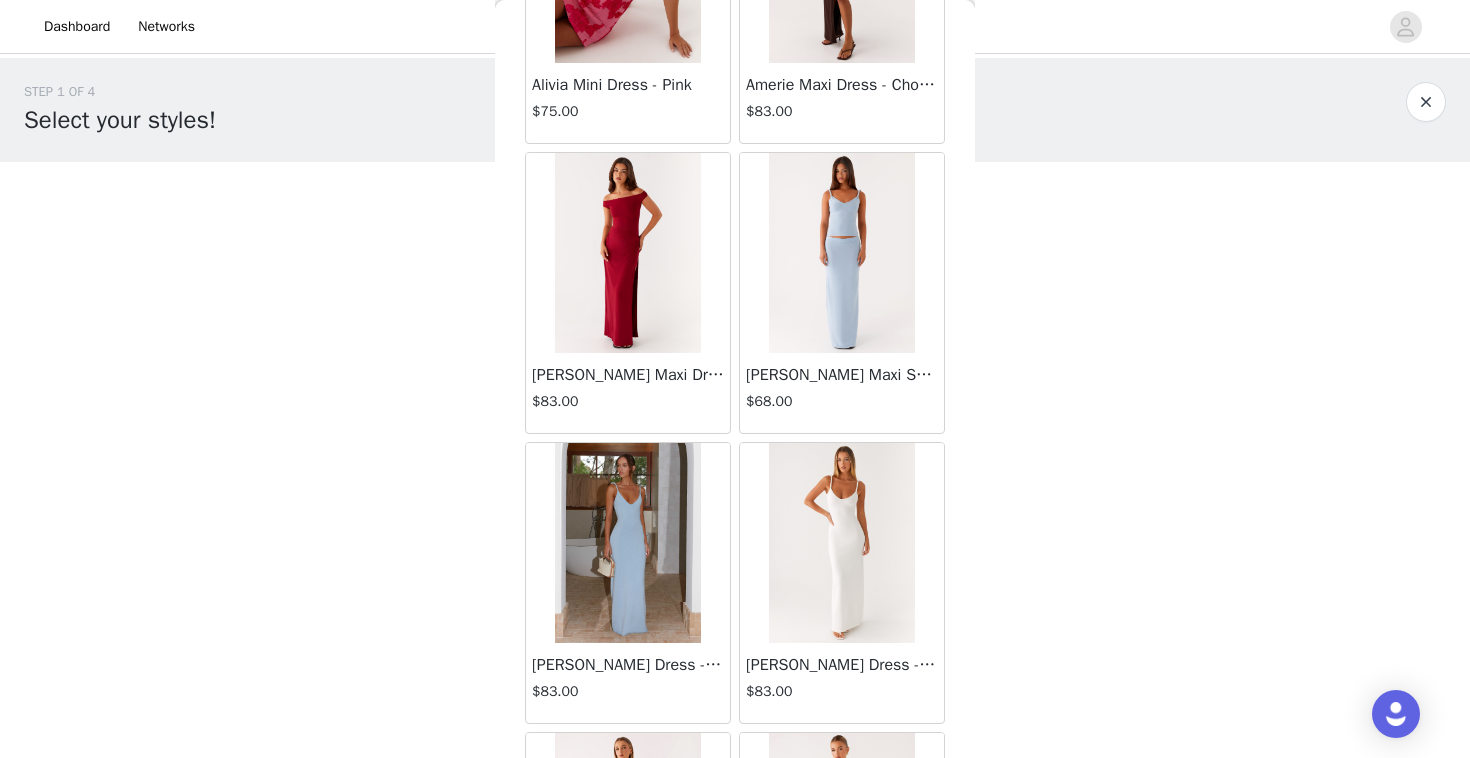 scroll, scrollTop: 2302, scrollLeft: 0, axis: vertical 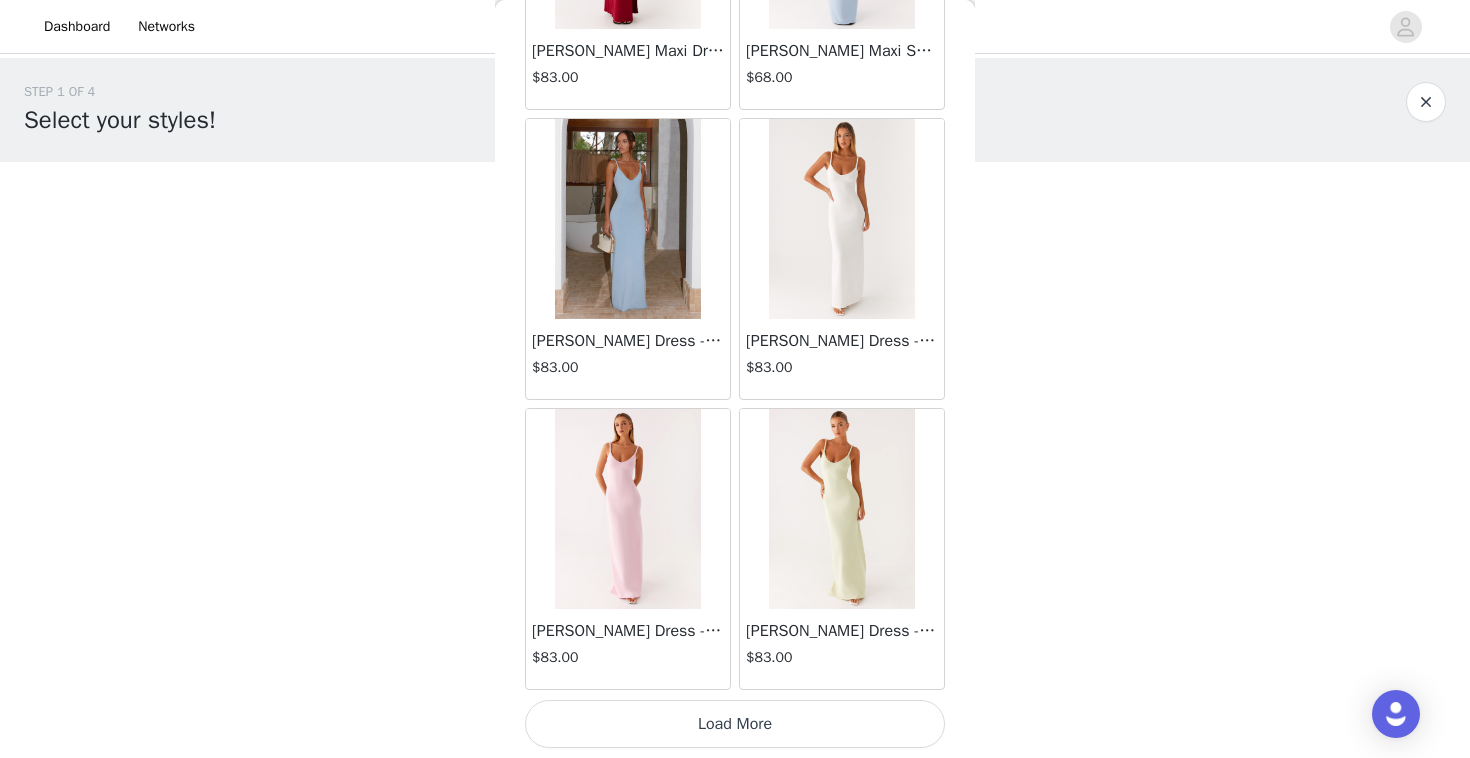 click on "Load More" at bounding box center [735, 724] 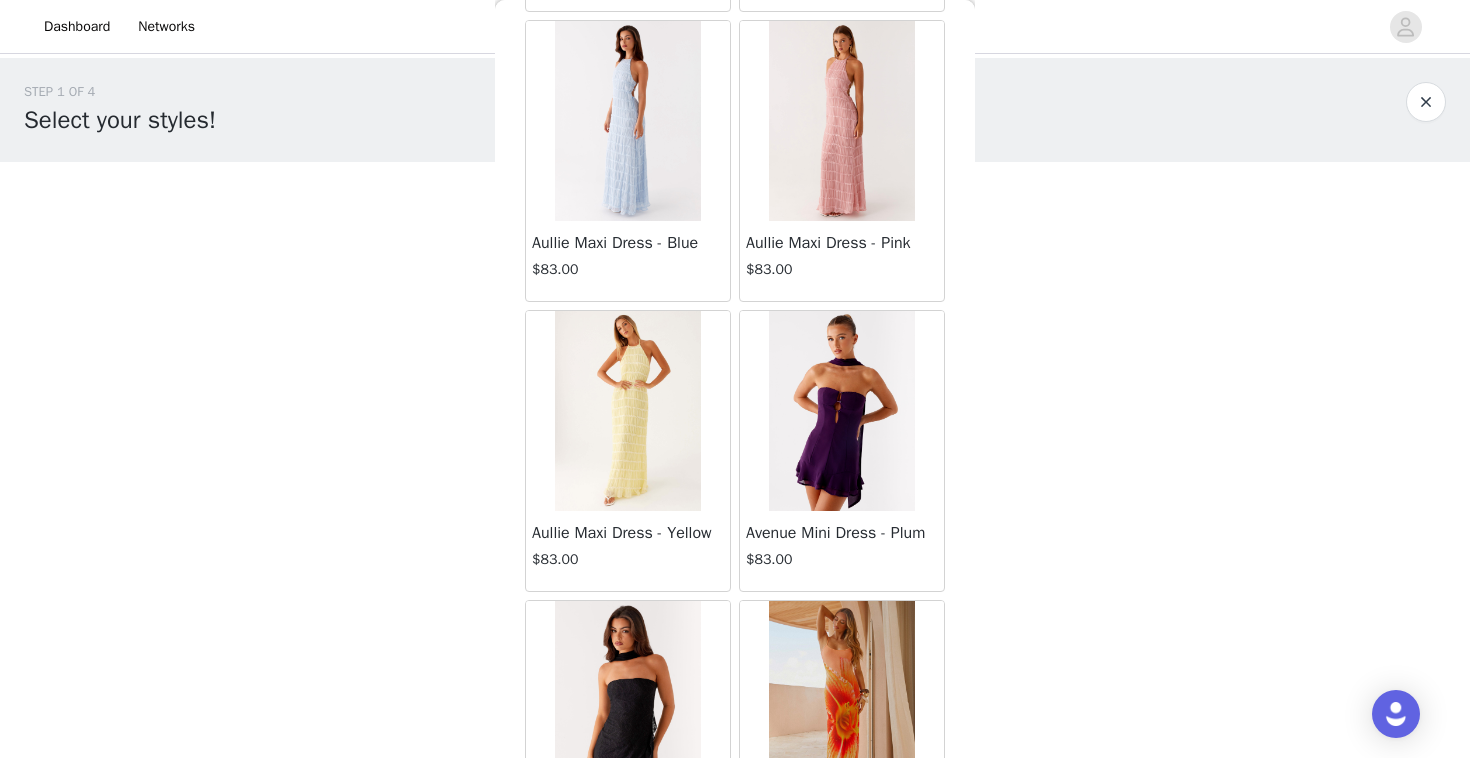 scroll, scrollTop: 5202, scrollLeft: 0, axis: vertical 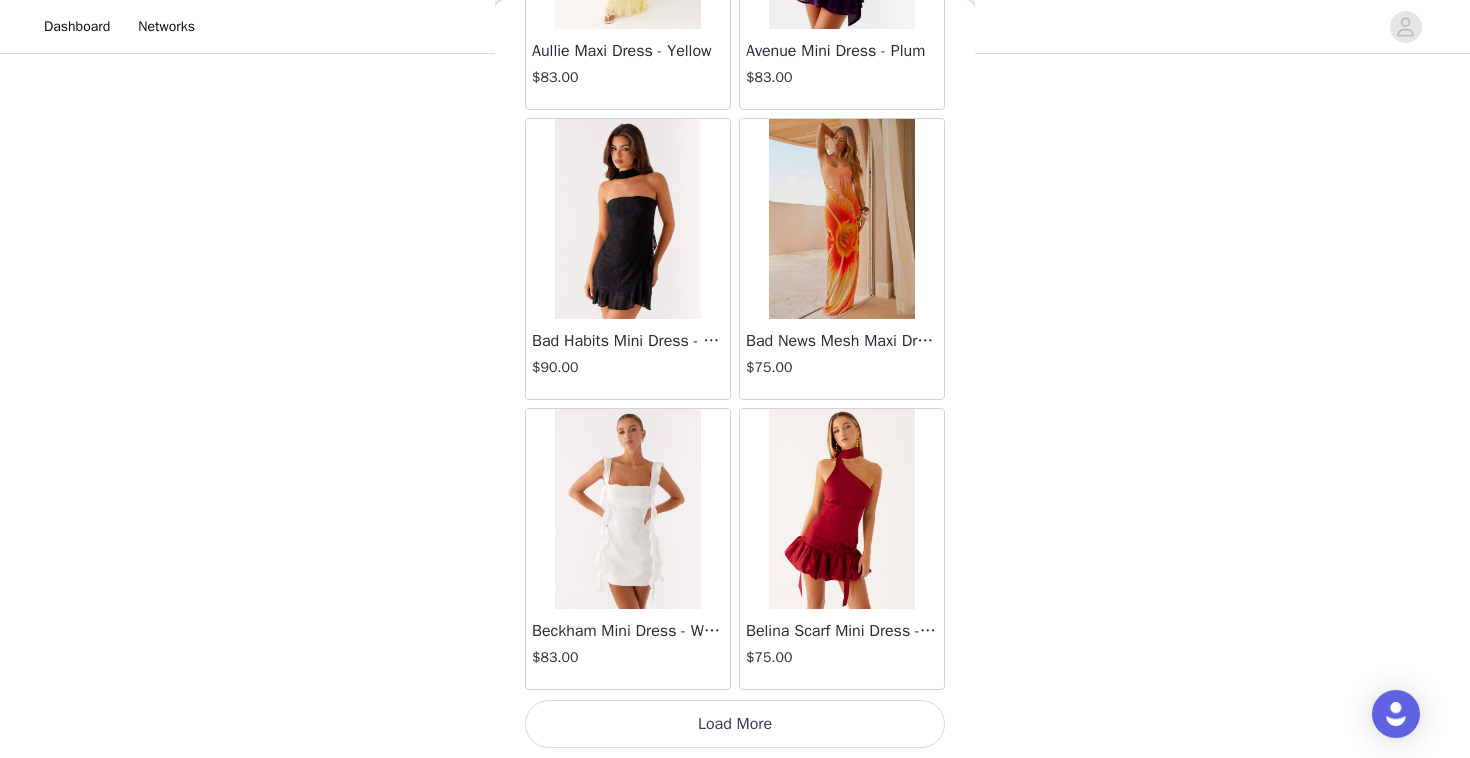 click on "Load More" at bounding box center [735, 724] 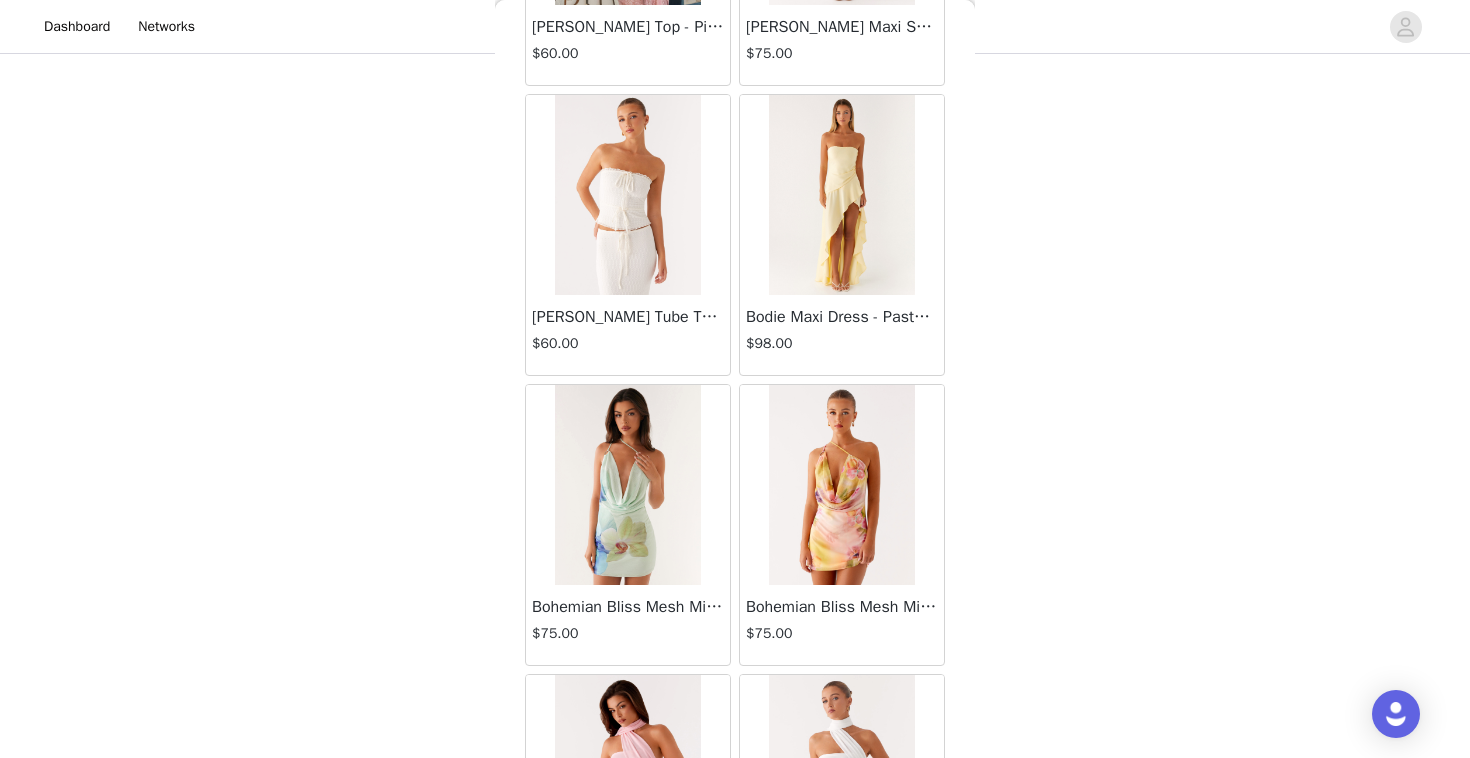 scroll, scrollTop: 8102, scrollLeft: 0, axis: vertical 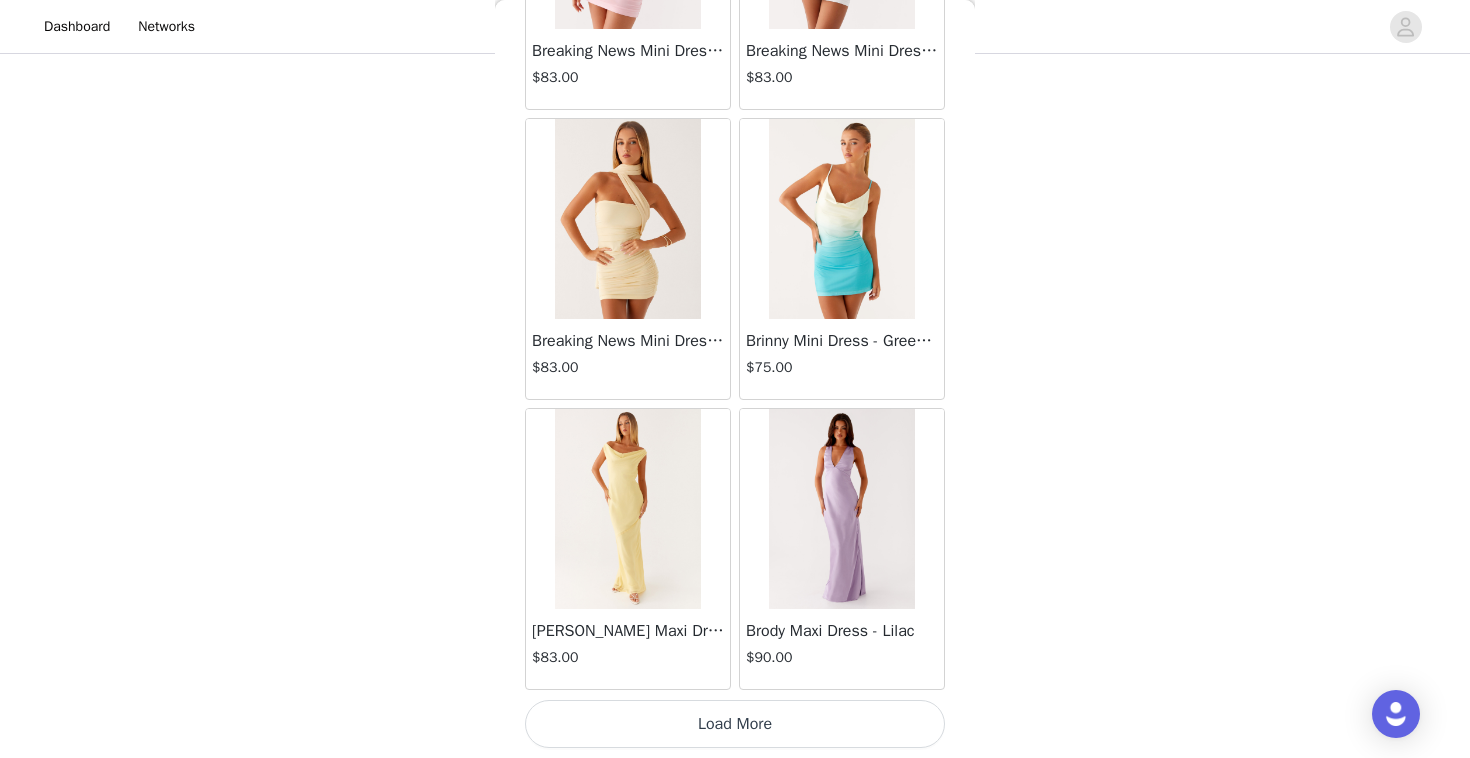 click on "Load More" at bounding box center [735, 724] 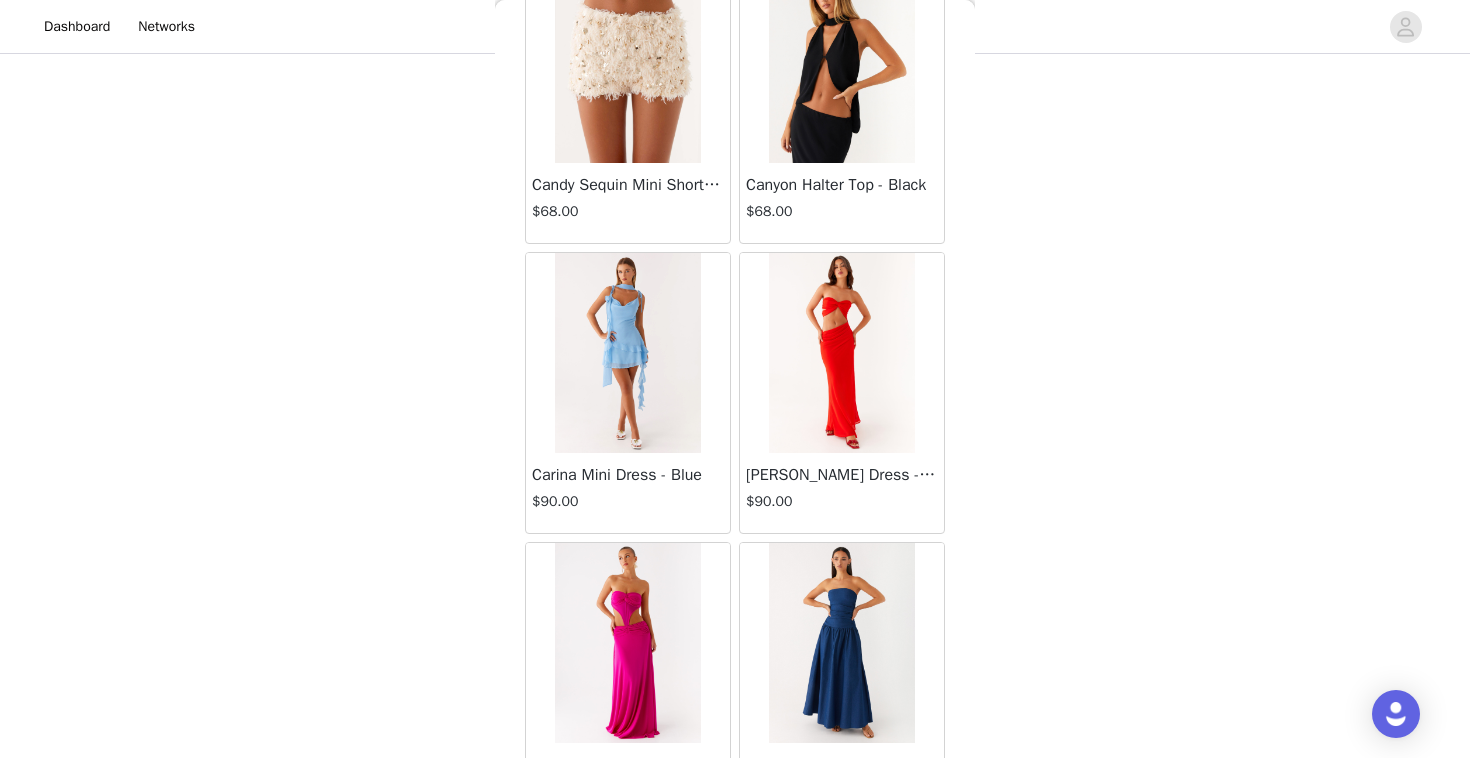 scroll, scrollTop: 11002, scrollLeft: 0, axis: vertical 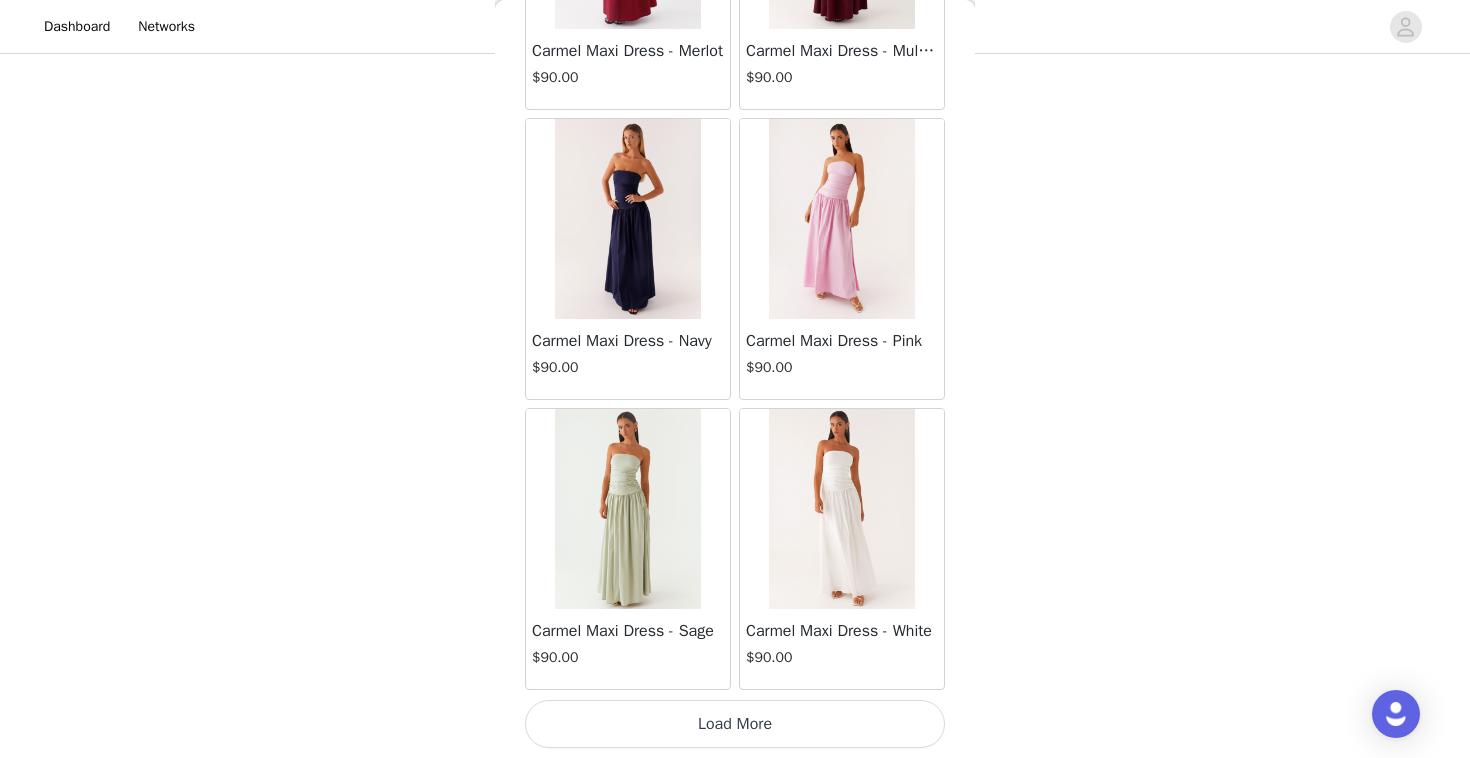 click on "Load More" at bounding box center [735, 724] 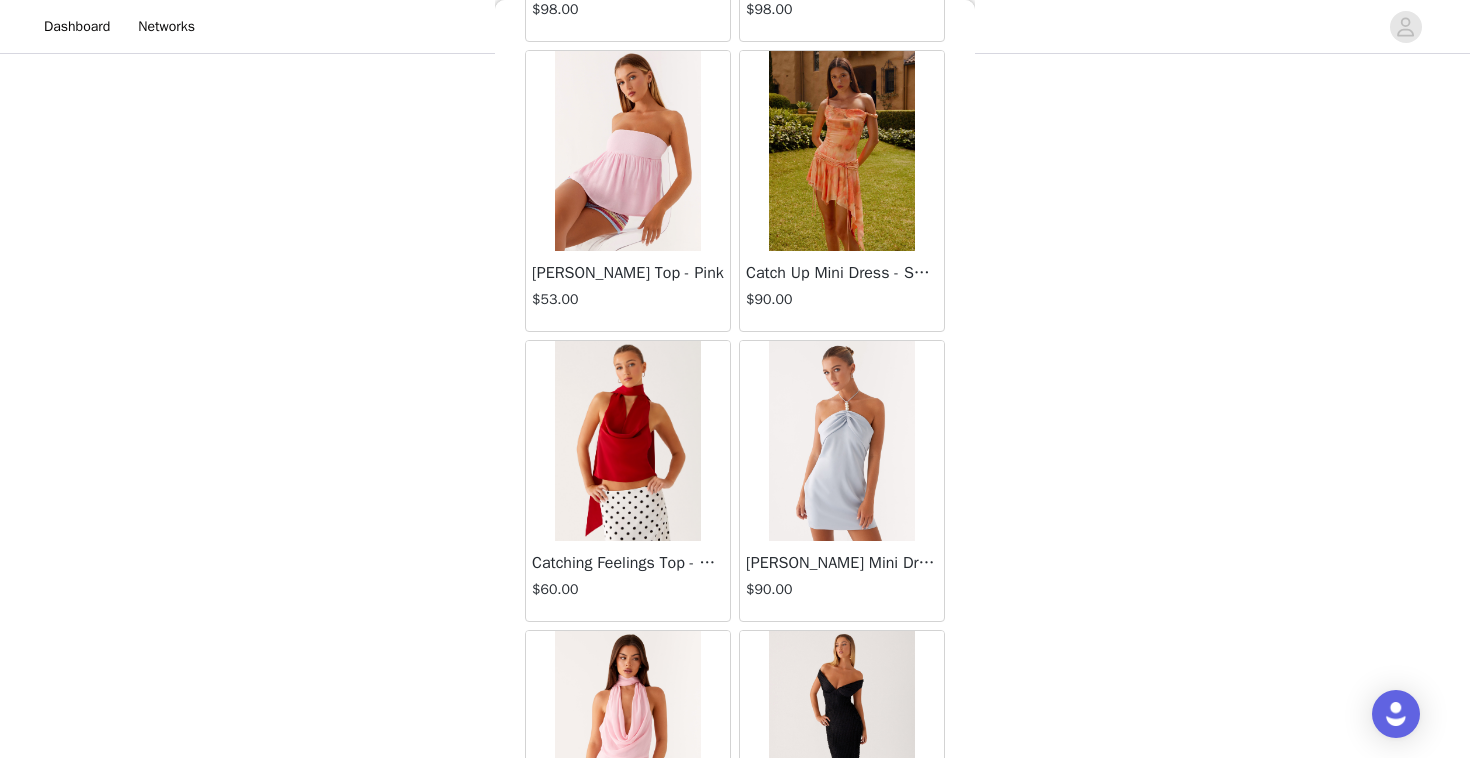 scroll, scrollTop: 13558, scrollLeft: 0, axis: vertical 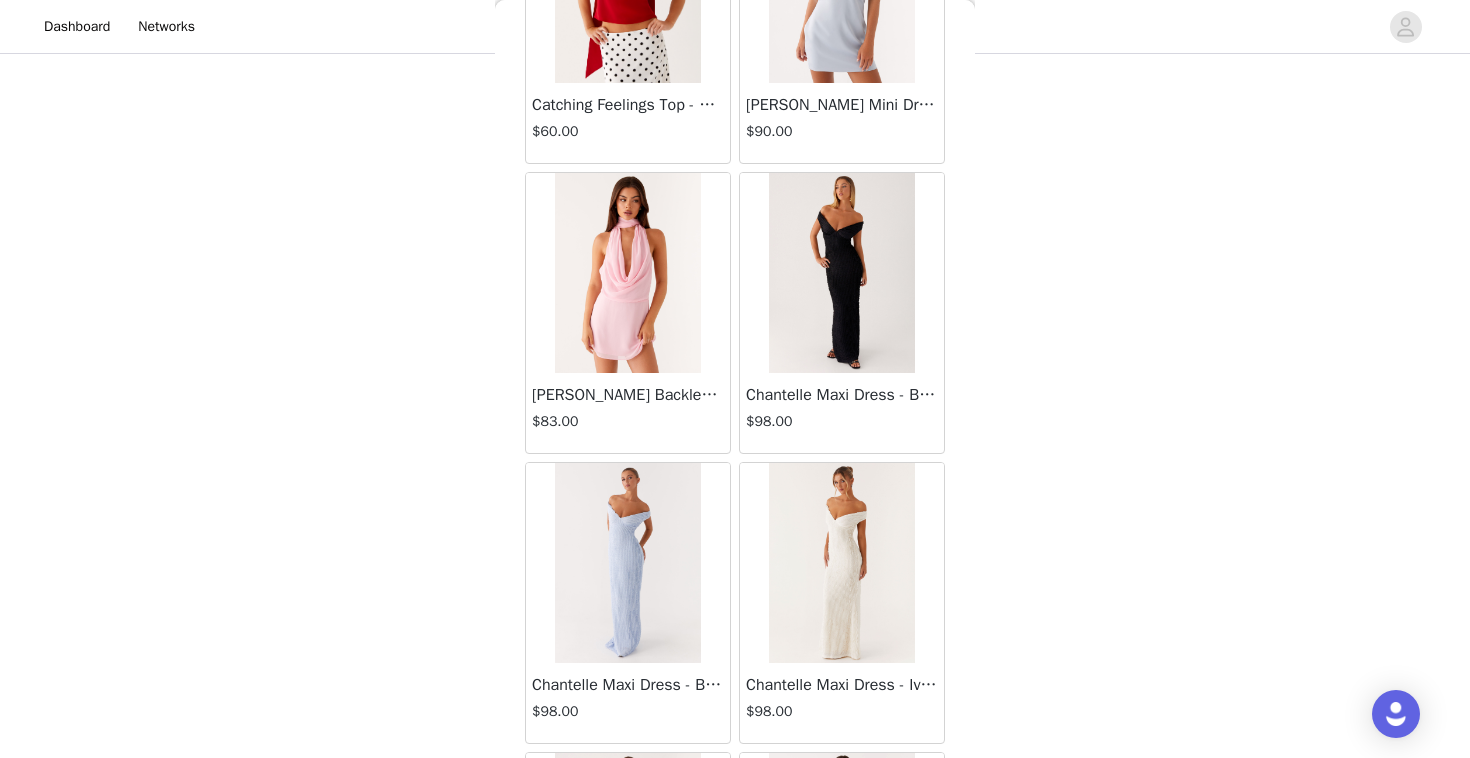 click on "$98.00" at bounding box center [628, 711] 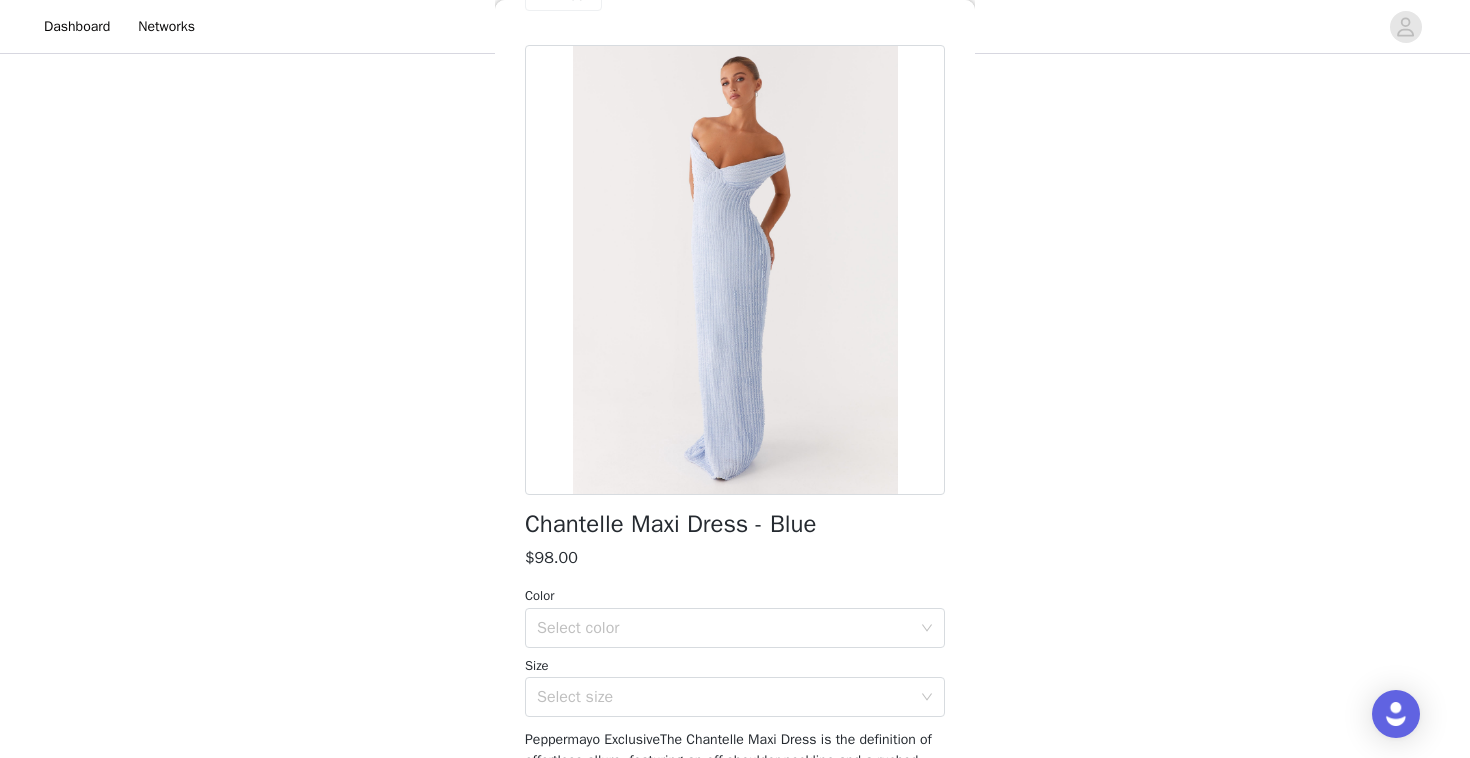 scroll, scrollTop: 56, scrollLeft: 0, axis: vertical 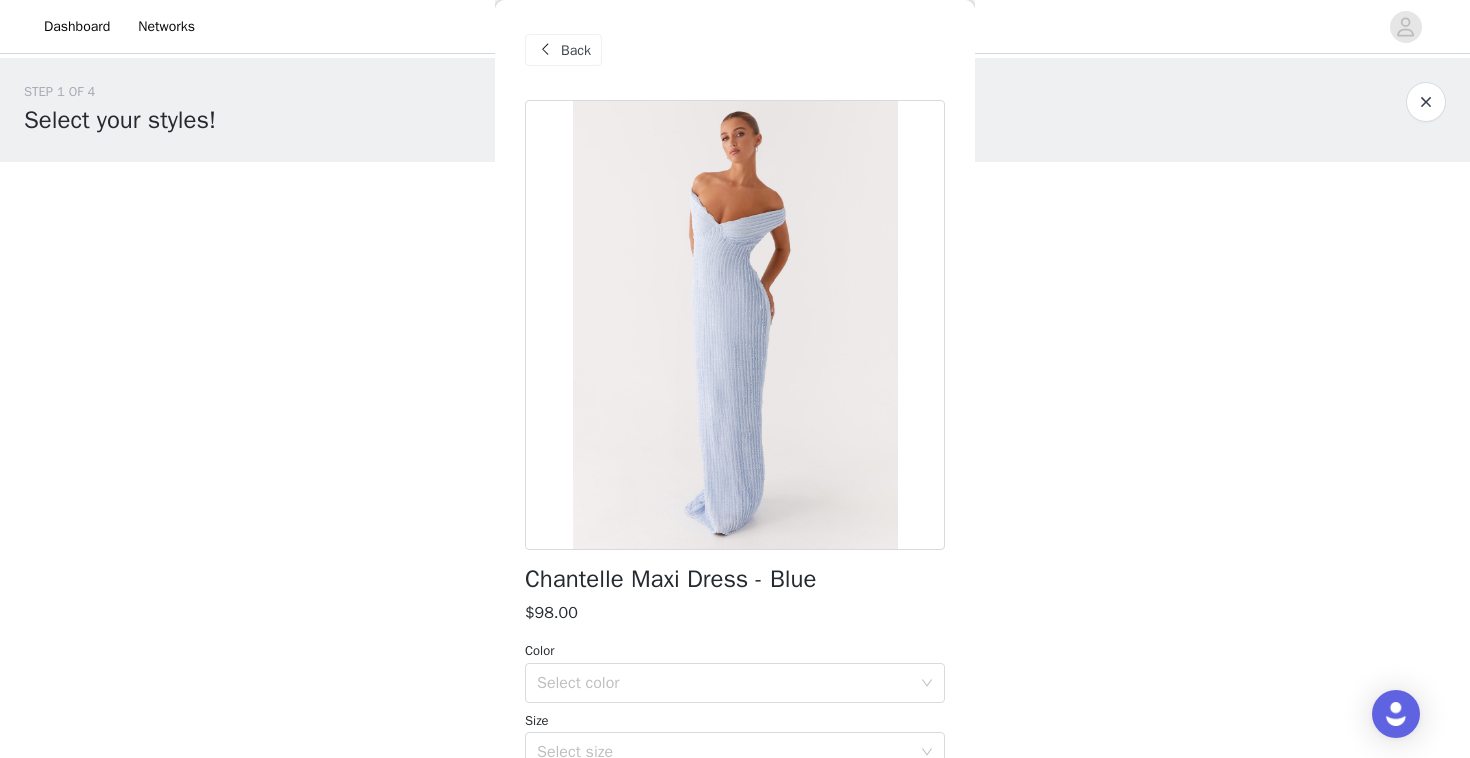 click on "Back" at bounding box center [563, 50] 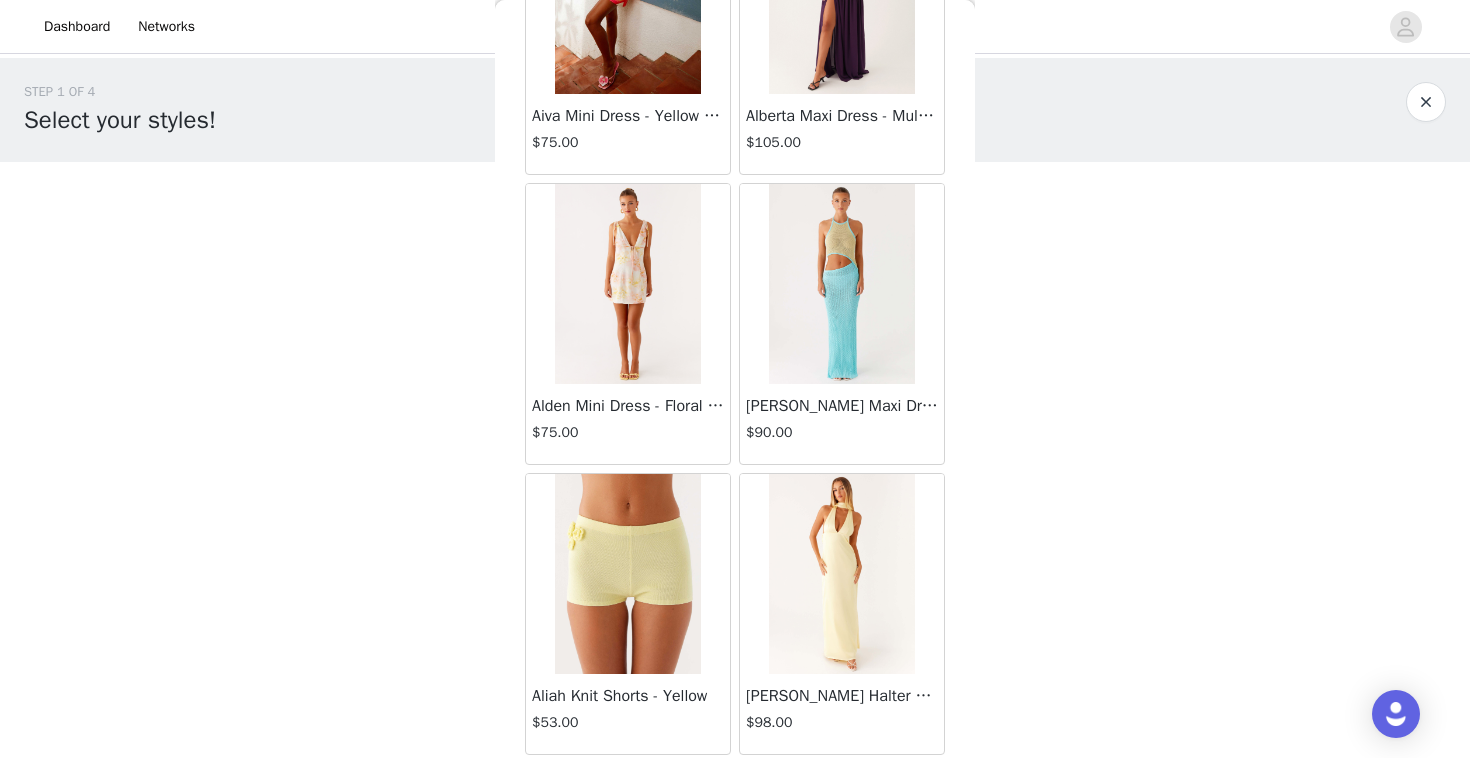 scroll, scrollTop: 0, scrollLeft: 0, axis: both 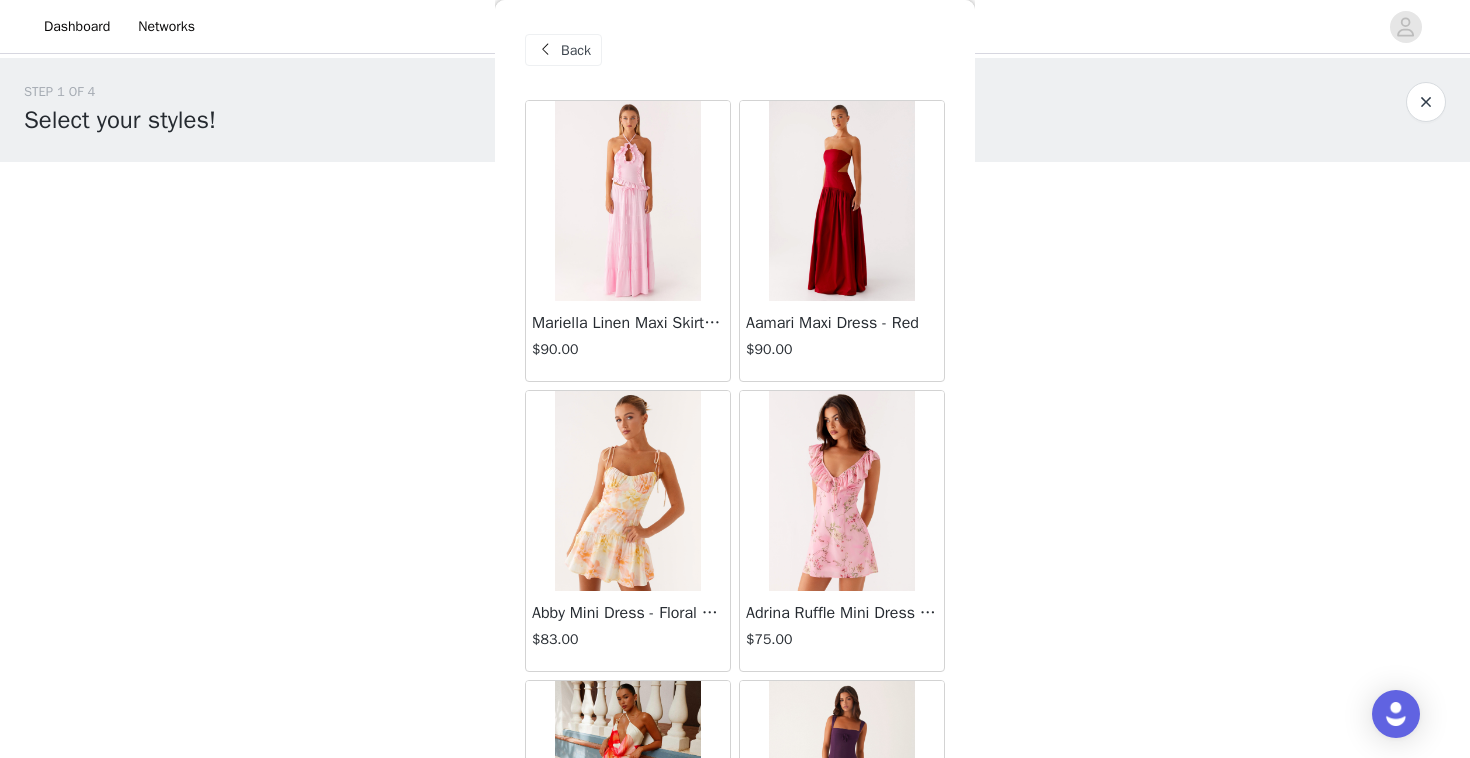click at bounding box center [841, 491] 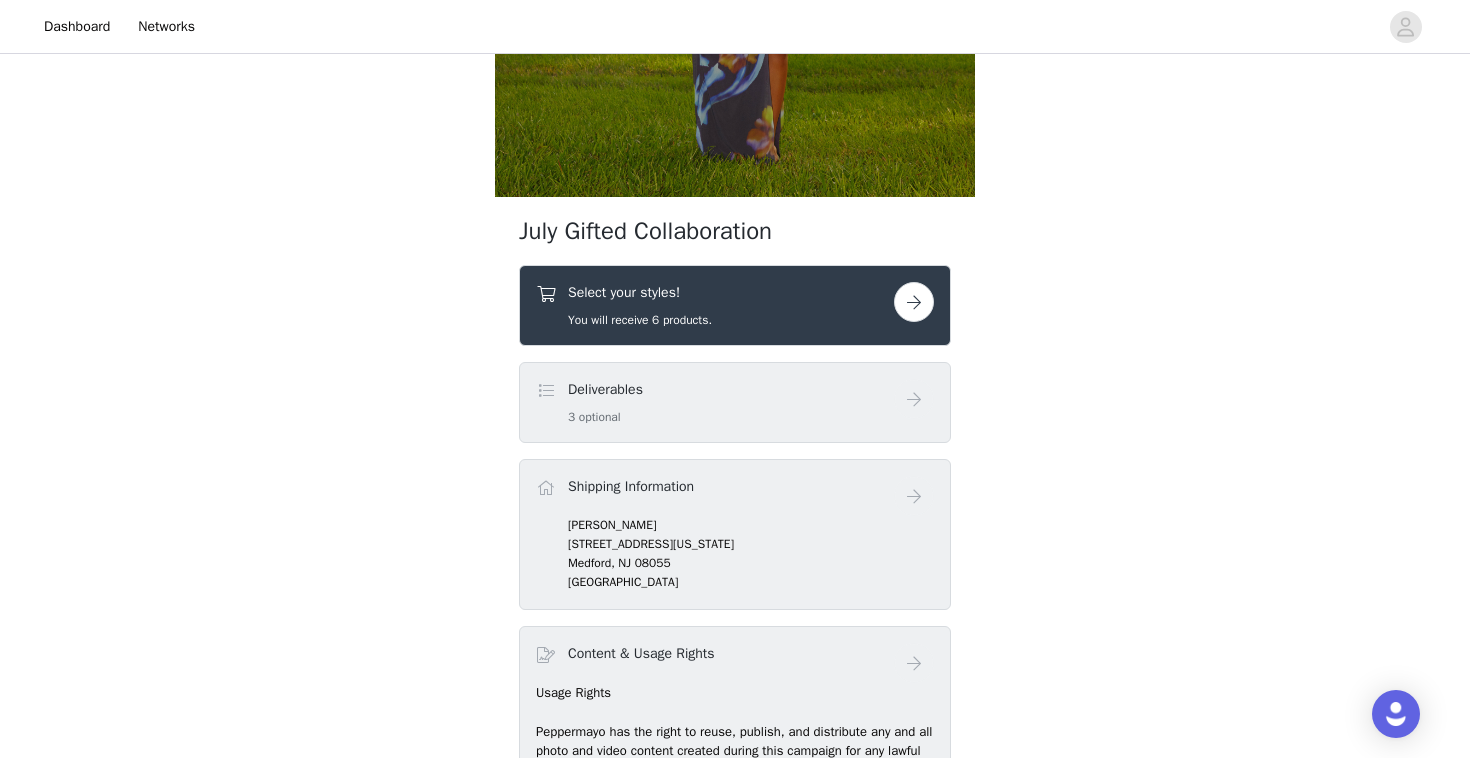 scroll, scrollTop: 0, scrollLeft: 0, axis: both 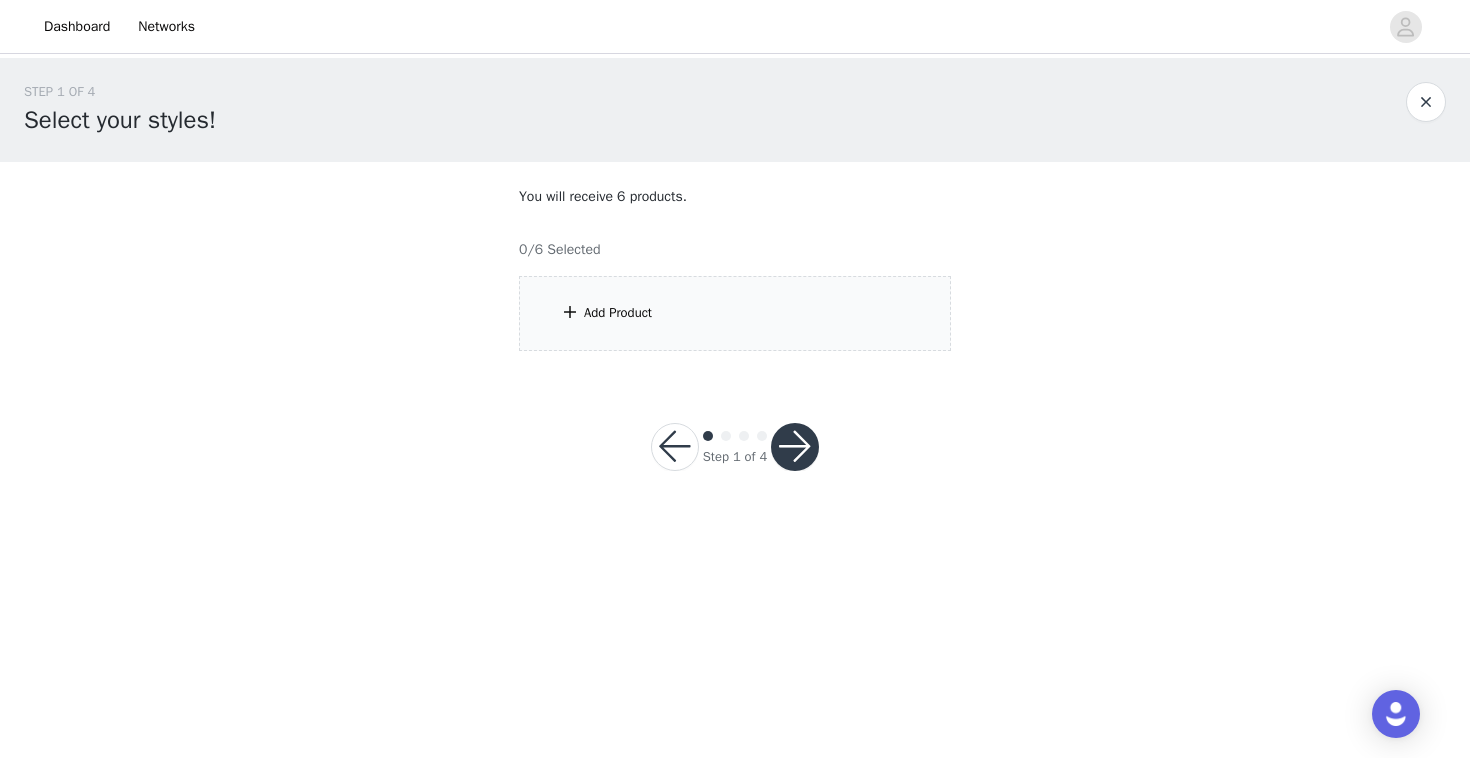 click at bounding box center [795, 447] 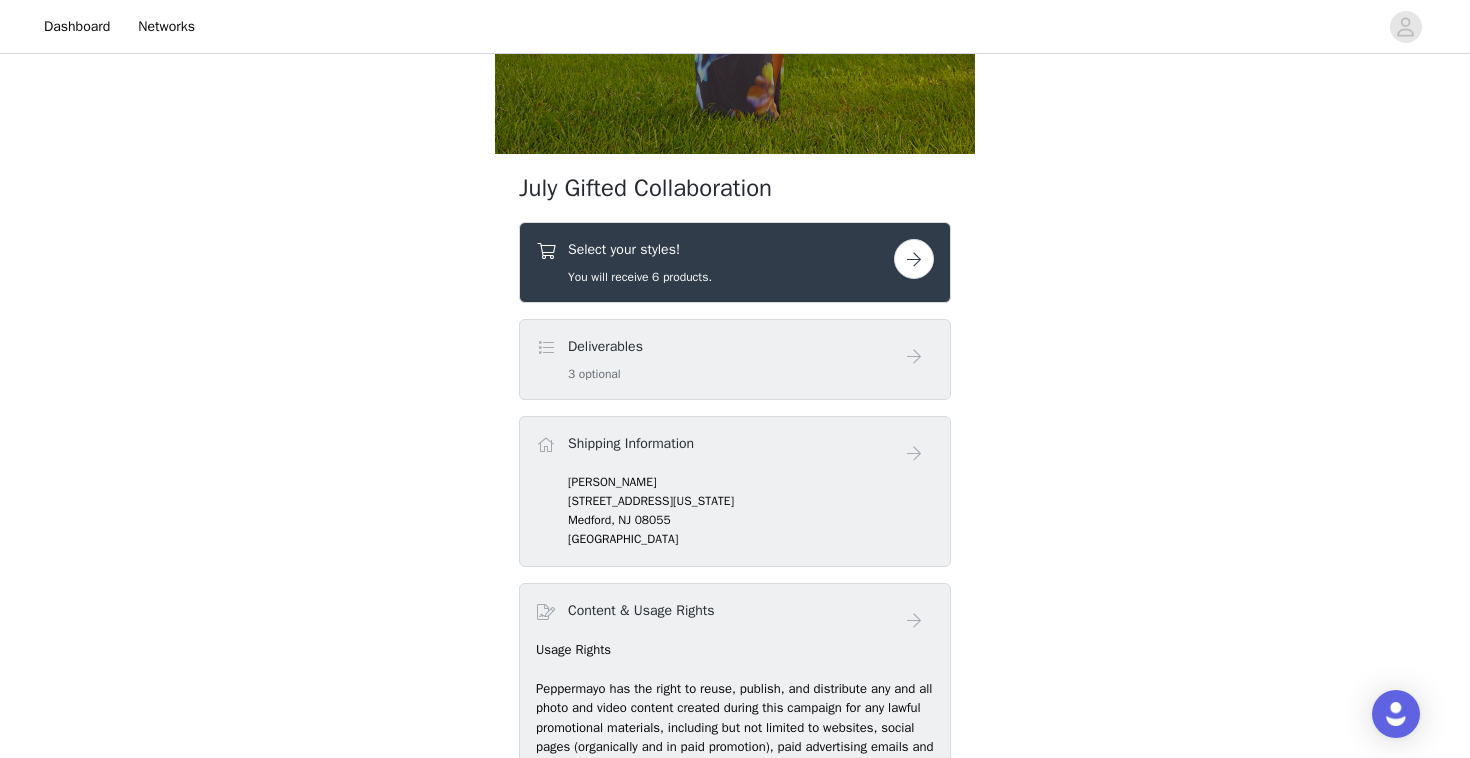 scroll, scrollTop: 633, scrollLeft: 0, axis: vertical 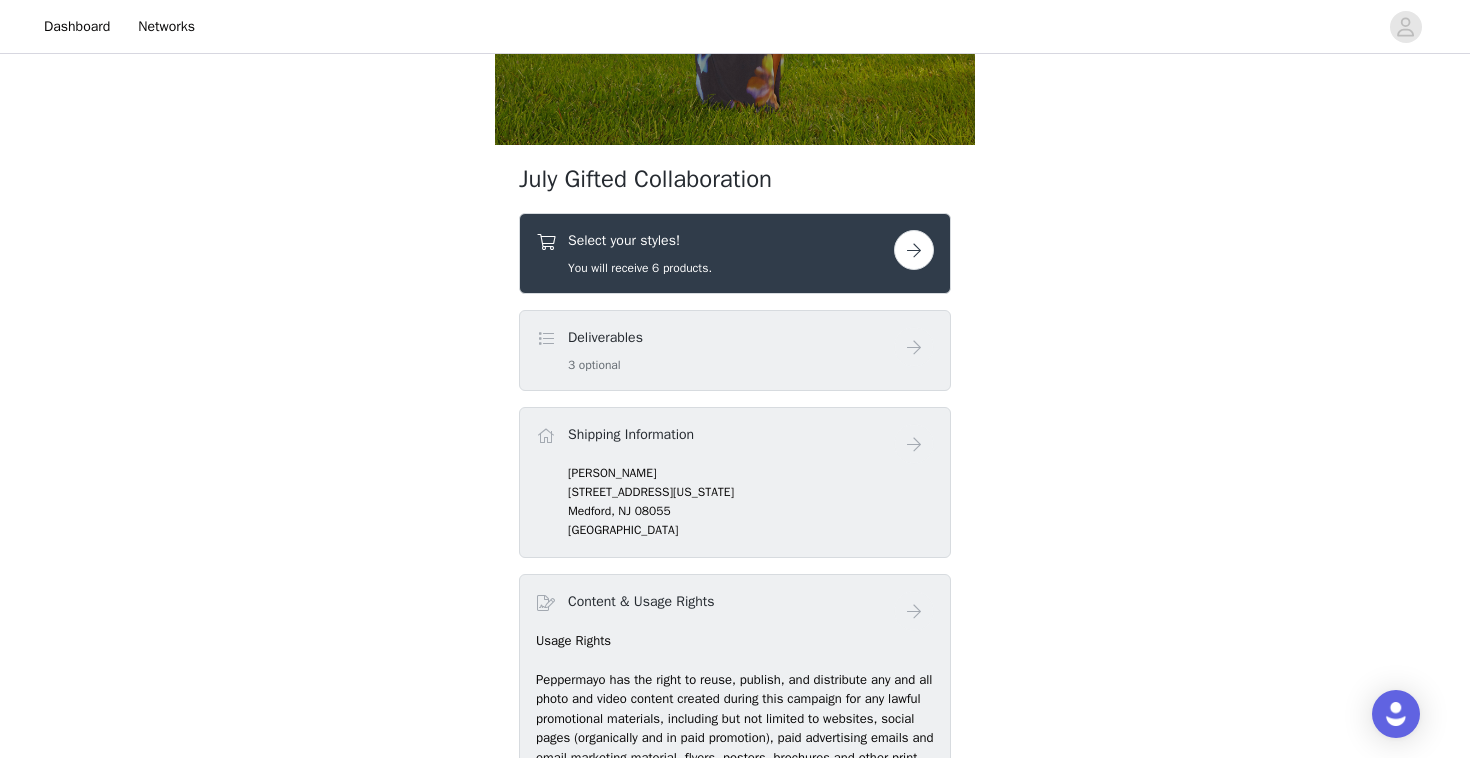 click at bounding box center (914, 250) 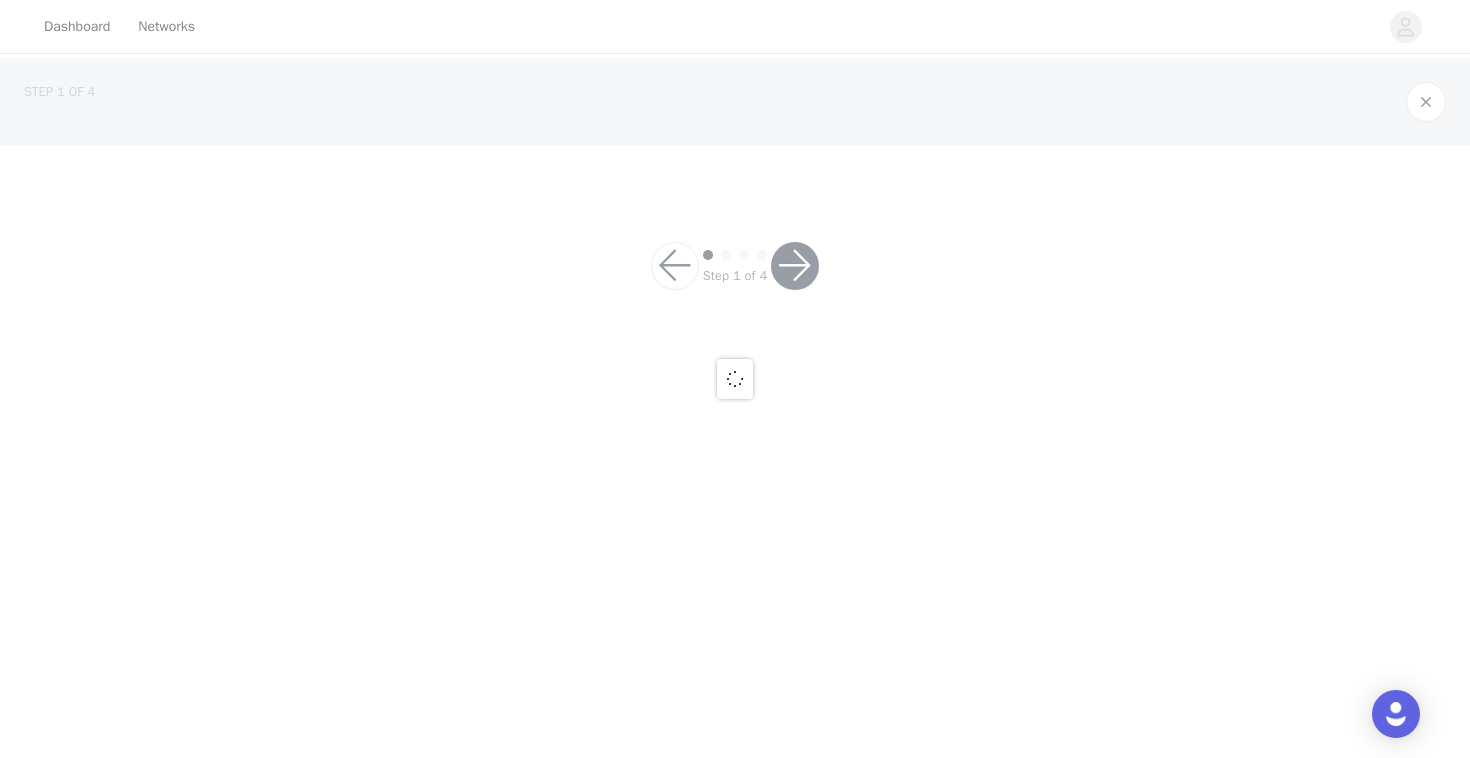 scroll, scrollTop: 0, scrollLeft: 0, axis: both 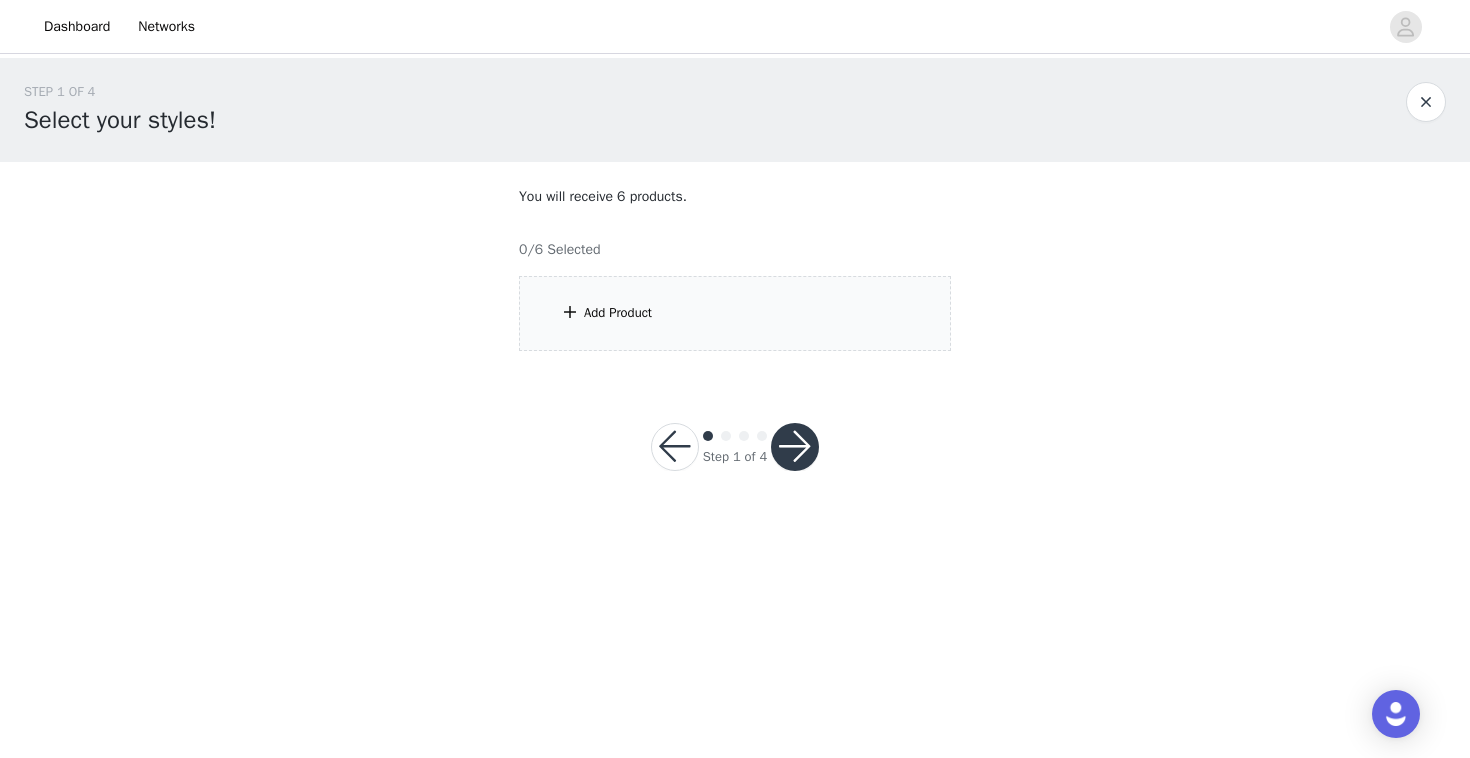 click on "Add Product" at bounding box center (735, 313) 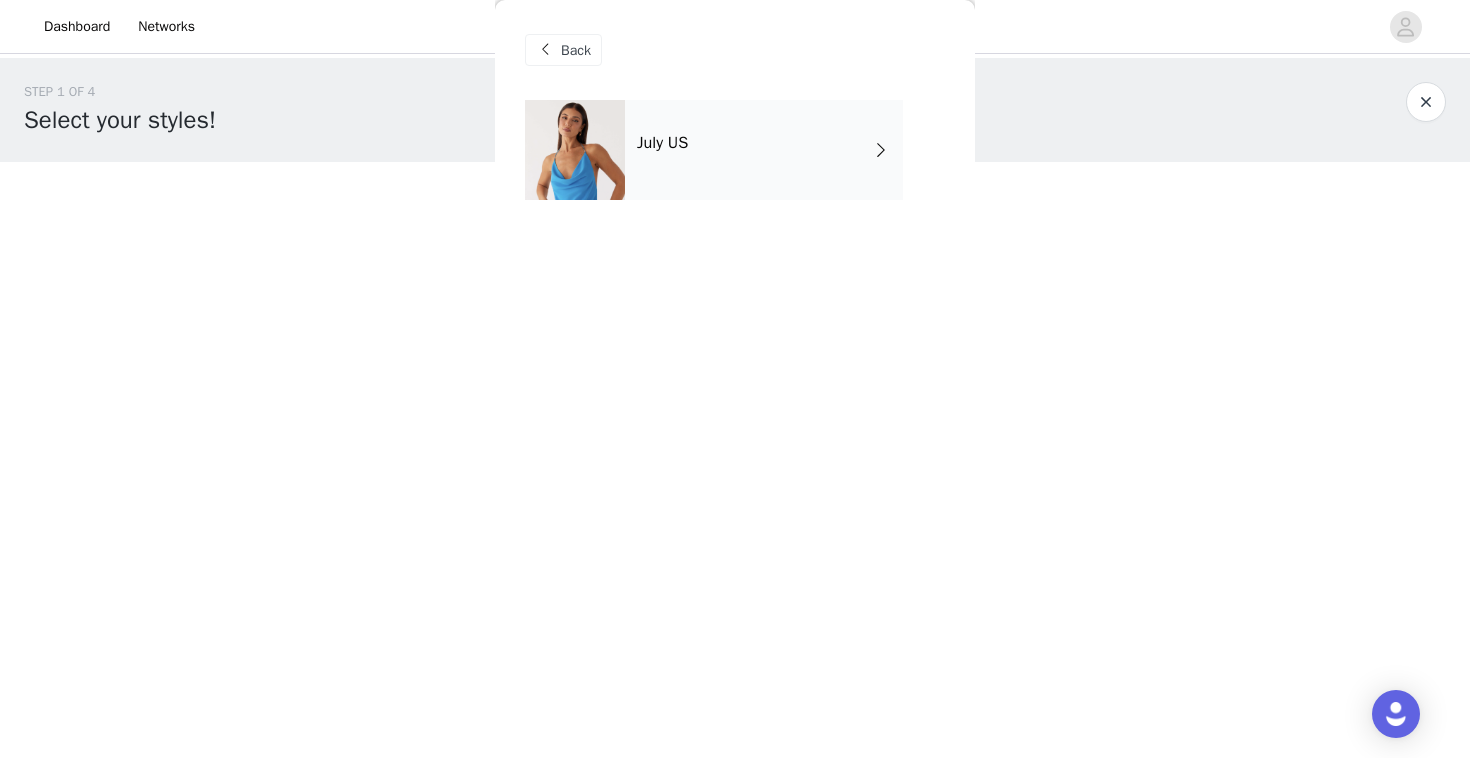 click on "July US" at bounding box center (764, 150) 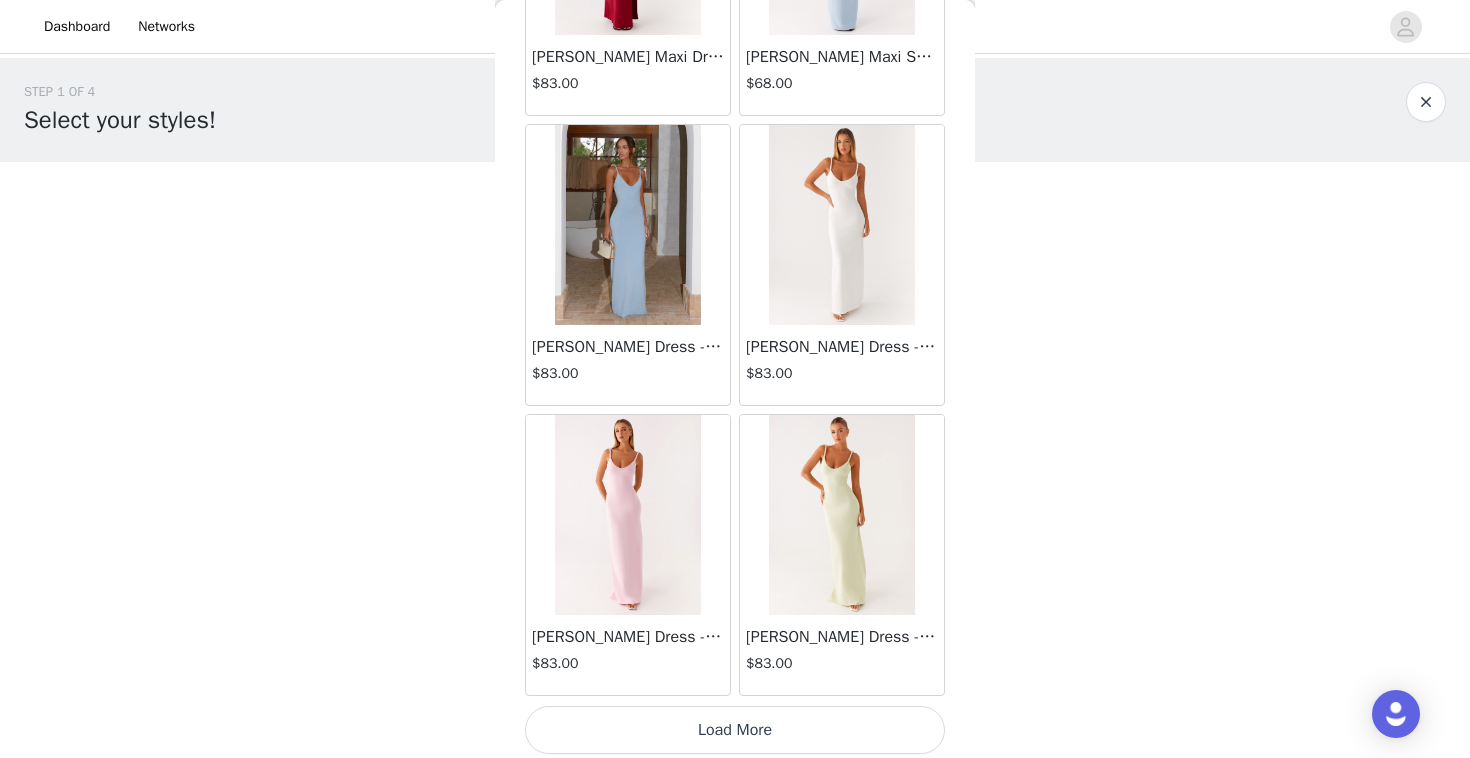 scroll, scrollTop: 2302, scrollLeft: 0, axis: vertical 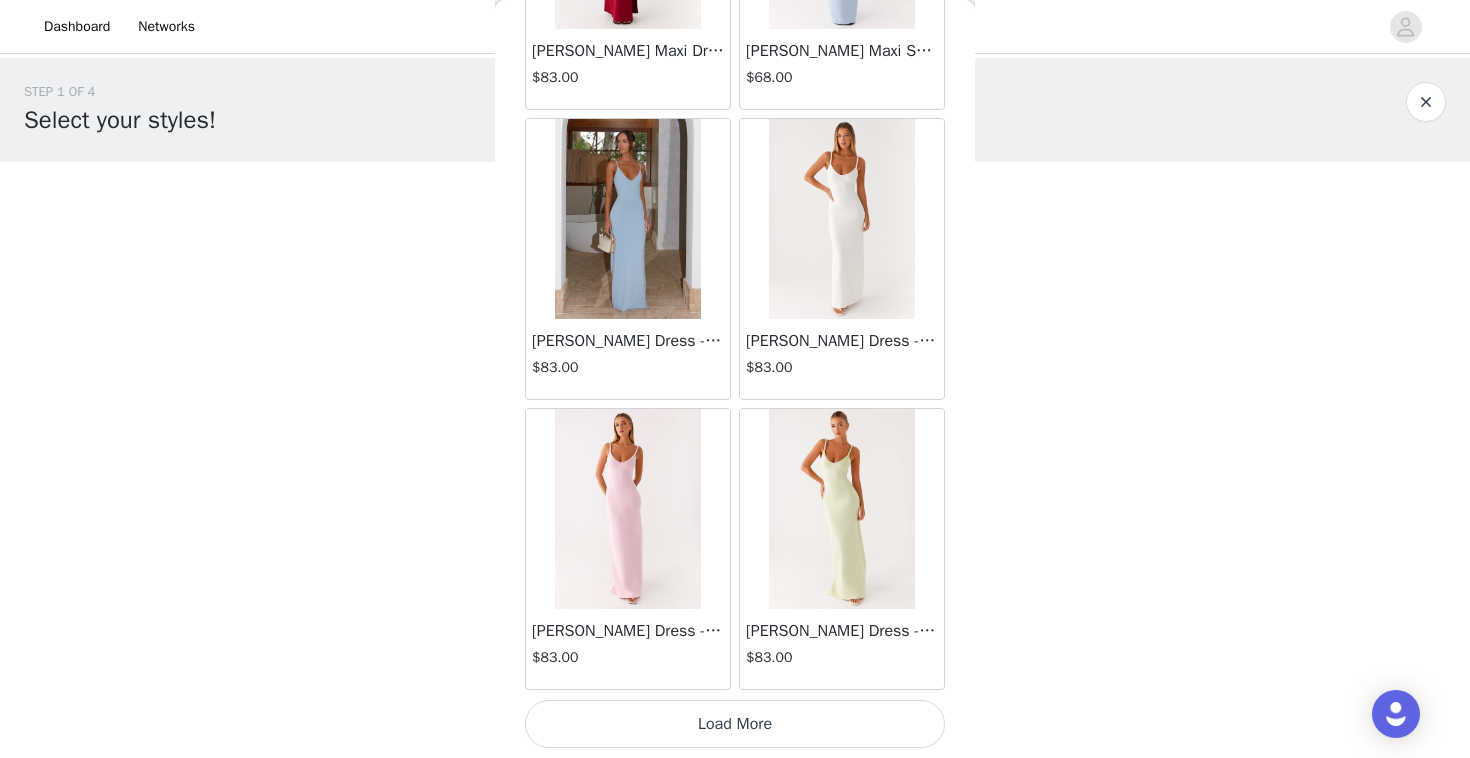 click on "Load More" at bounding box center [735, 724] 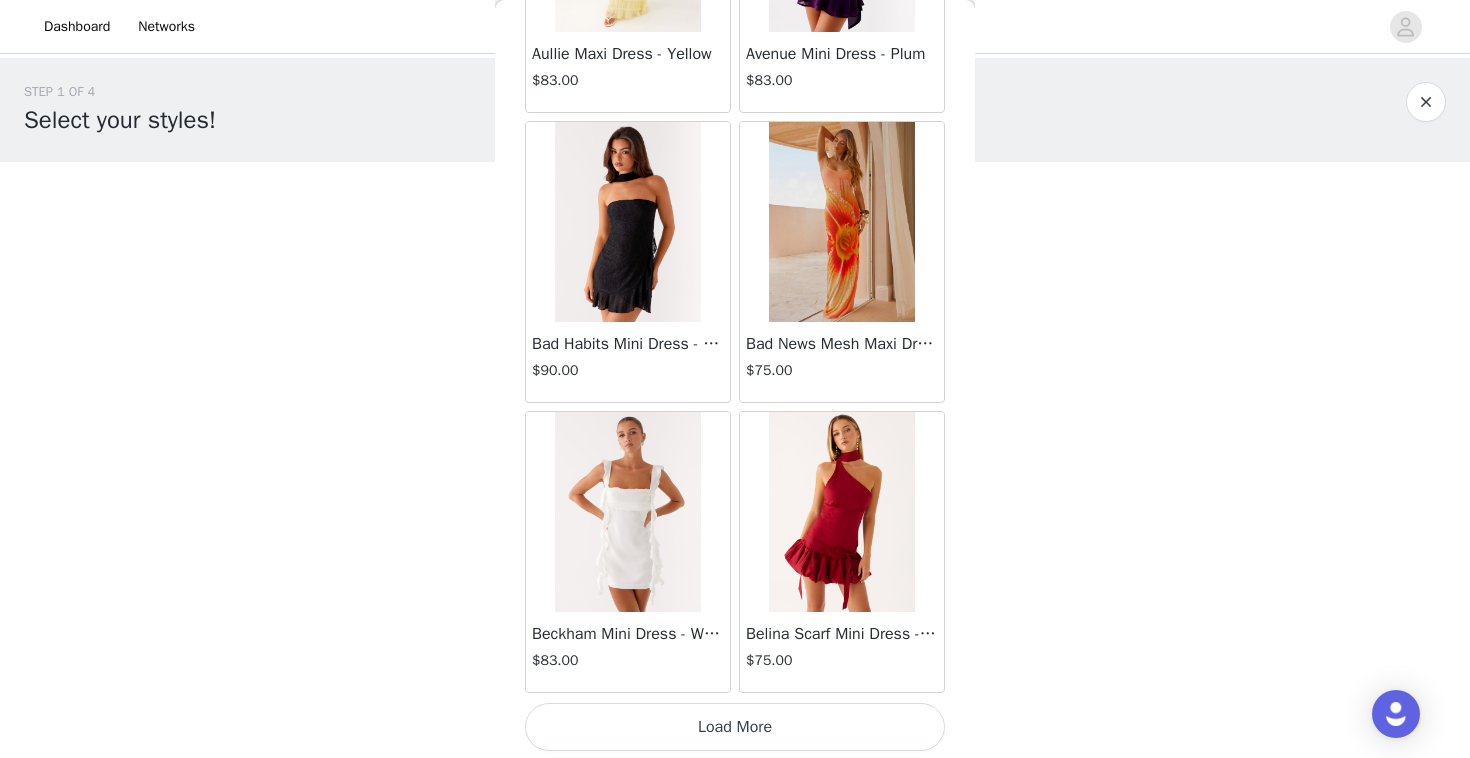 scroll, scrollTop: 5202, scrollLeft: 0, axis: vertical 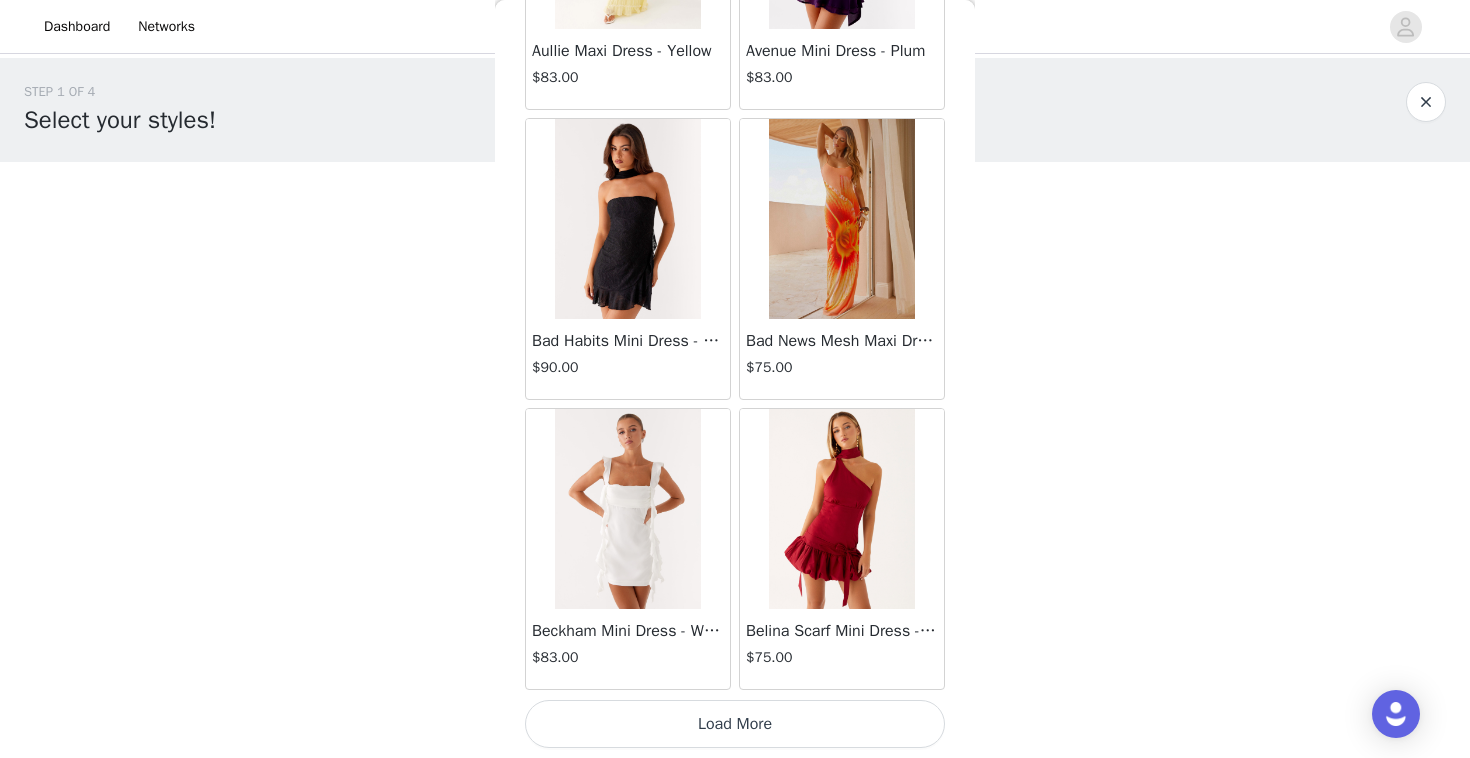 click on "Load More" at bounding box center (735, 724) 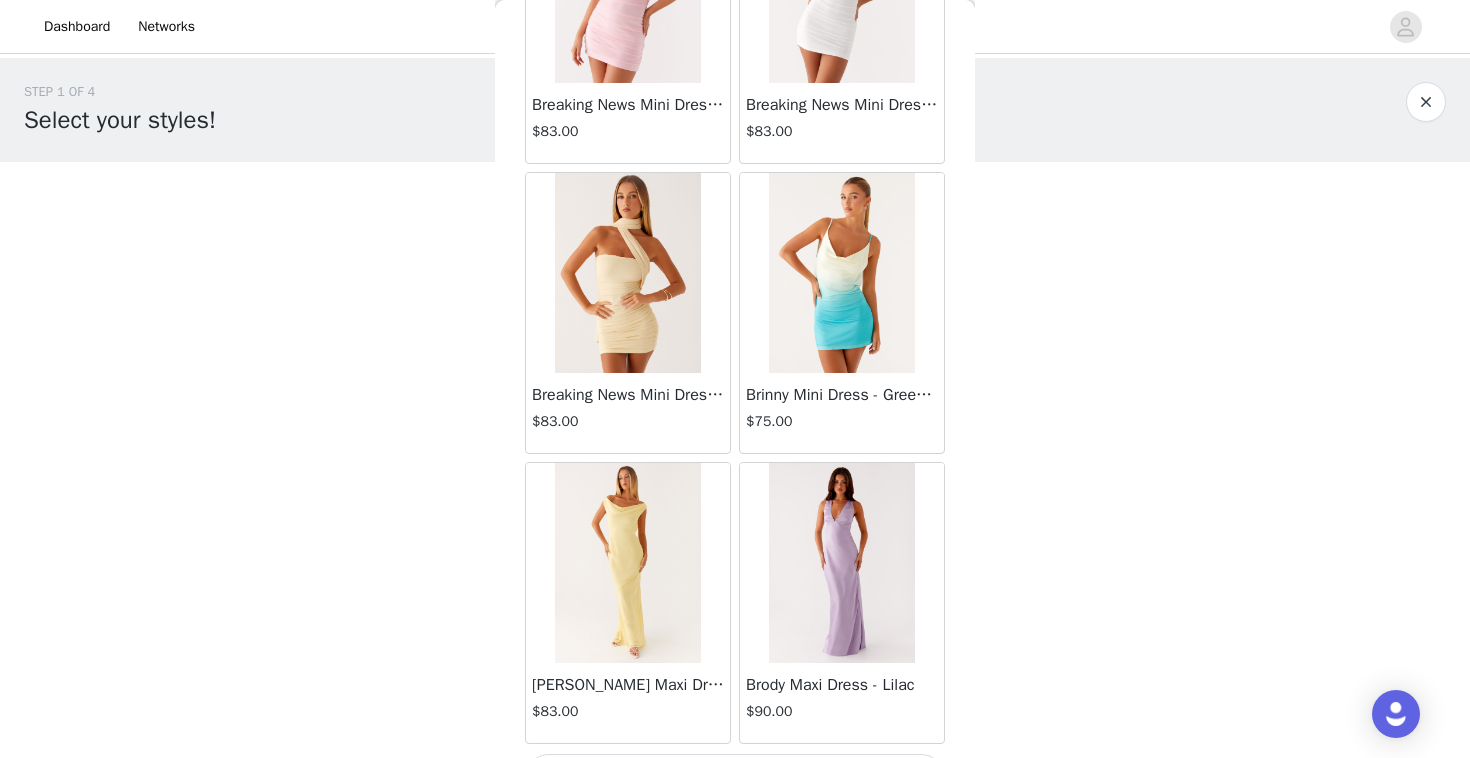 scroll, scrollTop: 8102, scrollLeft: 0, axis: vertical 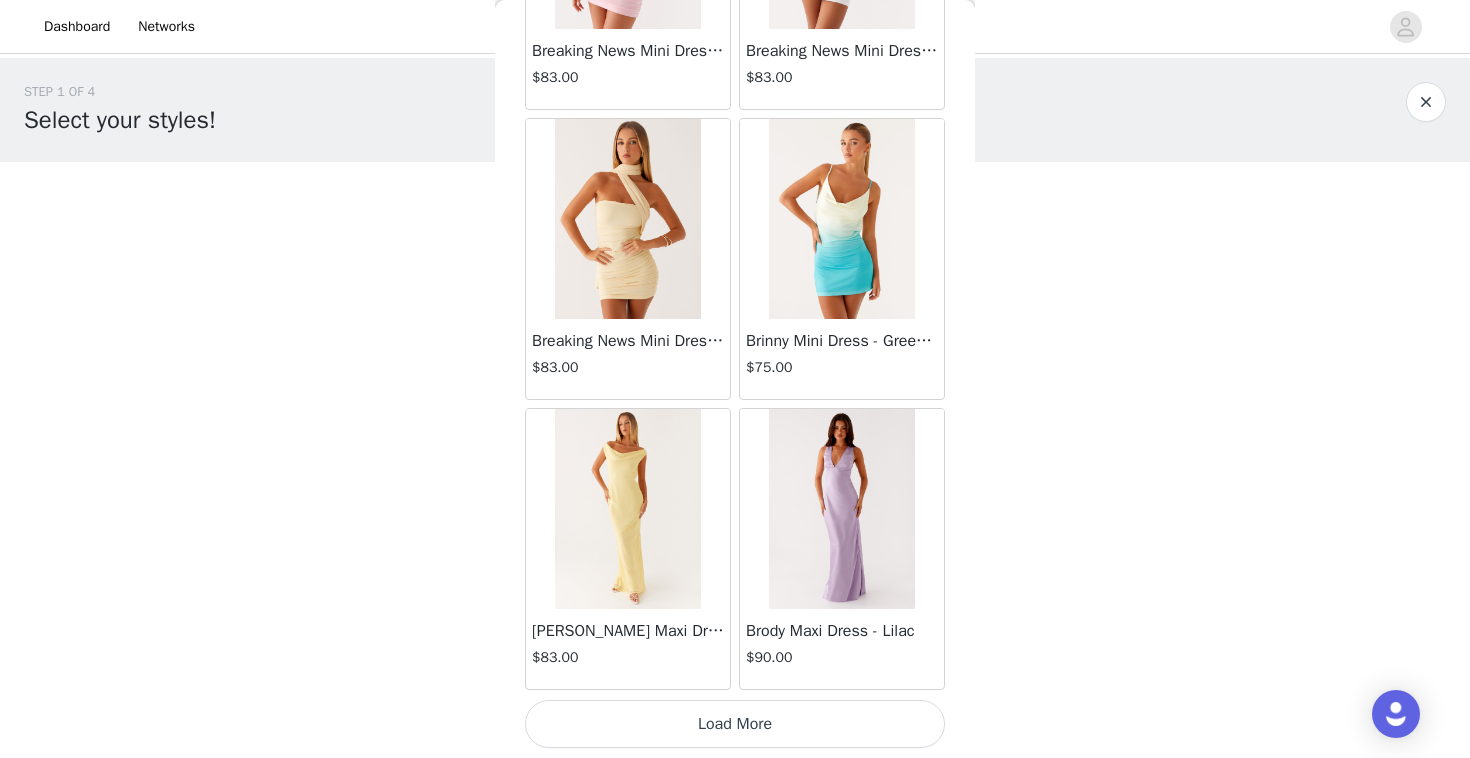 click on "Load More" at bounding box center (735, 724) 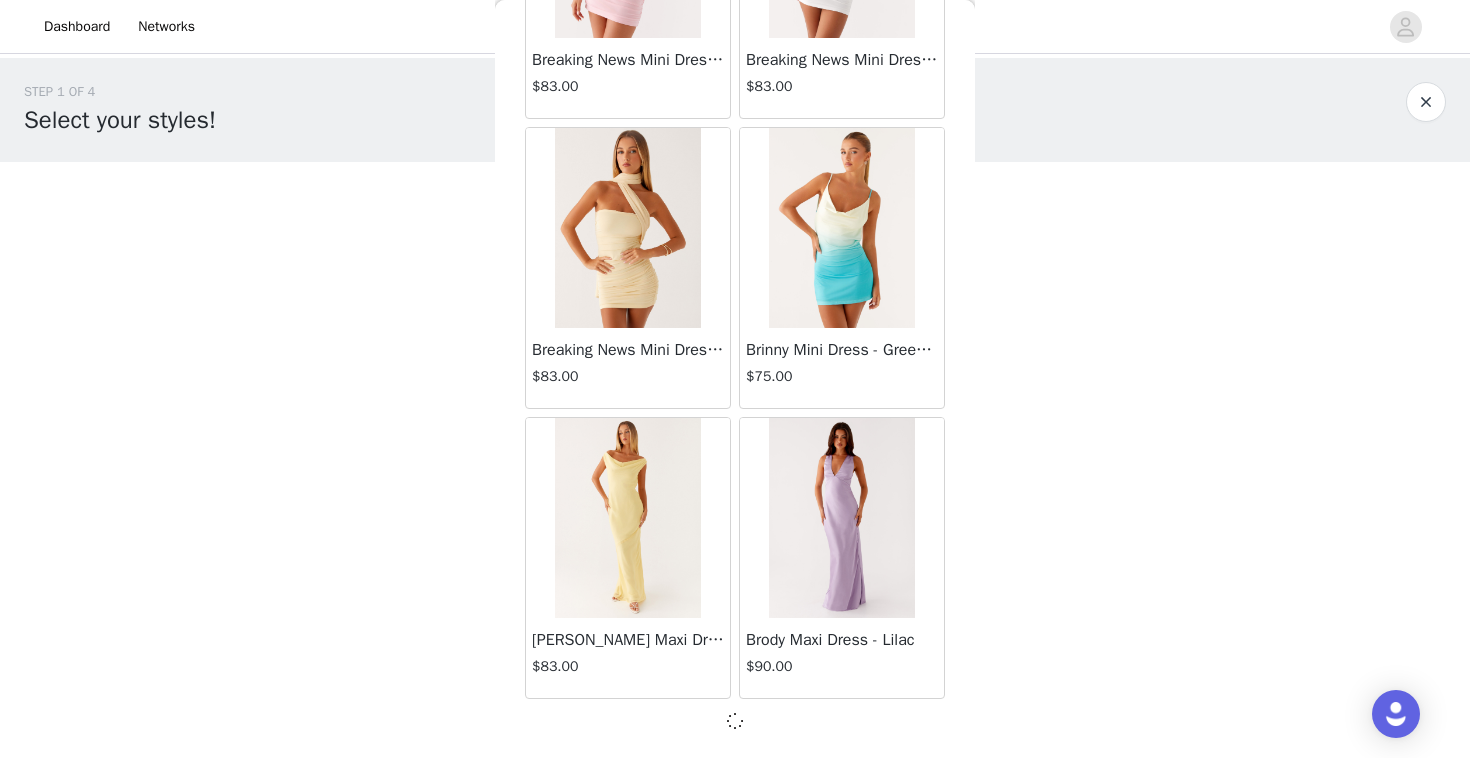 scroll, scrollTop: 8093, scrollLeft: 0, axis: vertical 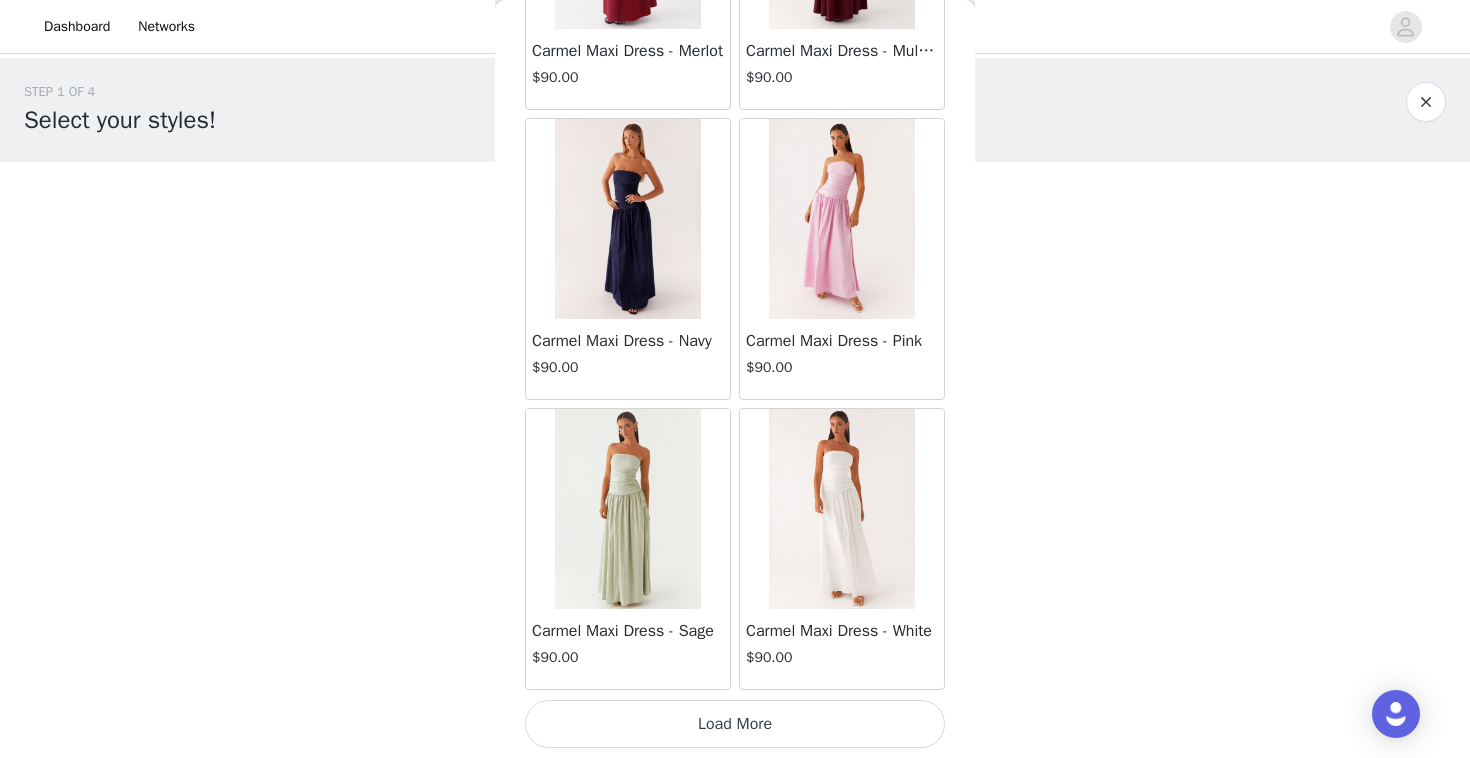 click on "Load More" at bounding box center (735, 724) 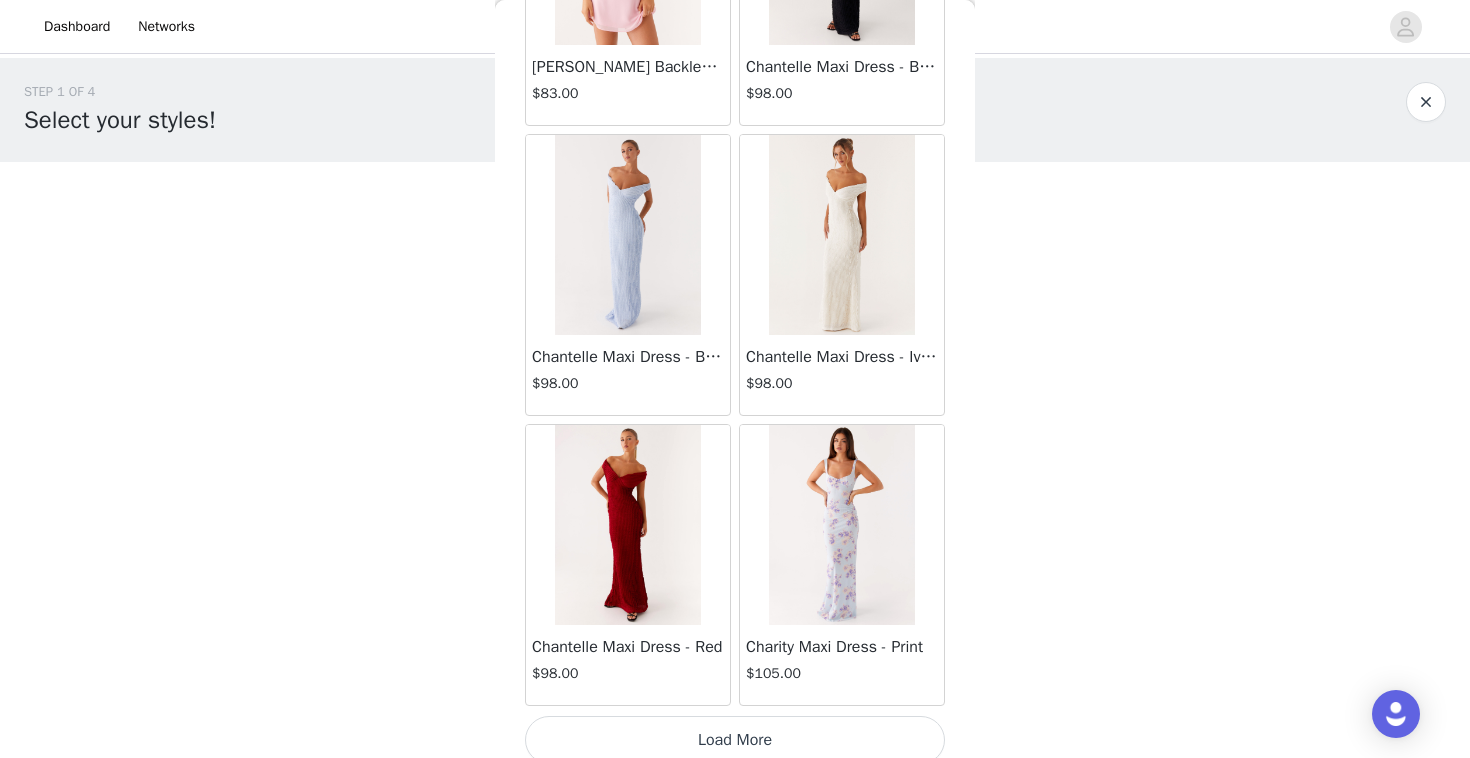scroll, scrollTop: 13902, scrollLeft: 0, axis: vertical 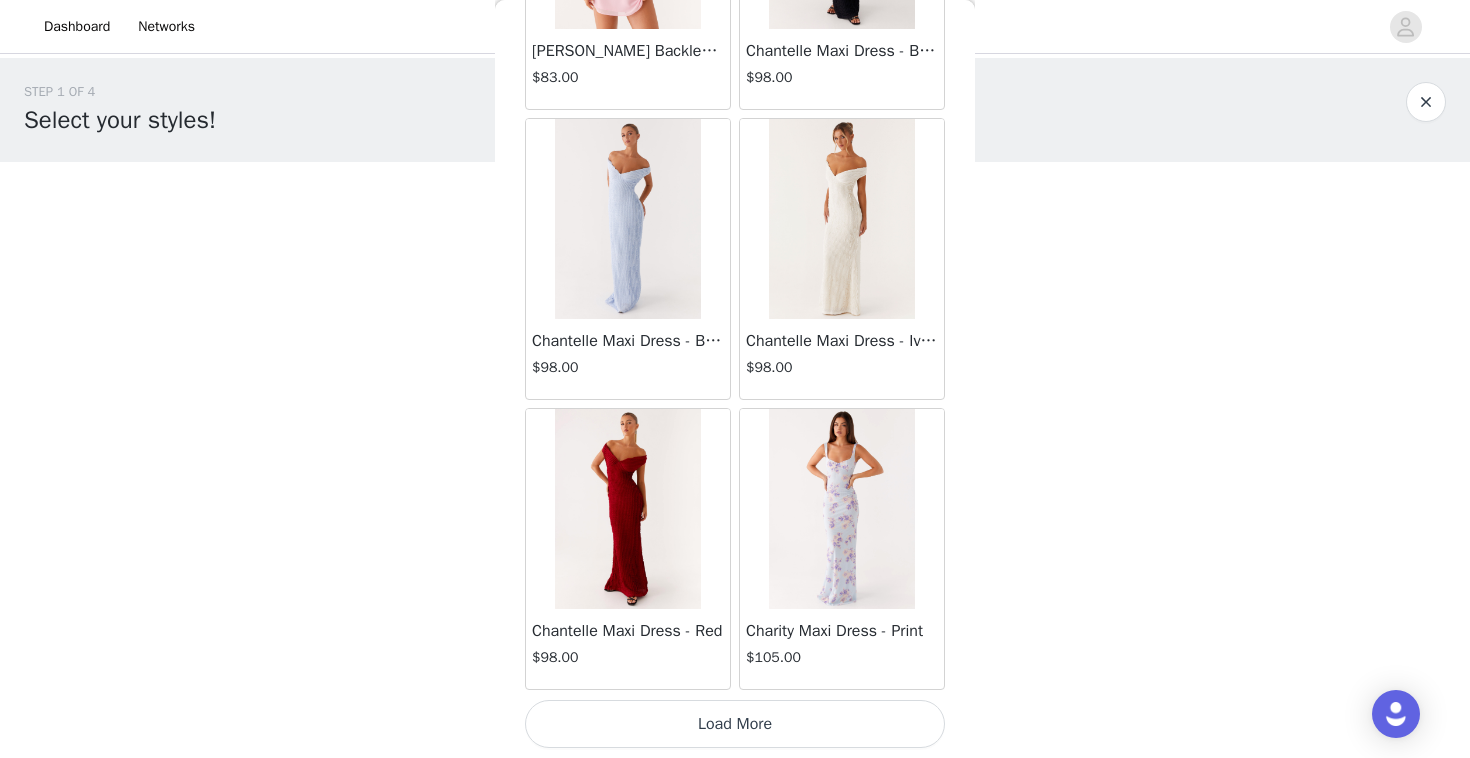 click on "Load More" at bounding box center (735, 724) 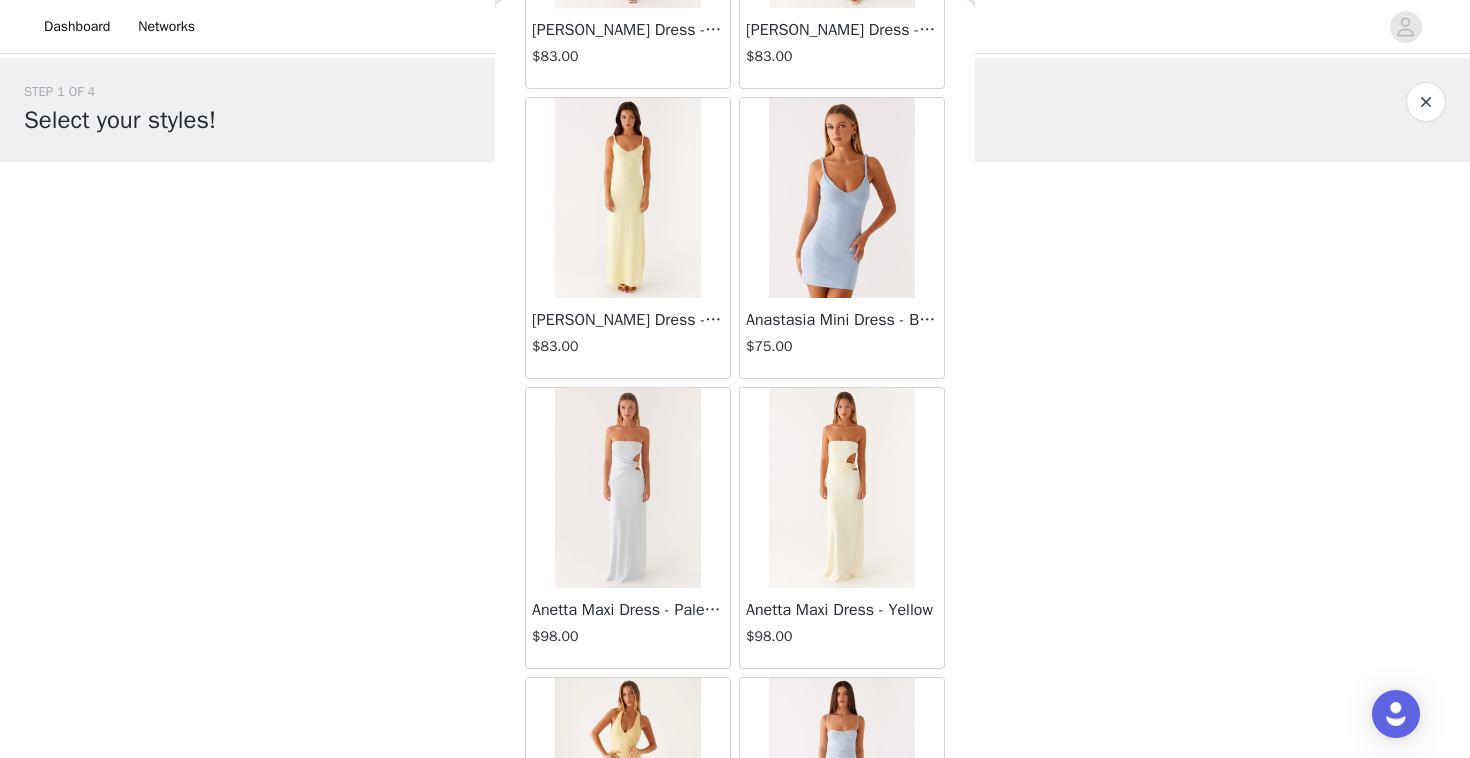 scroll, scrollTop: 2893, scrollLeft: 0, axis: vertical 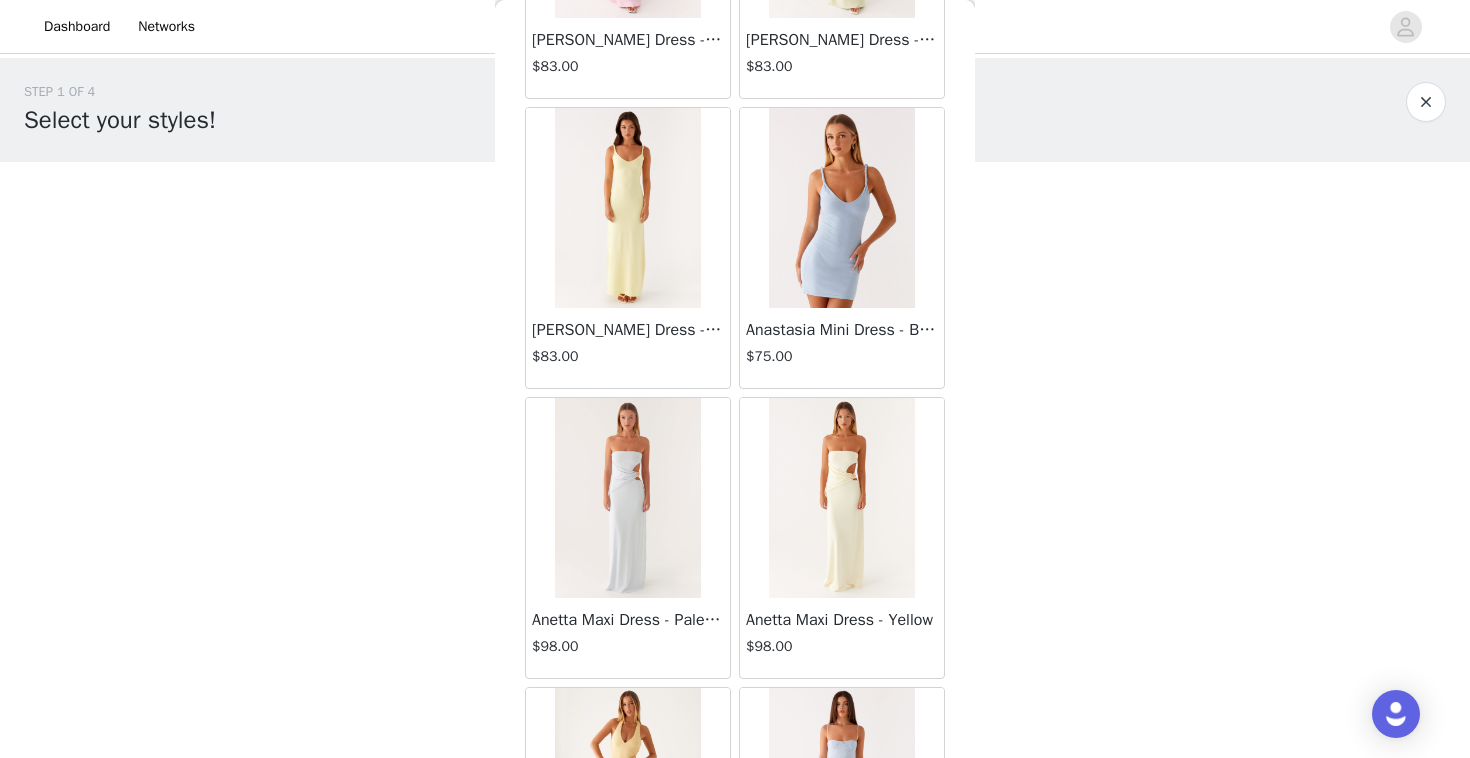 click at bounding box center [627, 208] 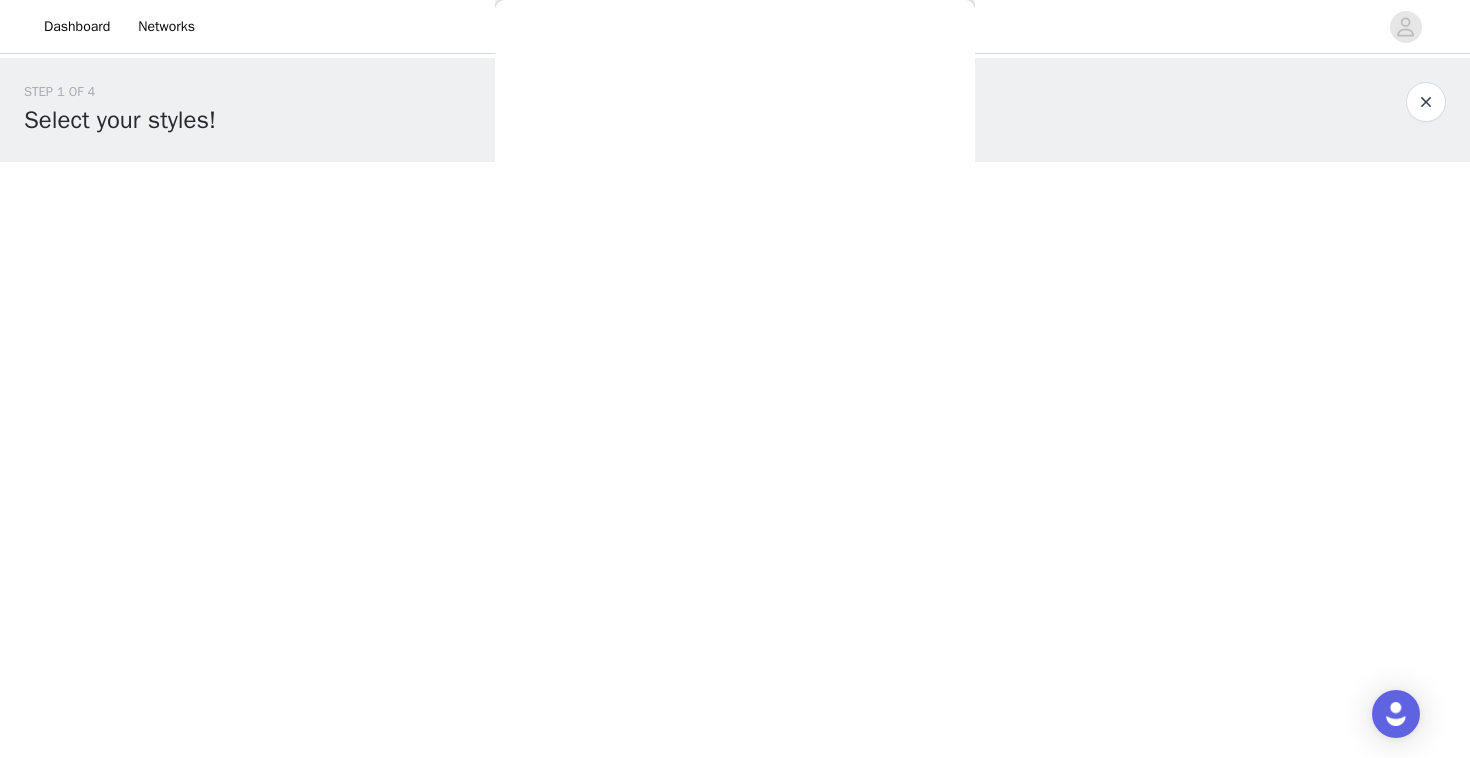scroll, scrollTop: 0, scrollLeft: 0, axis: both 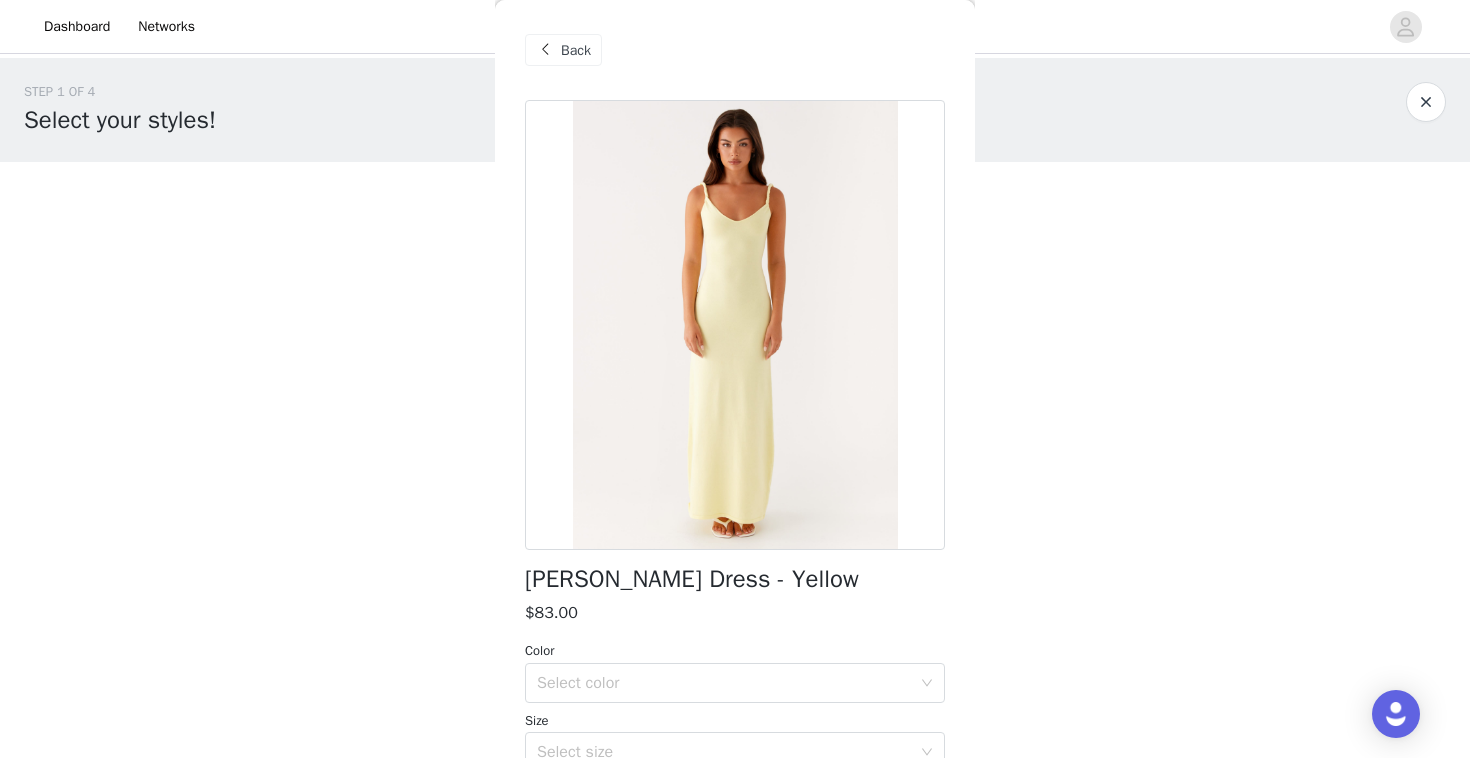 click on "Back" at bounding box center [576, 50] 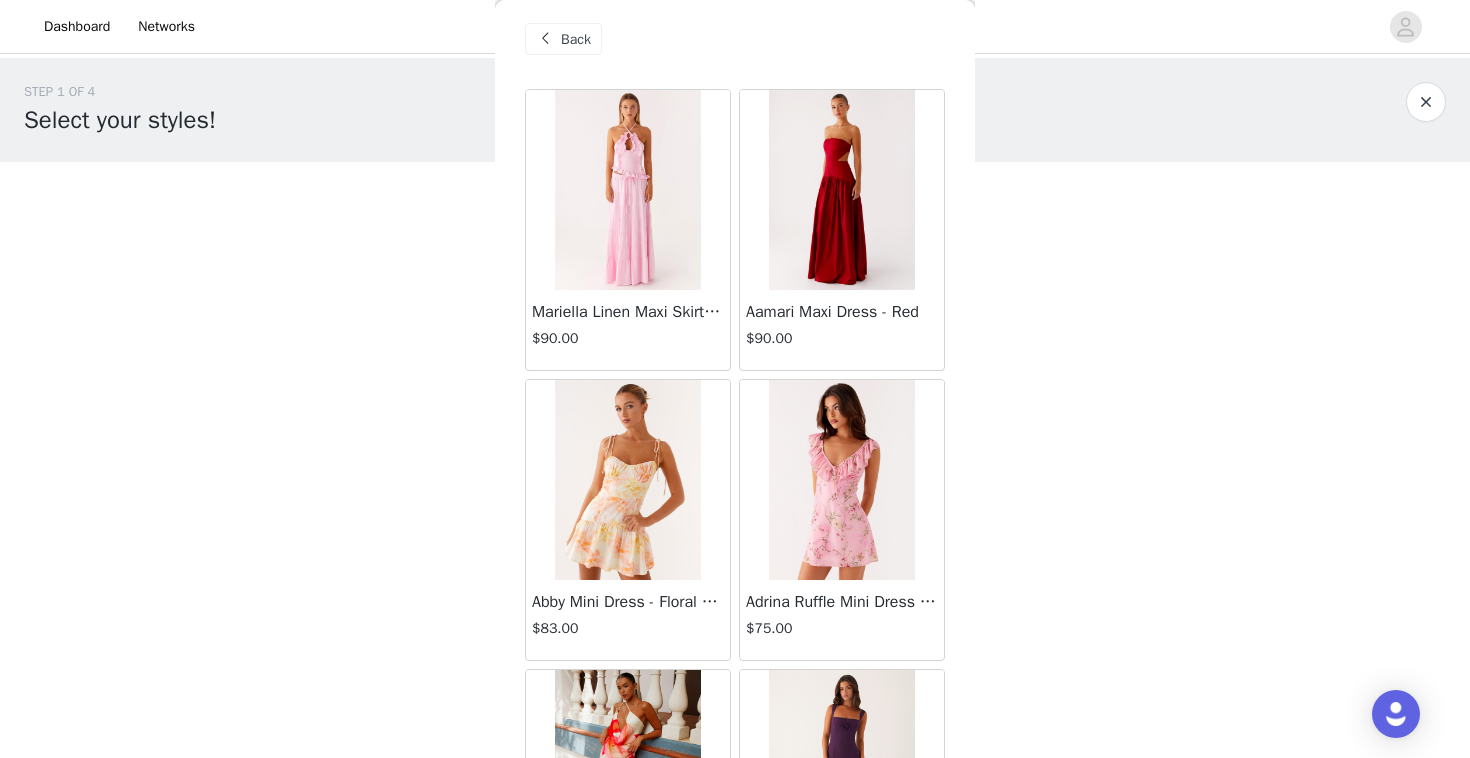 scroll, scrollTop: 0, scrollLeft: 0, axis: both 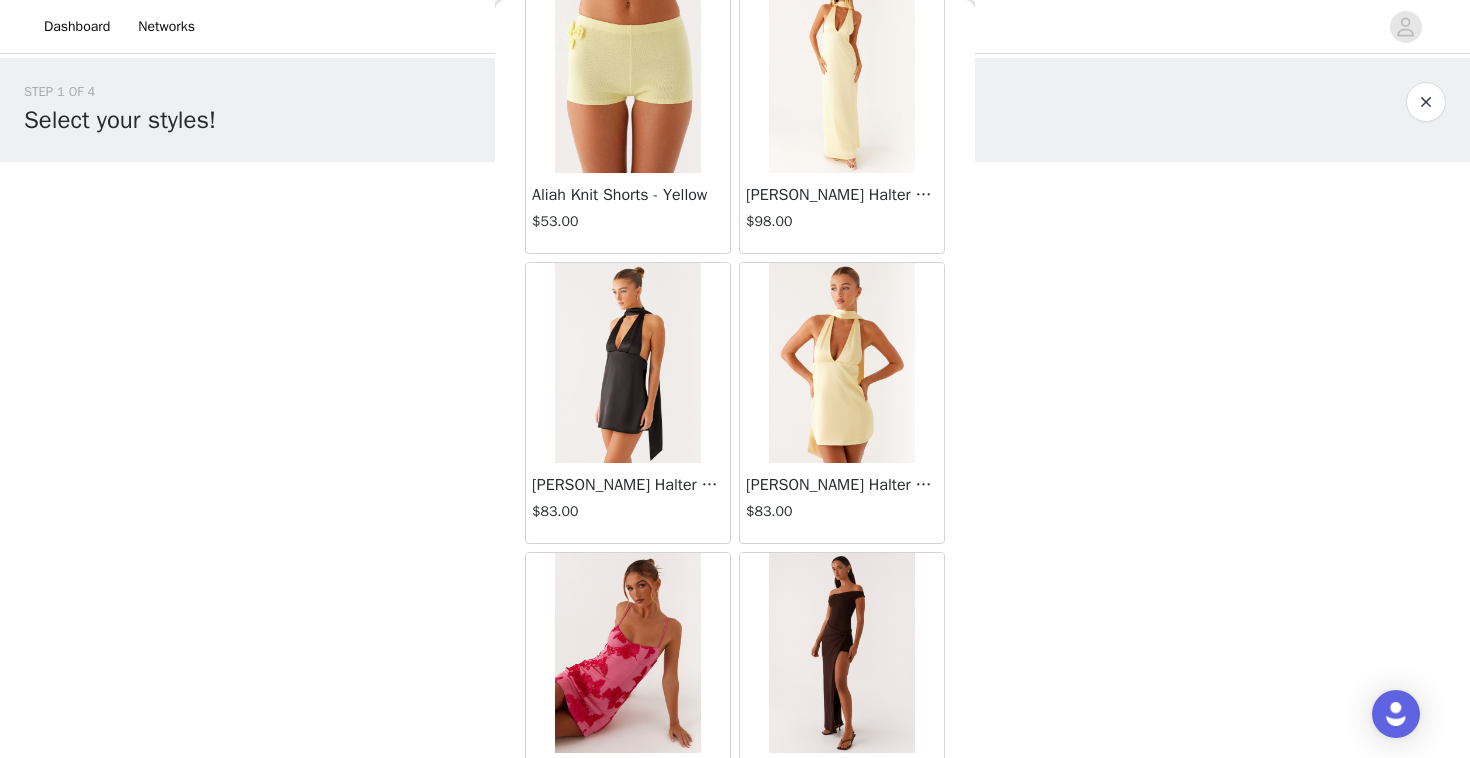 click at bounding box center [841, 363] 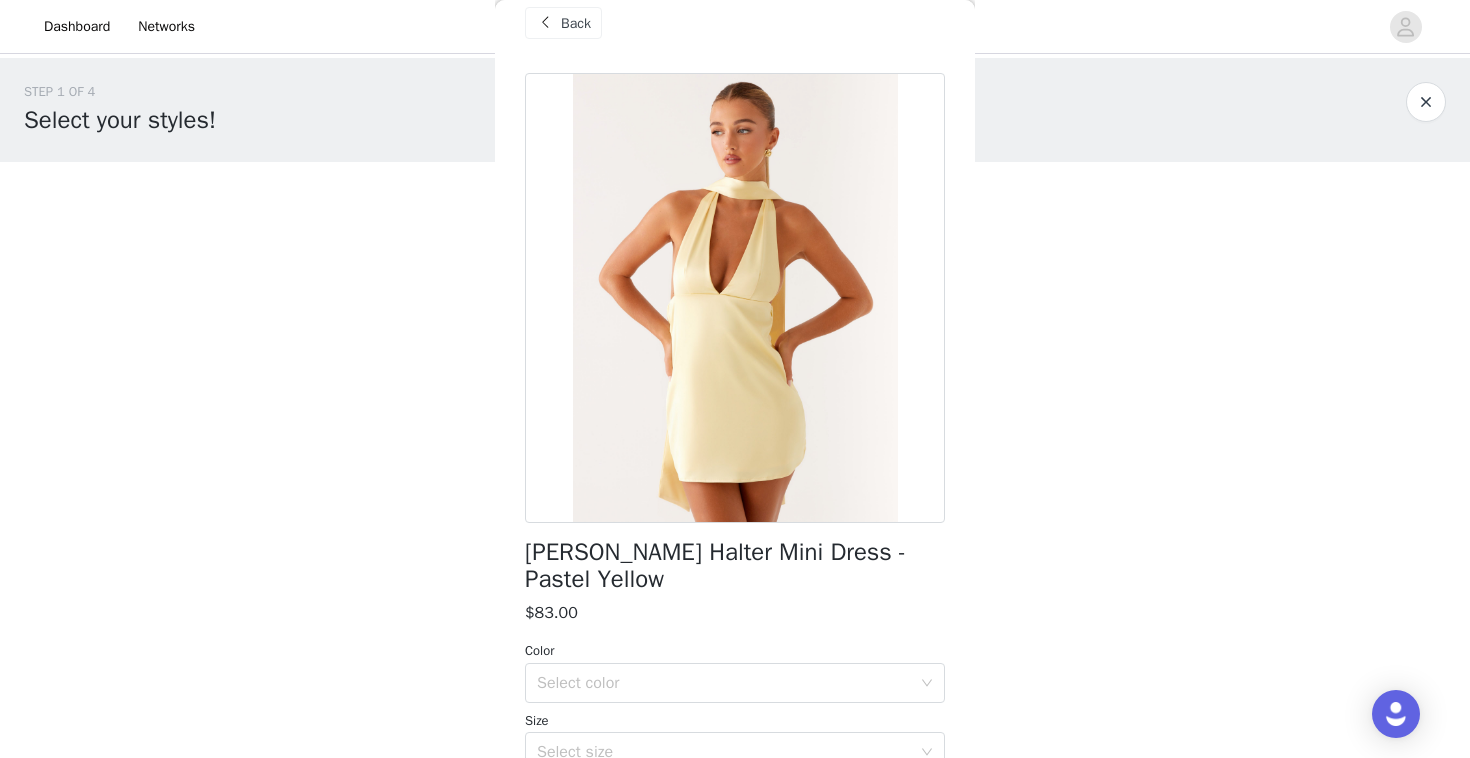 scroll, scrollTop: 0, scrollLeft: 0, axis: both 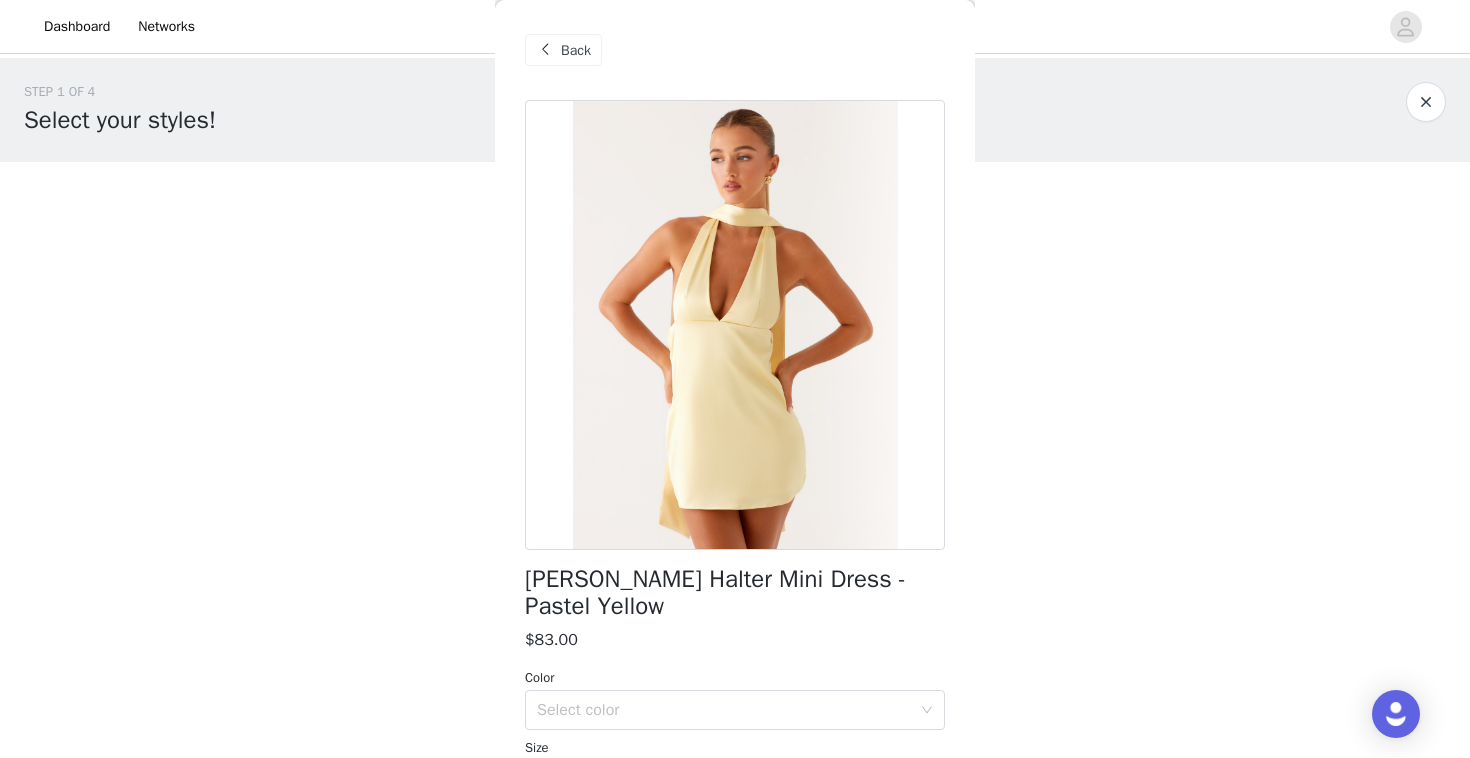 click on "Back" at bounding box center (563, 50) 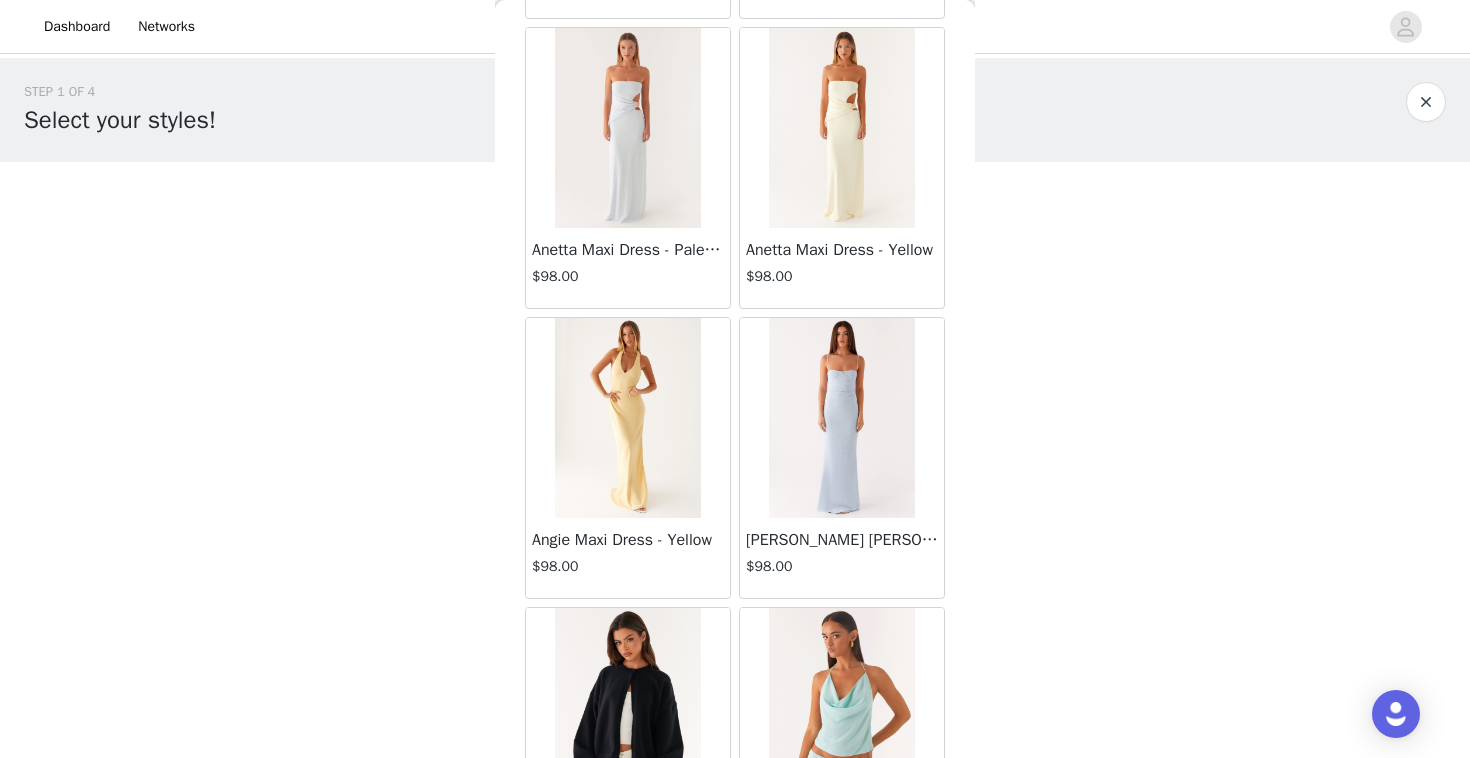 scroll, scrollTop: 3268, scrollLeft: 0, axis: vertical 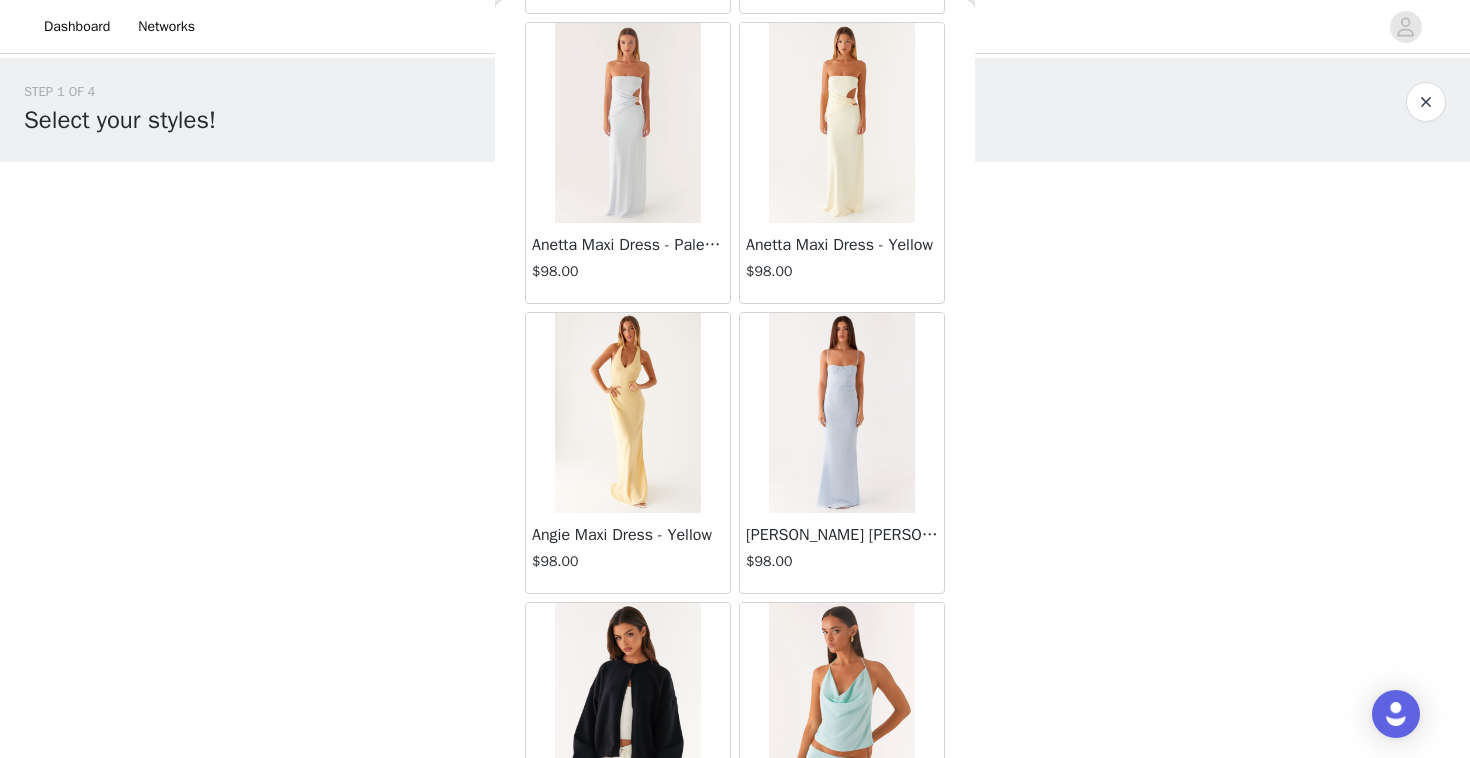 click at bounding box center [842, 123] 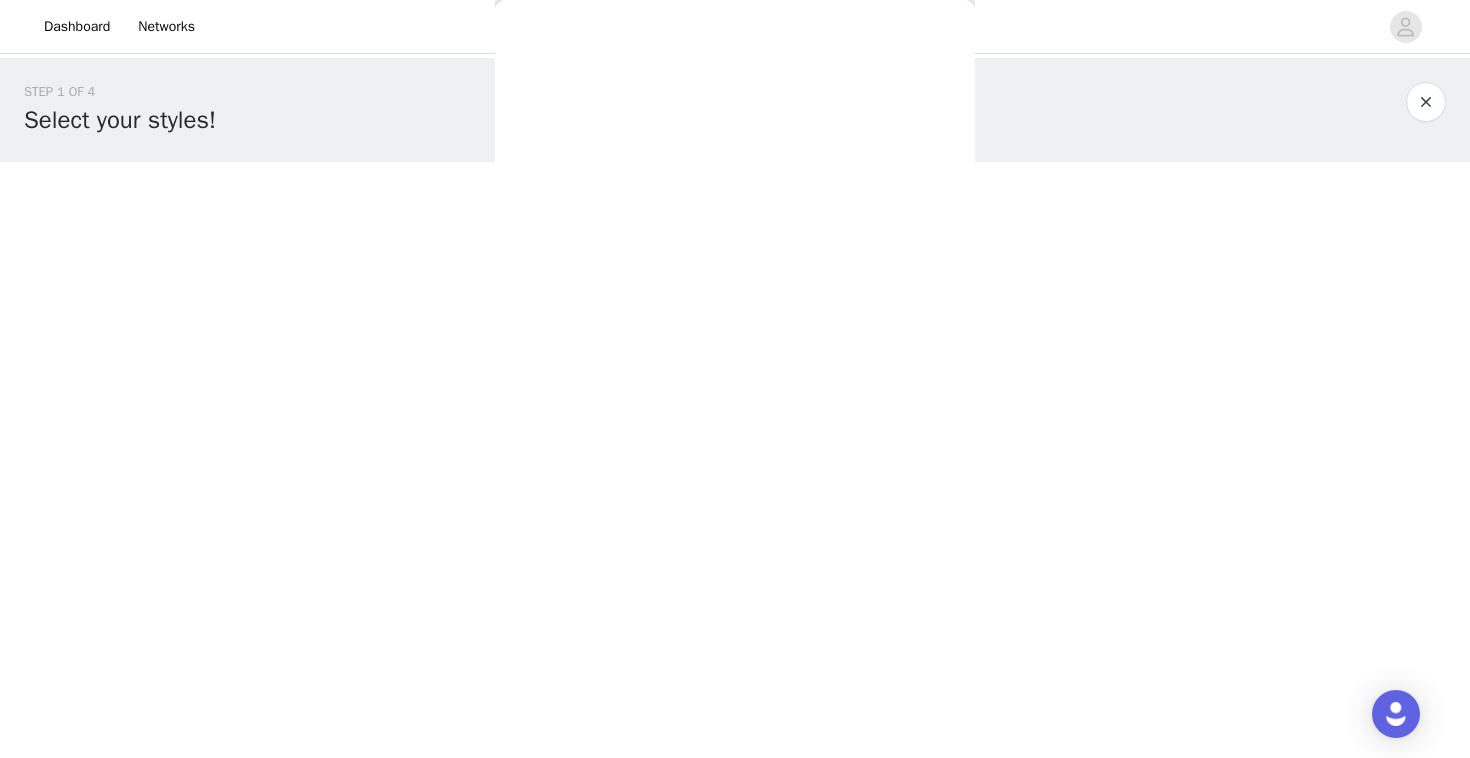 scroll, scrollTop: 0, scrollLeft: 0, axis: both 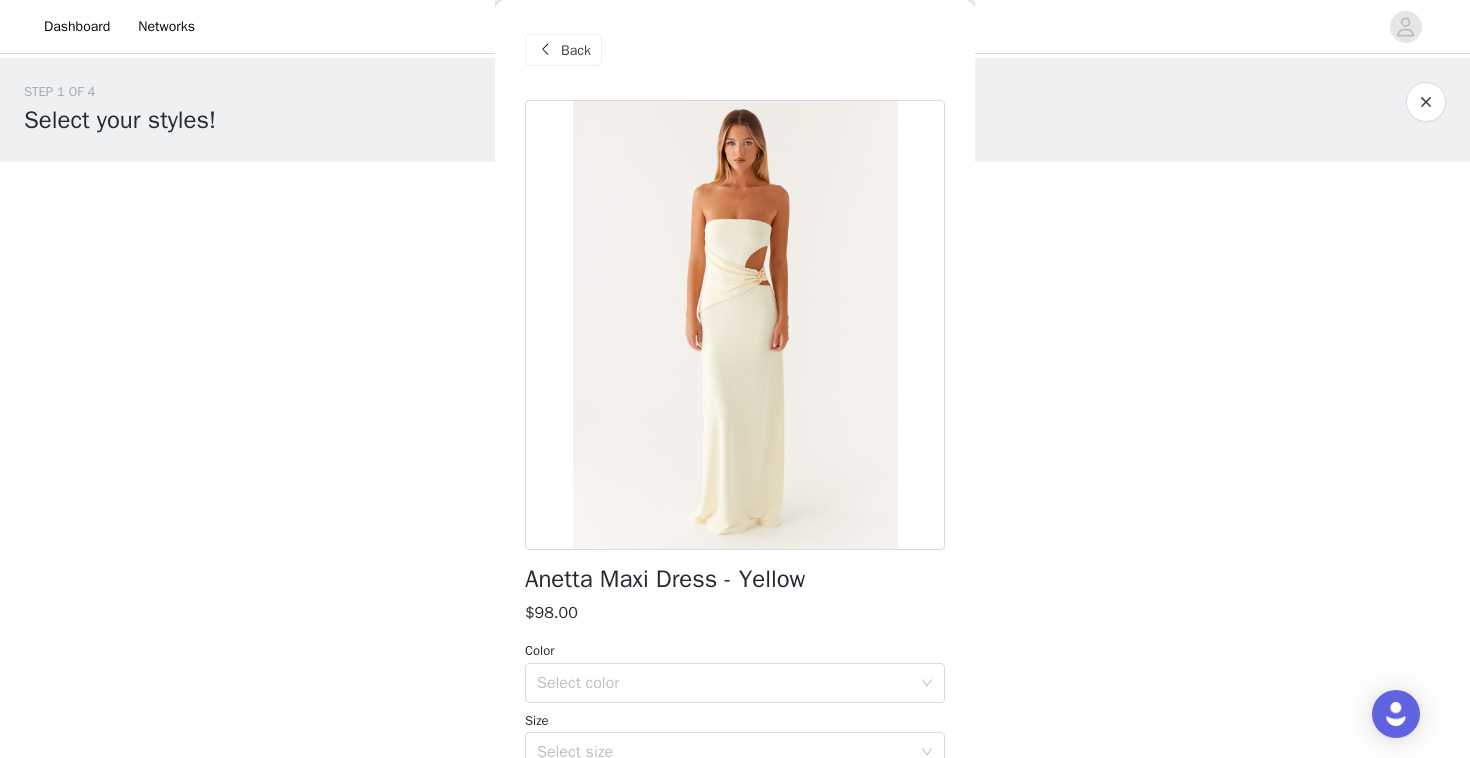 click on "Back" at bounding box center (576, 50) 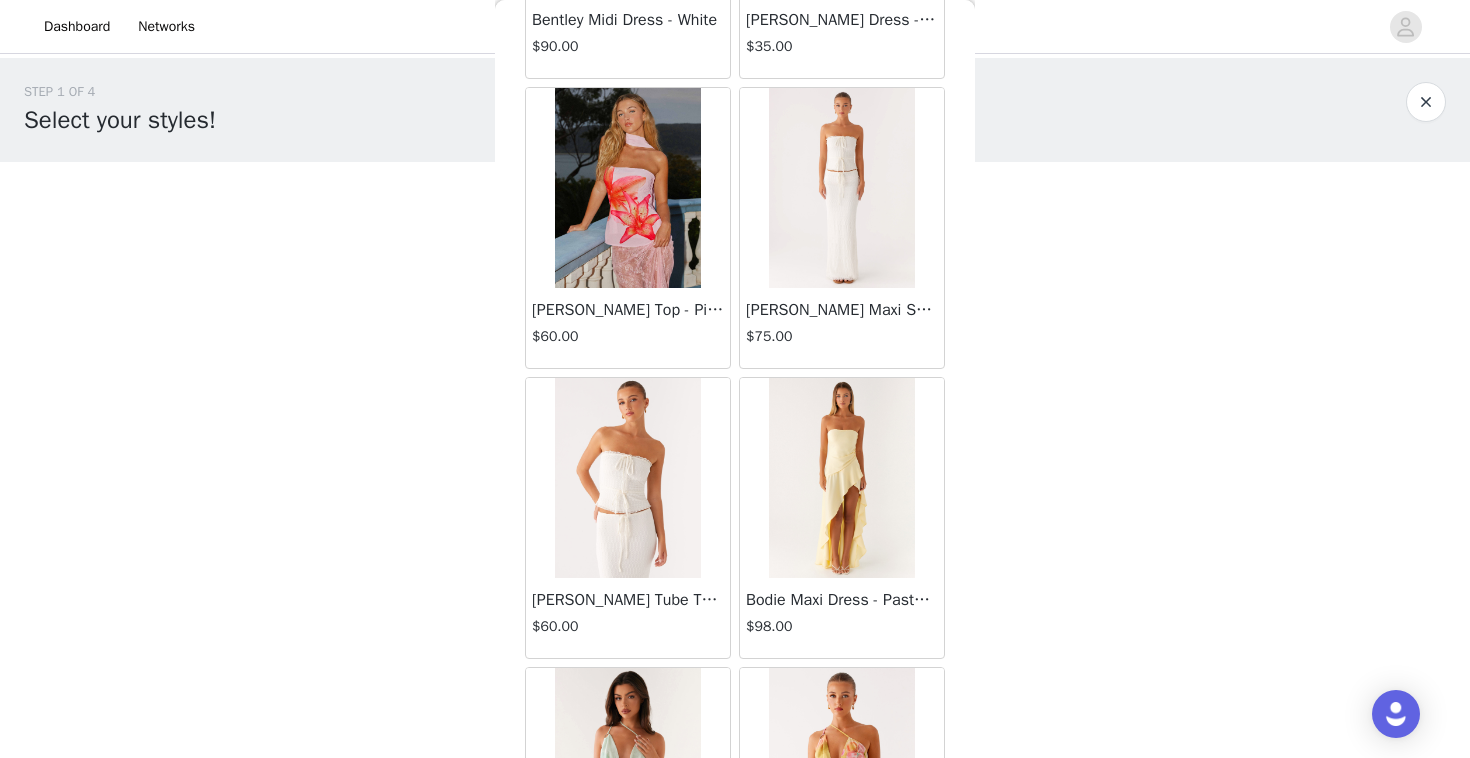 scroll, scrollTop: 6974, scrollLeft: 0, axis: vertical 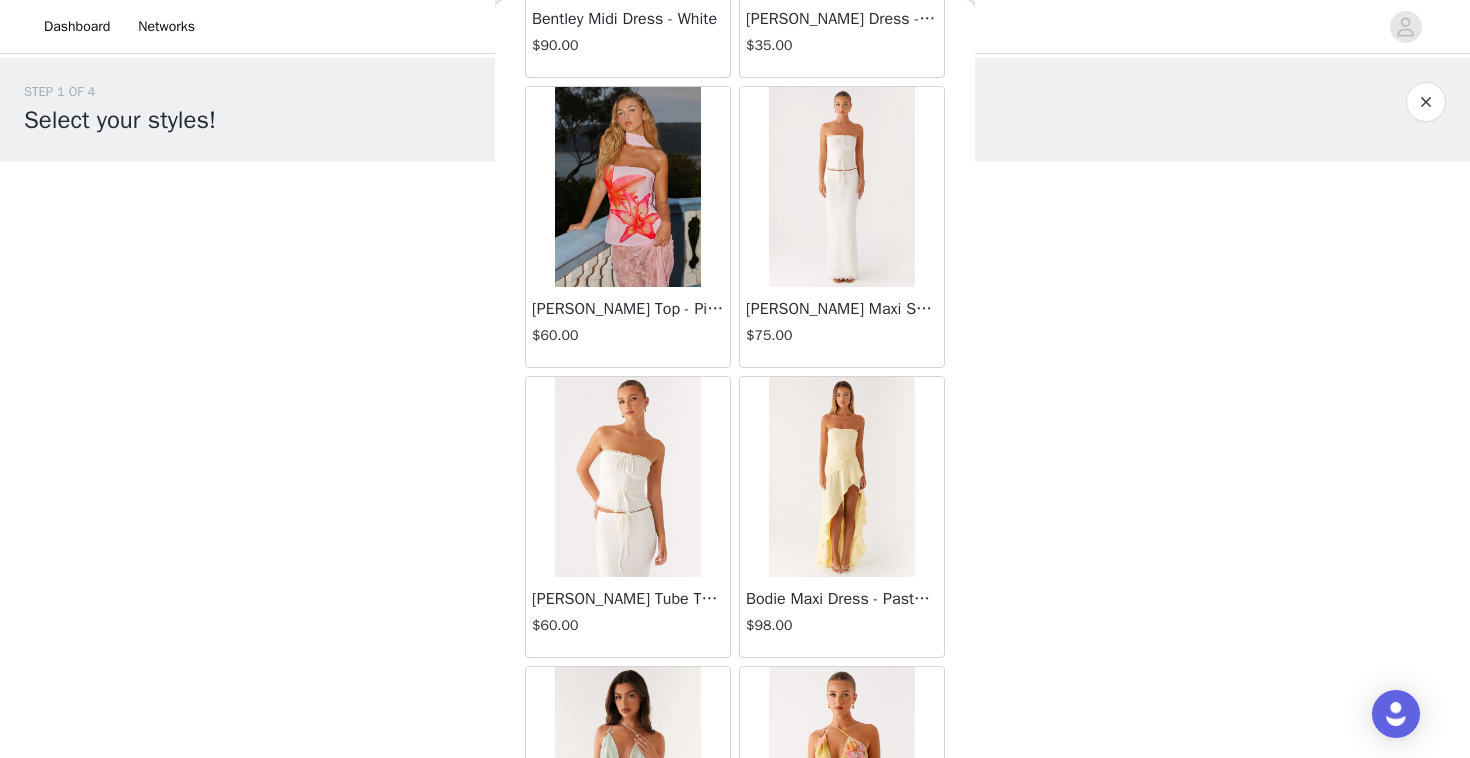 click at bounding box center [841, 477] 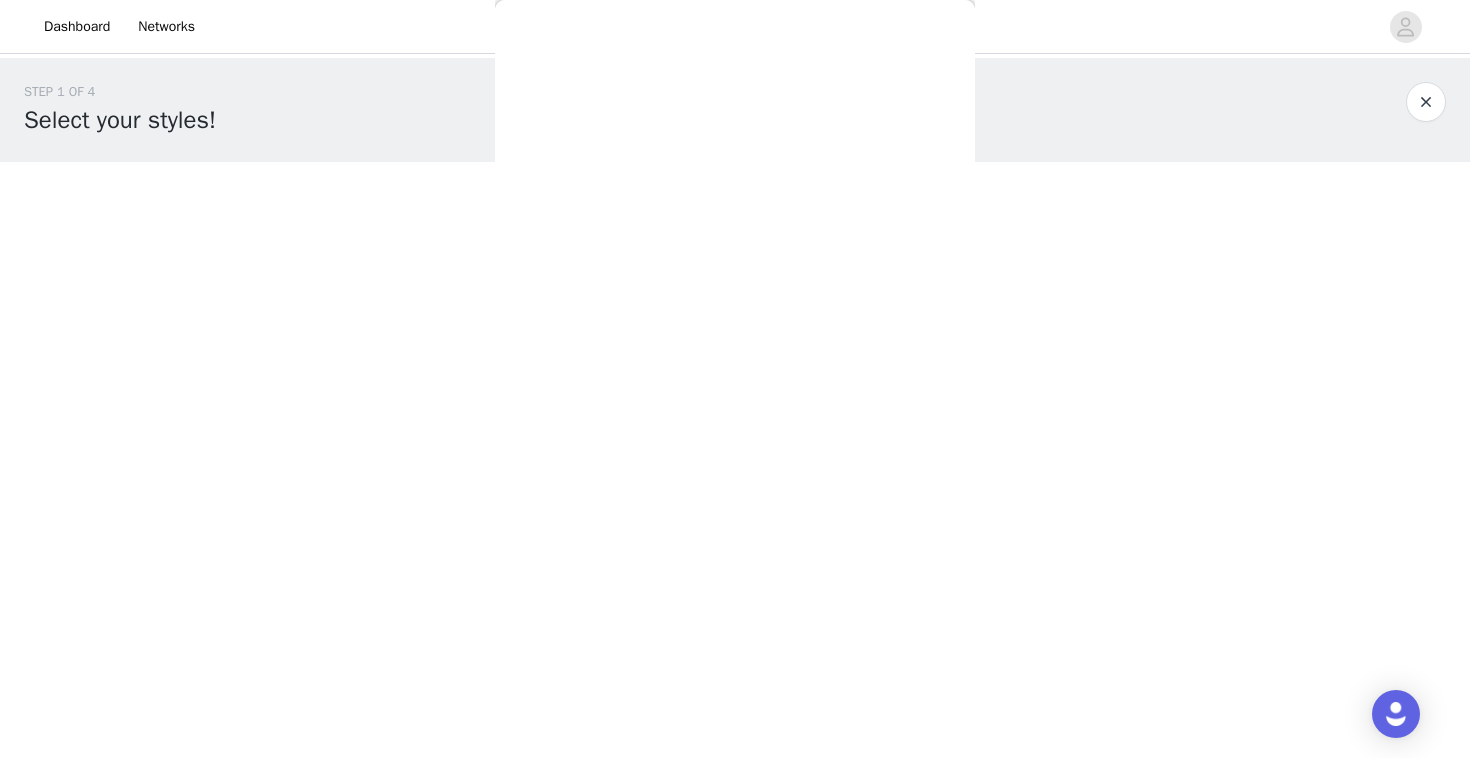 scroll, scrollTop: 0, scrollLeft: 0, axis: both 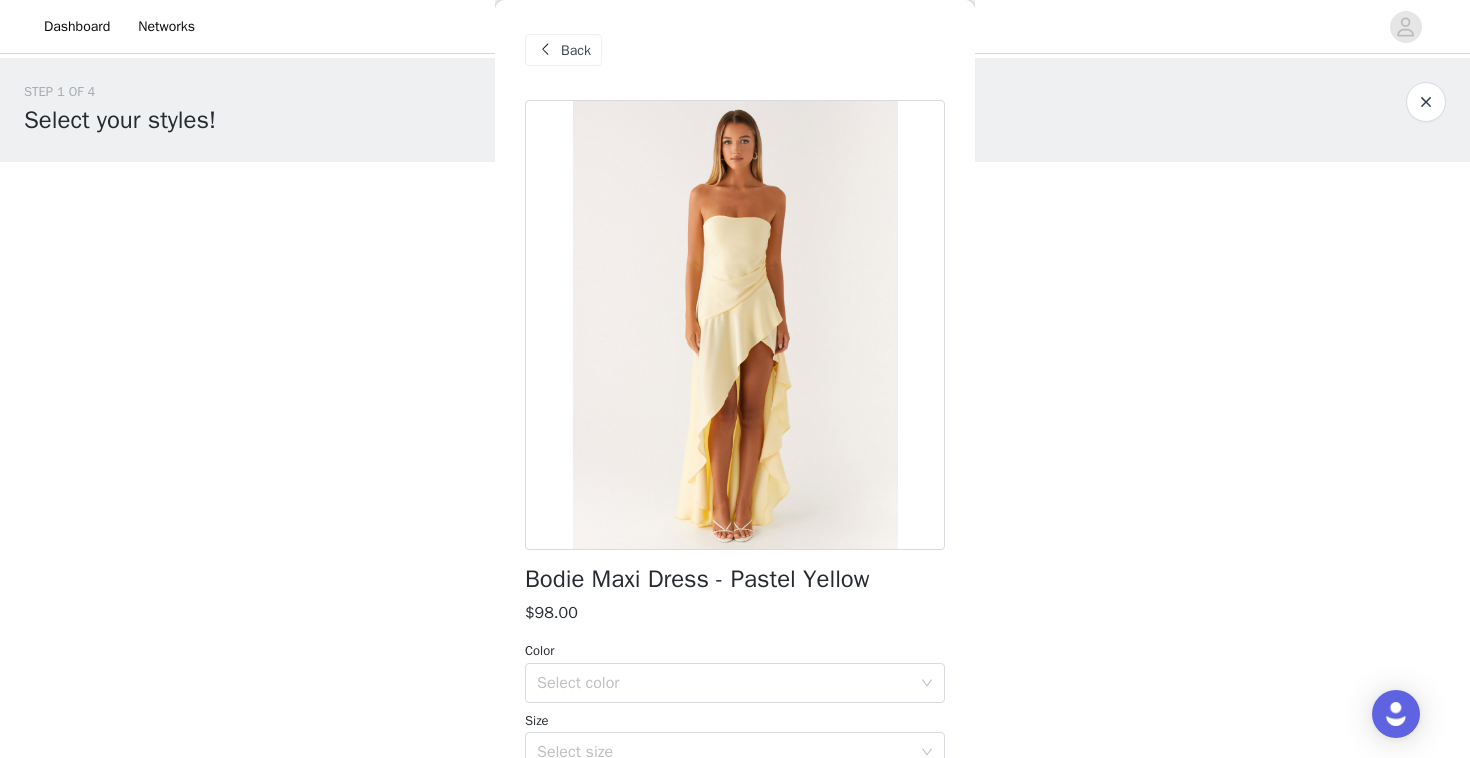 click on "Back" at bounding box center (576, 50) 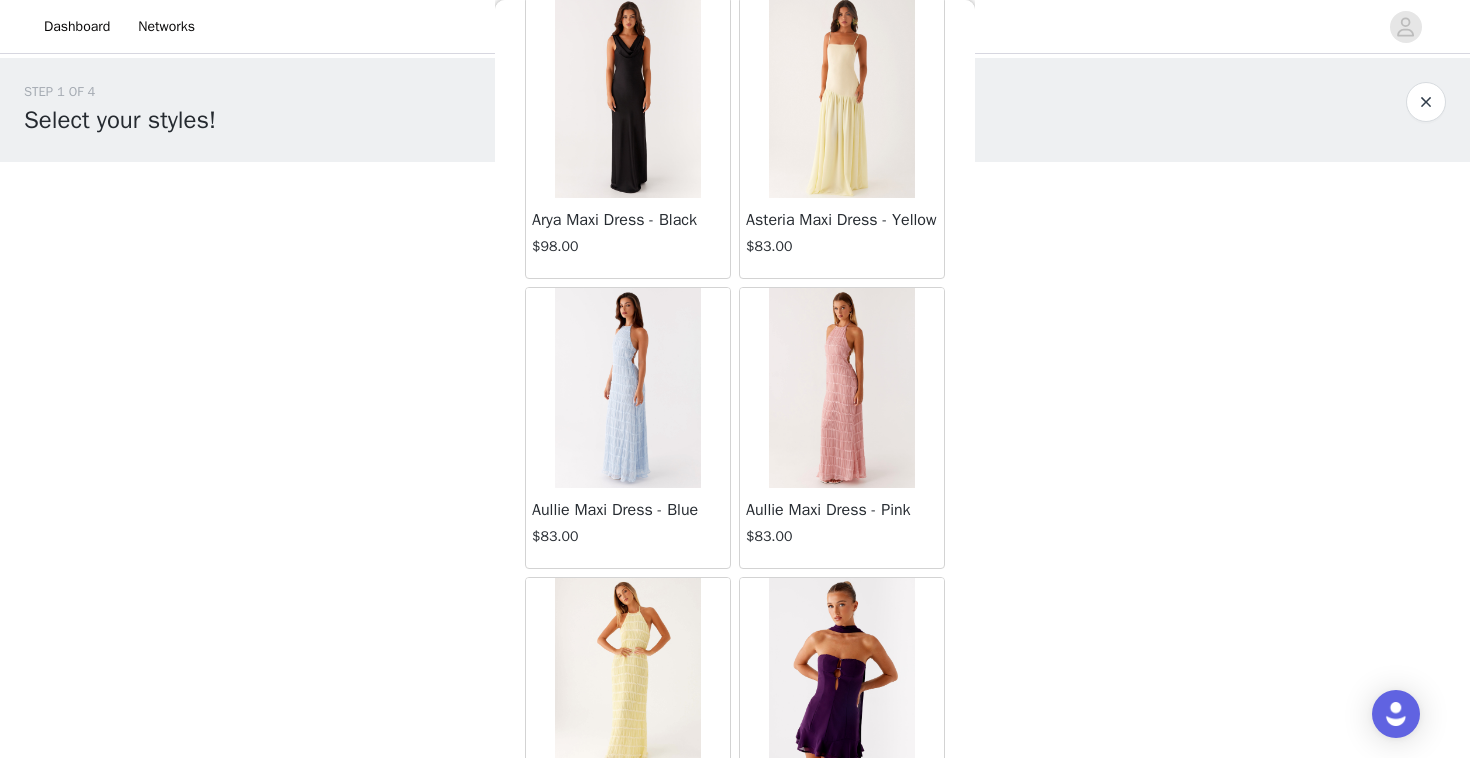 scroll, scrollTop: 4457, scrollLeft: 0, axis: vertical 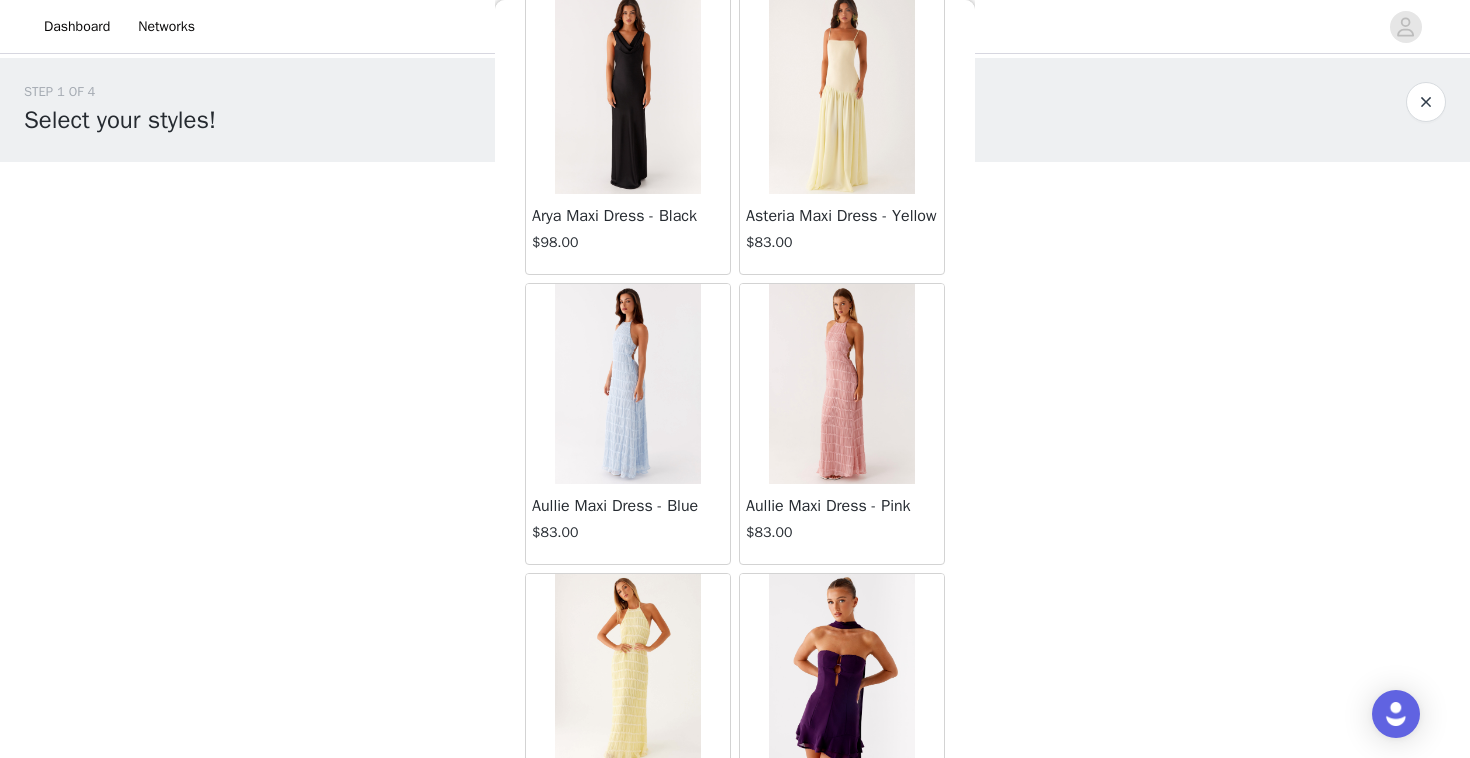 click at bounding box center [841, 94] 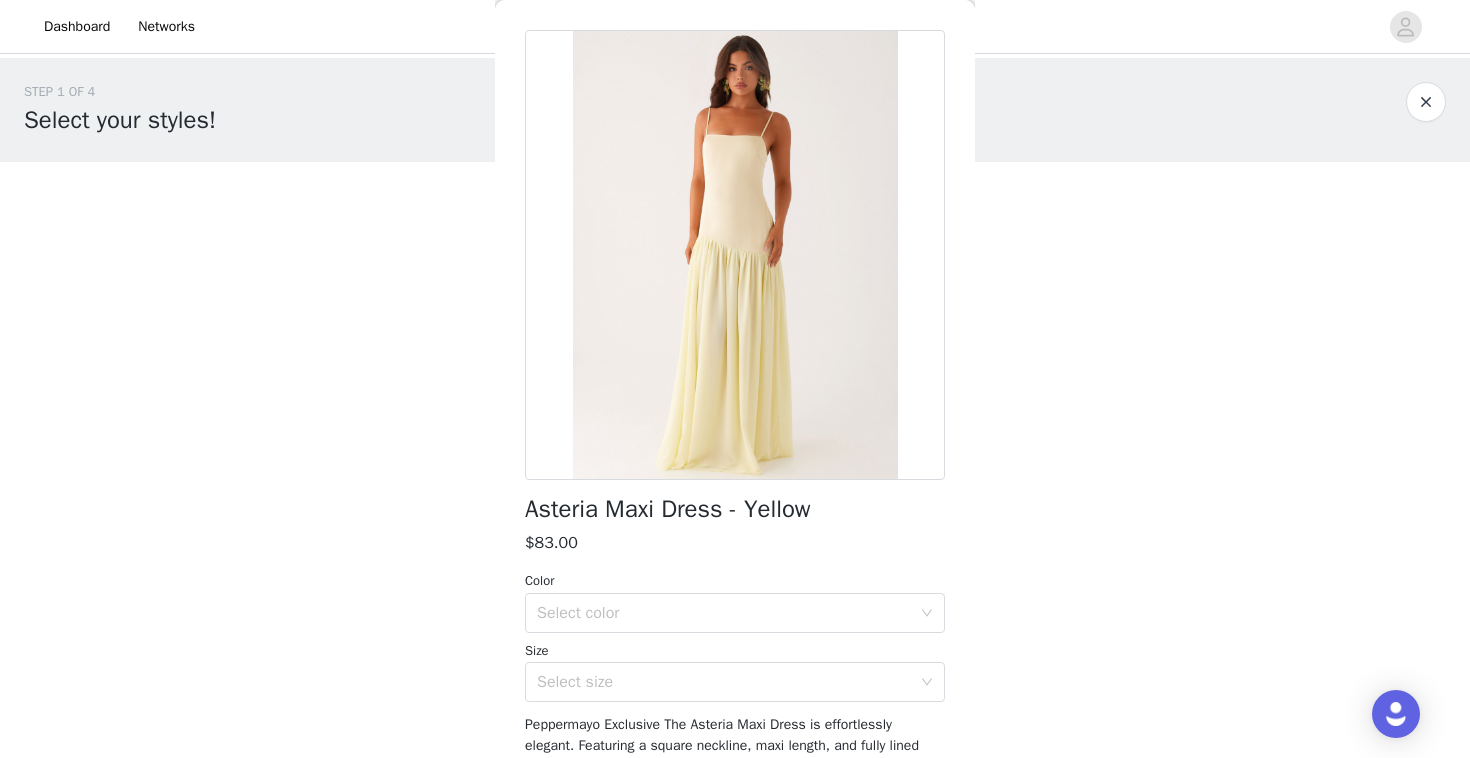 scroll, scrollTop: 0, scrollLeft: 0, axis: both 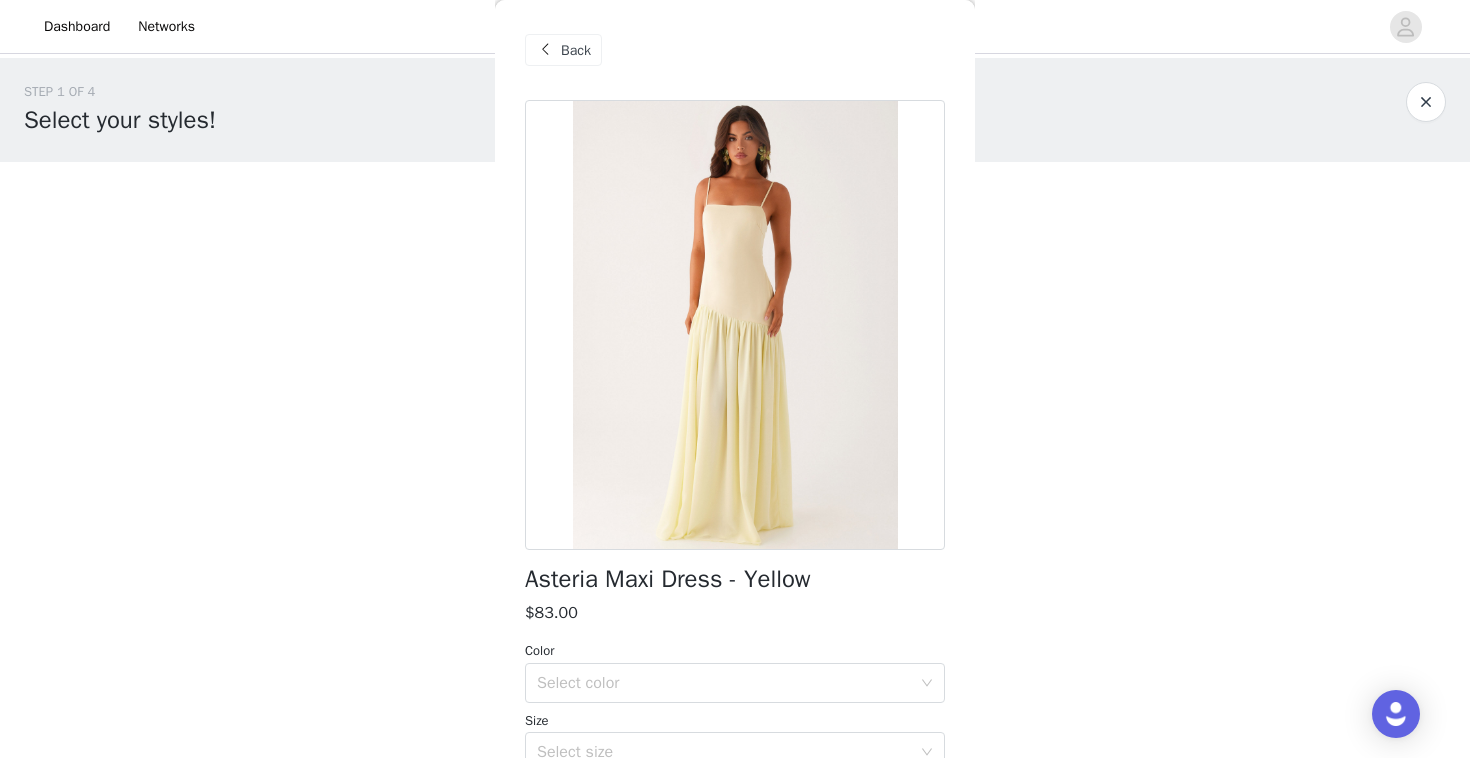 click on "Back" at bounding box center [576, 50] 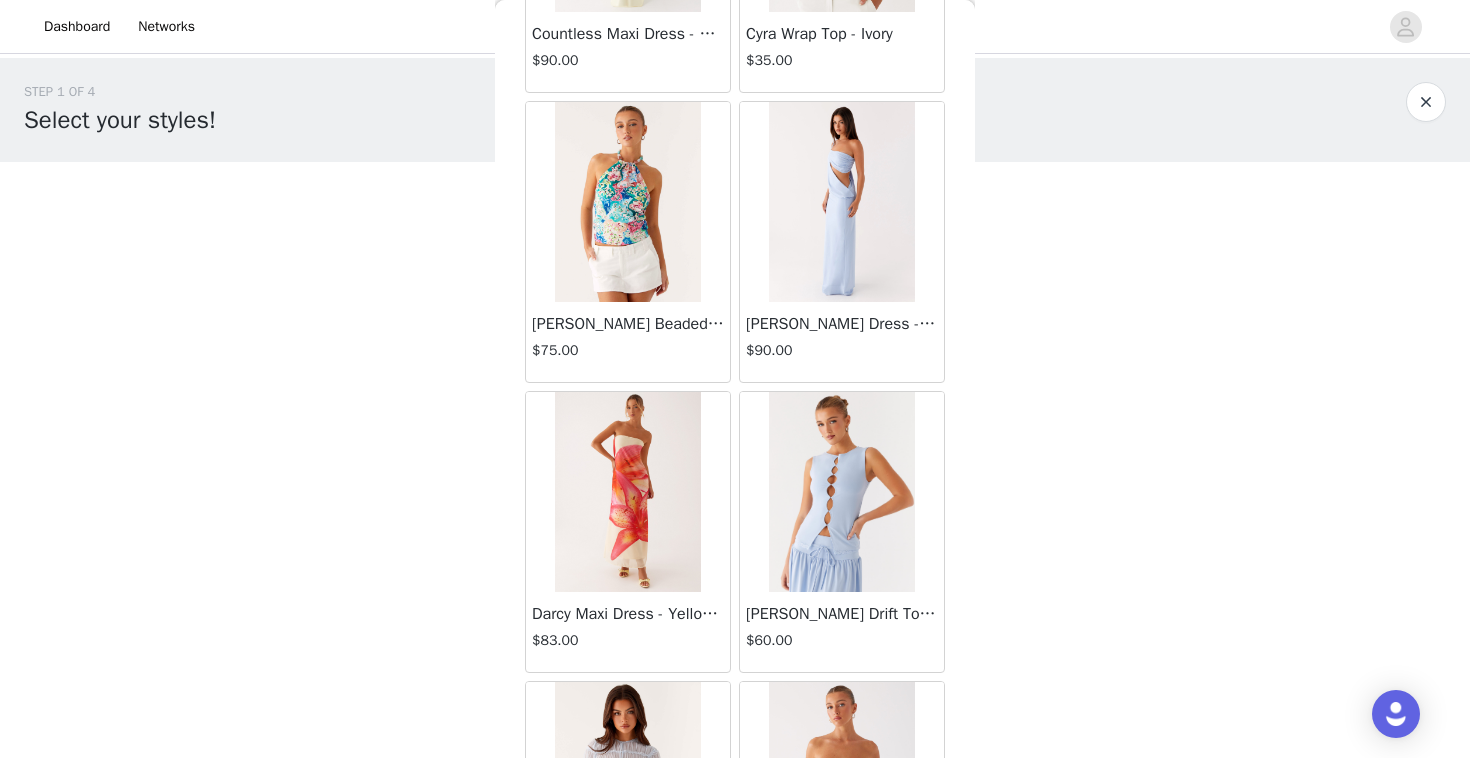 scroll, scrollTop: 16802, scrollLeft: 0, axis: vertical 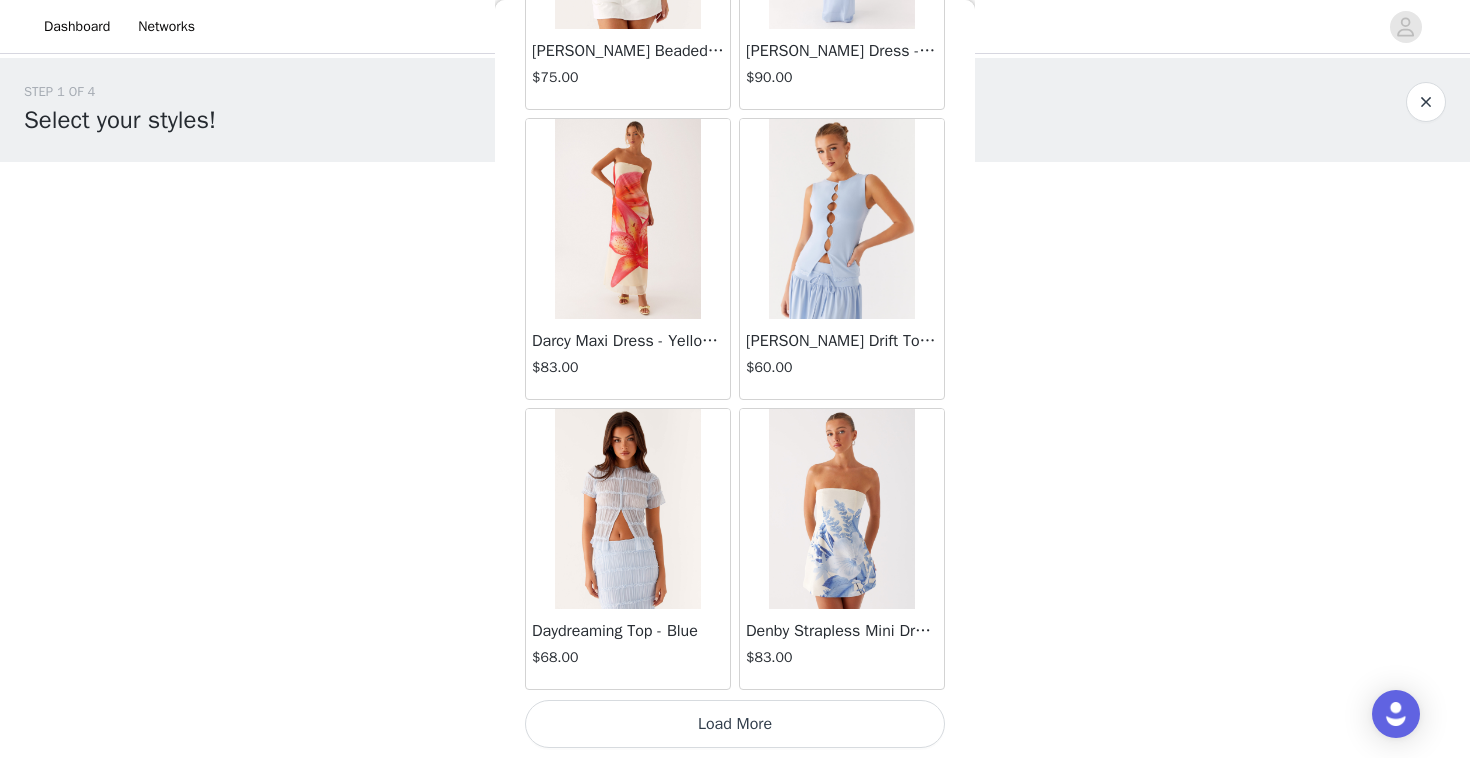 click on "Load More" at bounding box center (735, 724) 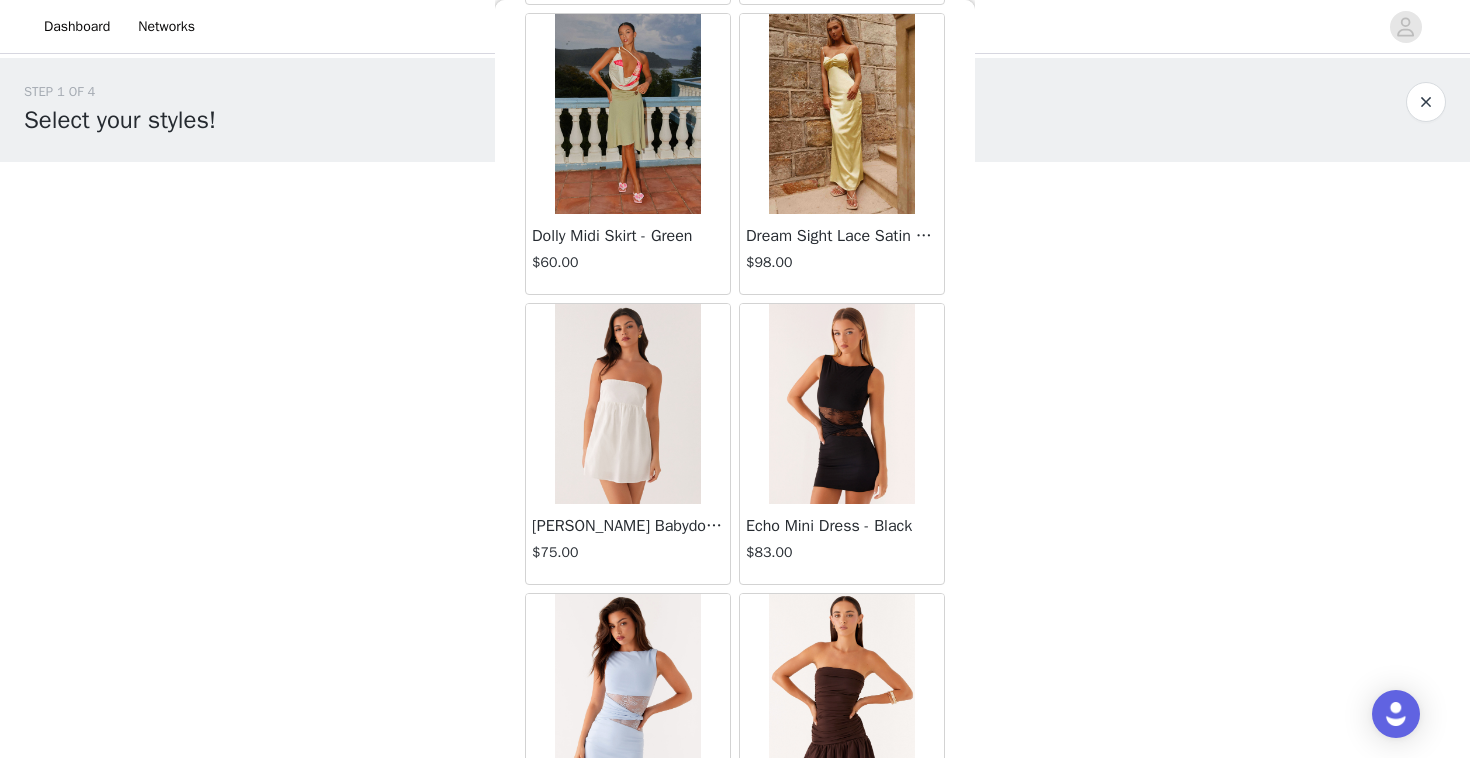 scroll, scrollTop: 18364, scrollLeft: 0, axis: vertical 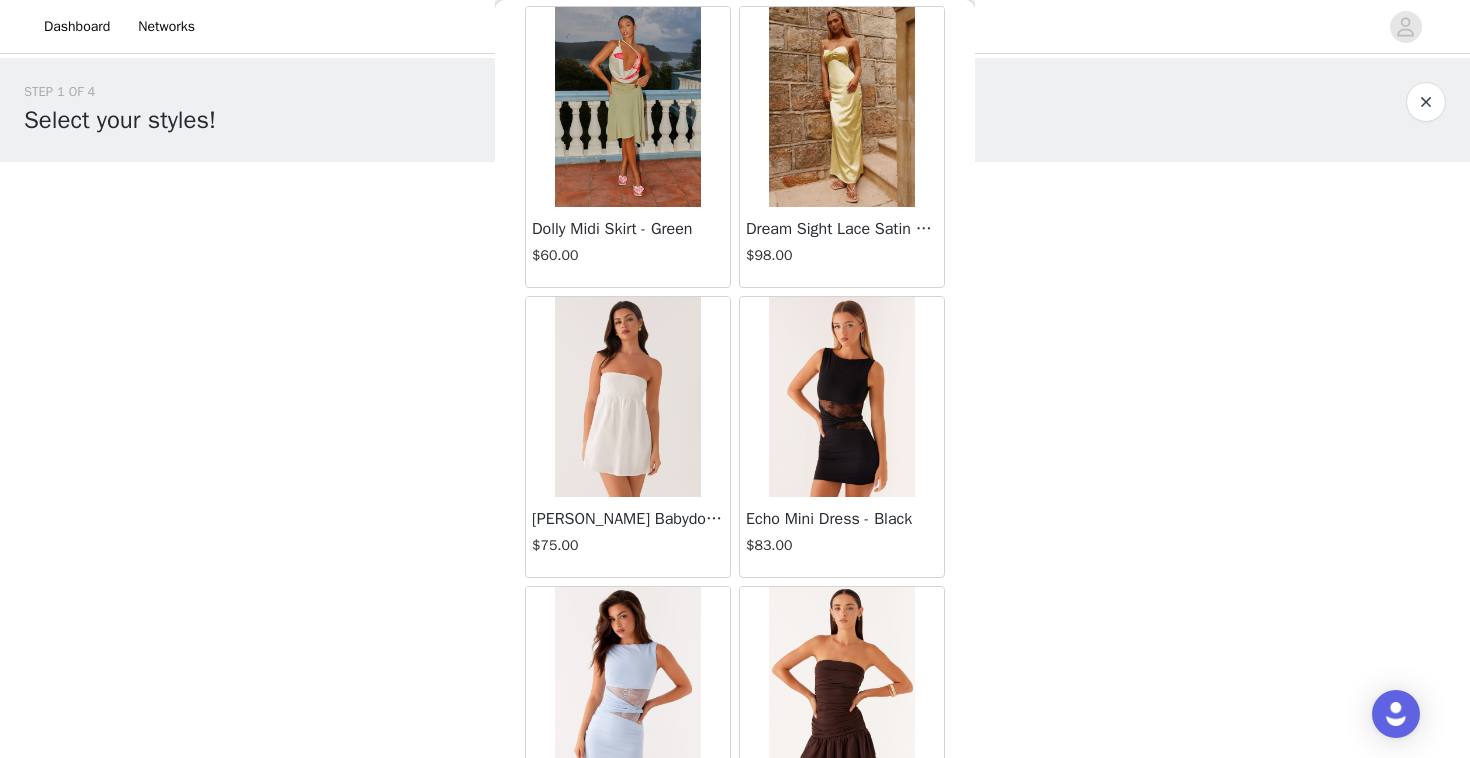 click at bounding box center [841, 397] 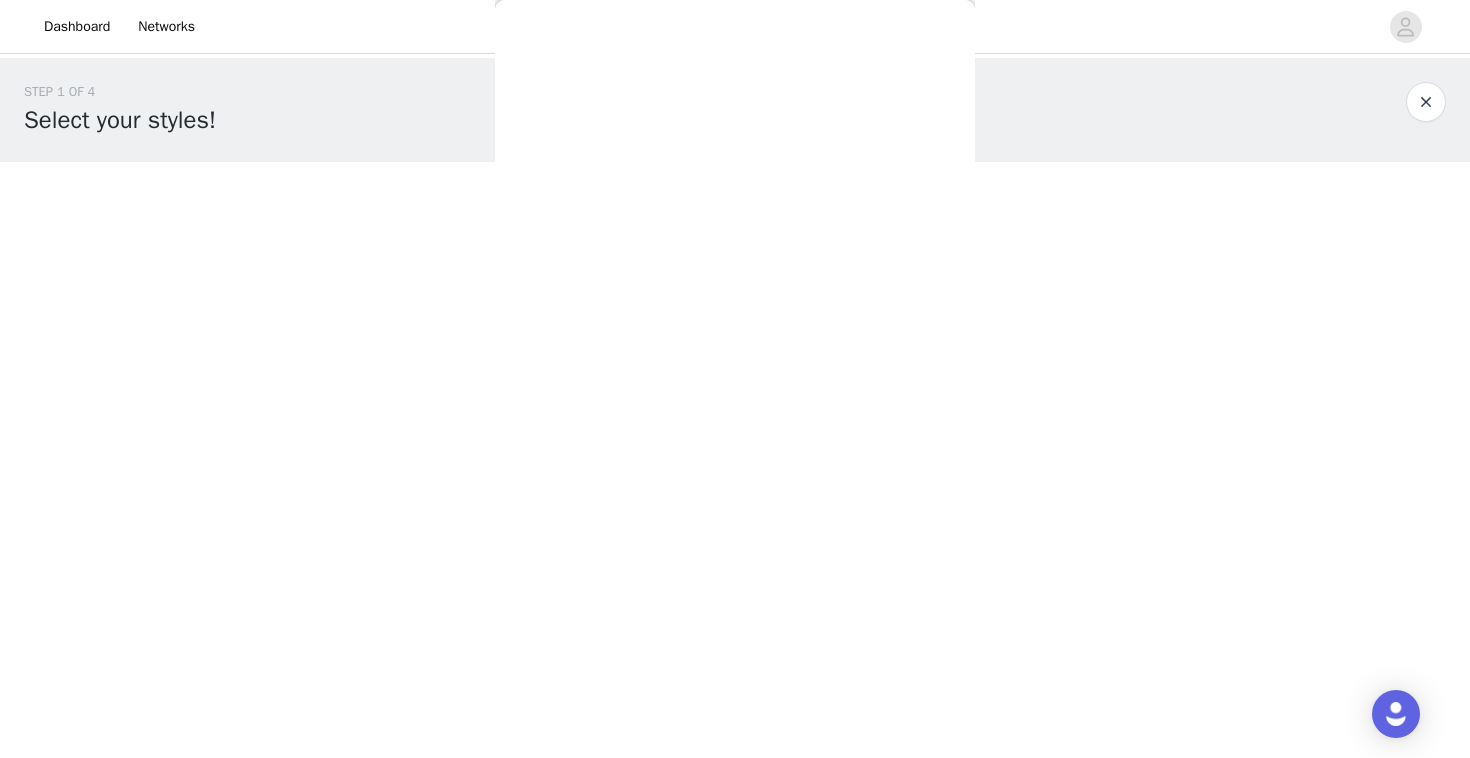 scroll, scrollTop: 0, scrollLeft: 0, axis: both 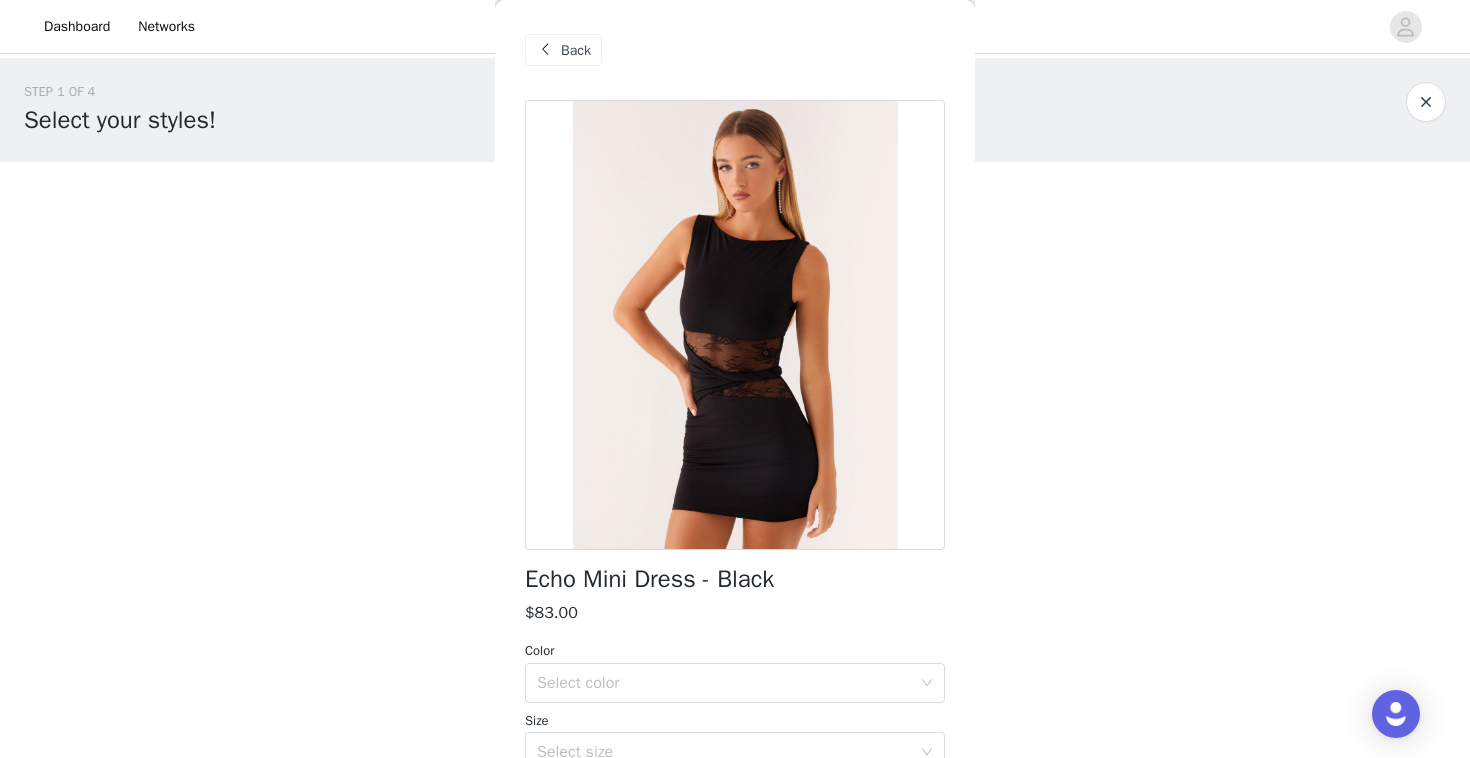 click on "Back" at bounding box center [563, 50] 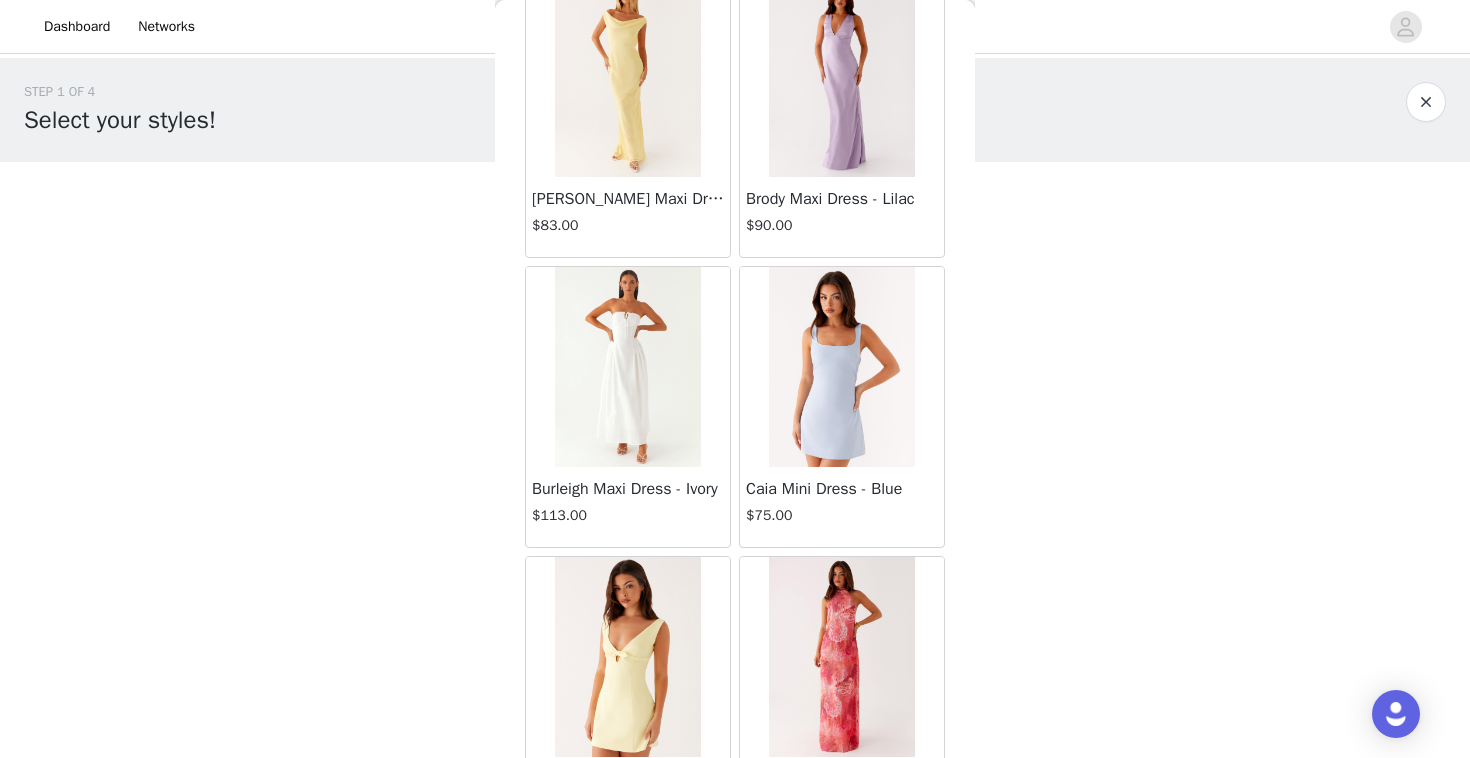 scroll, scrollTop: 8554, scrollLeft: 0, axis: vertical 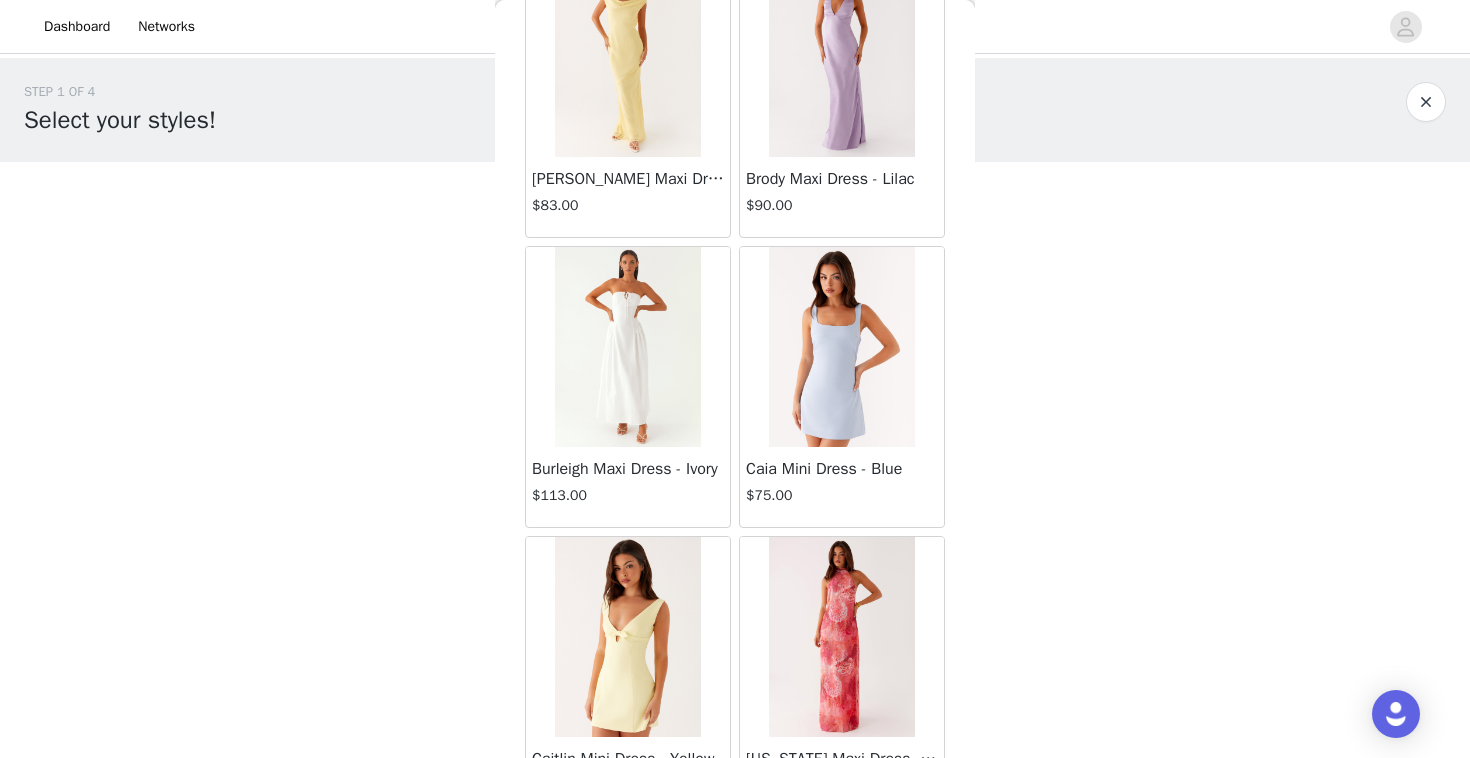 click at bounding box center [627, 347] 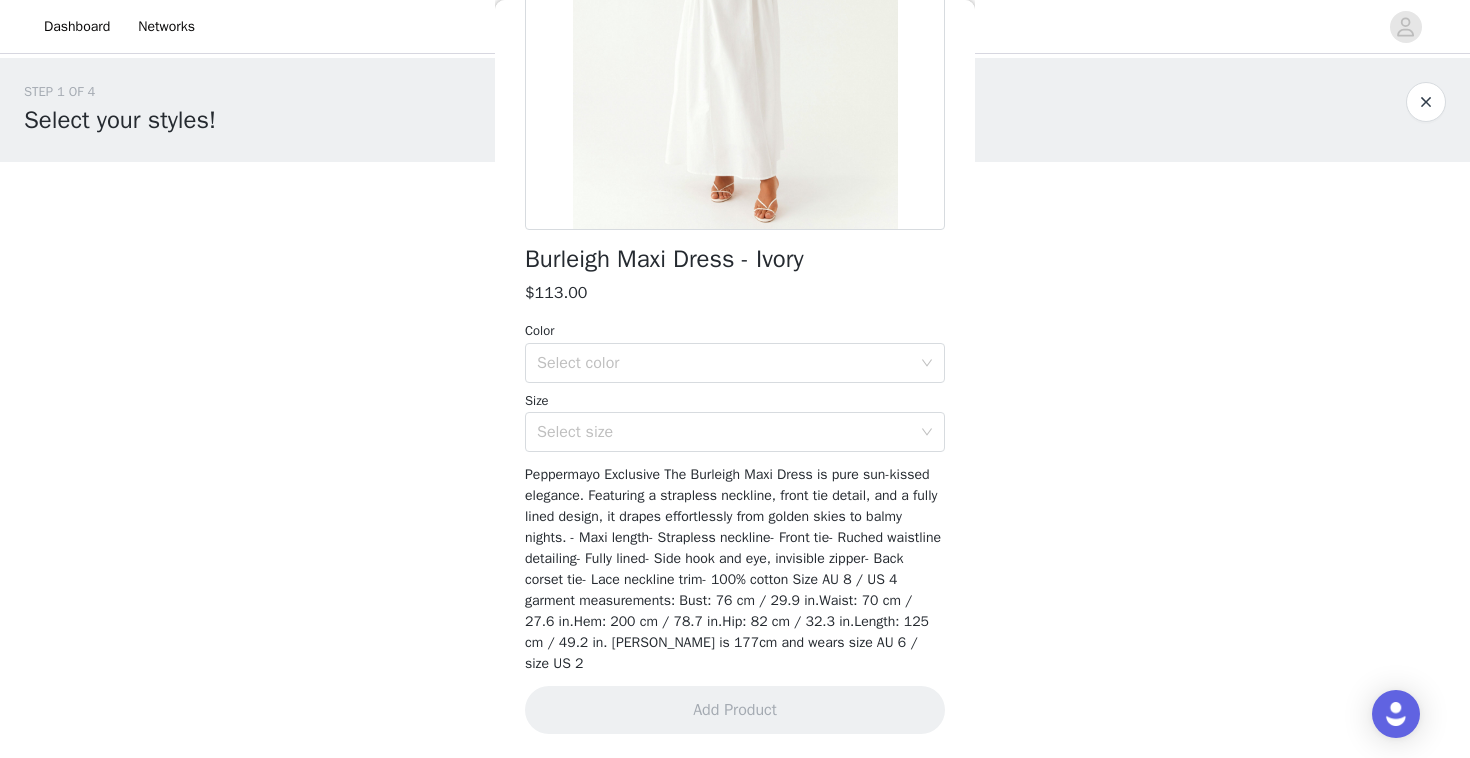 scroll, scrollTop: 0, scrollLeft: 0, axis: both 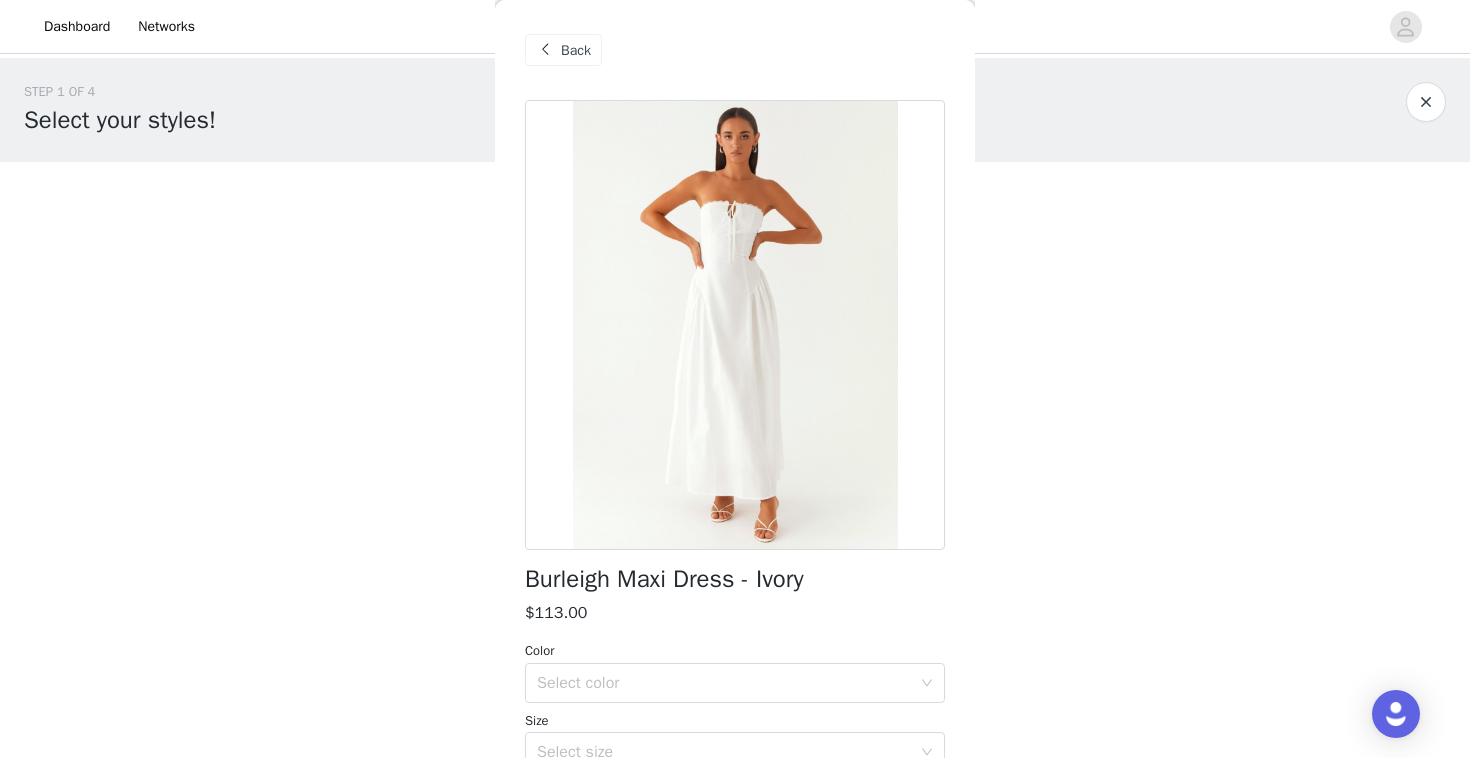 click on "Back" at bounding box center (576, 50) 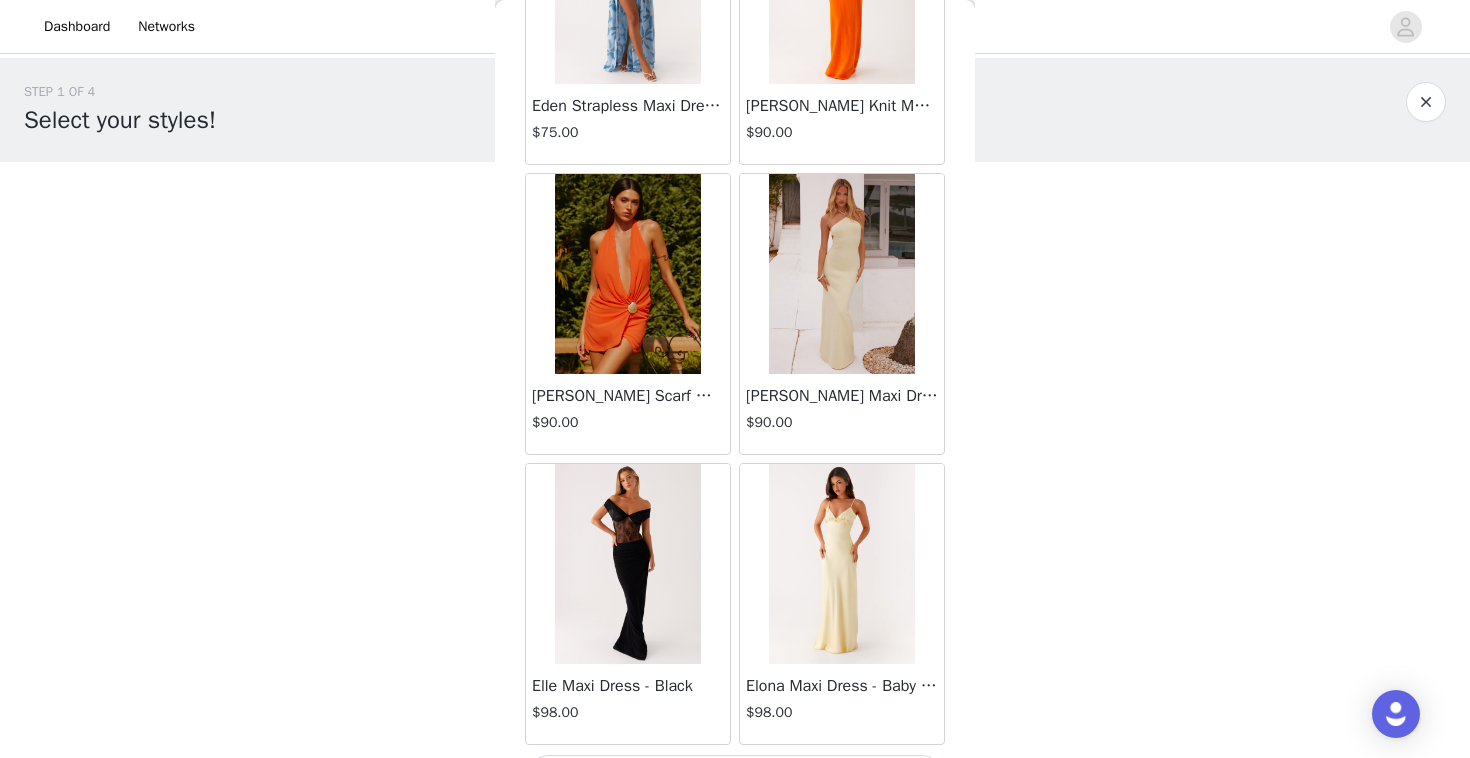 scroll, scrollTop: 19702, scrollLeft: 0, axis: vertical 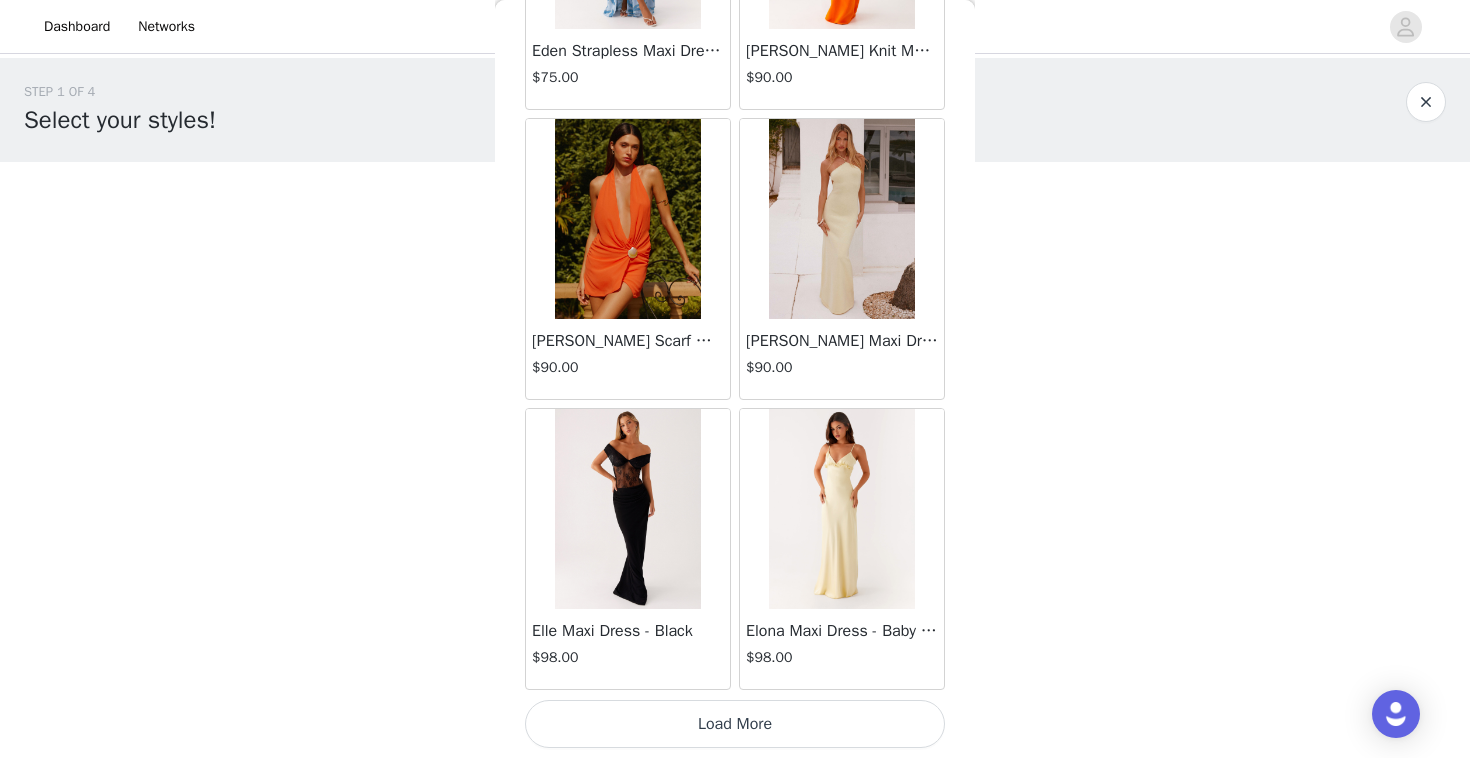click on "Load More" at bounding box center (735, 724) 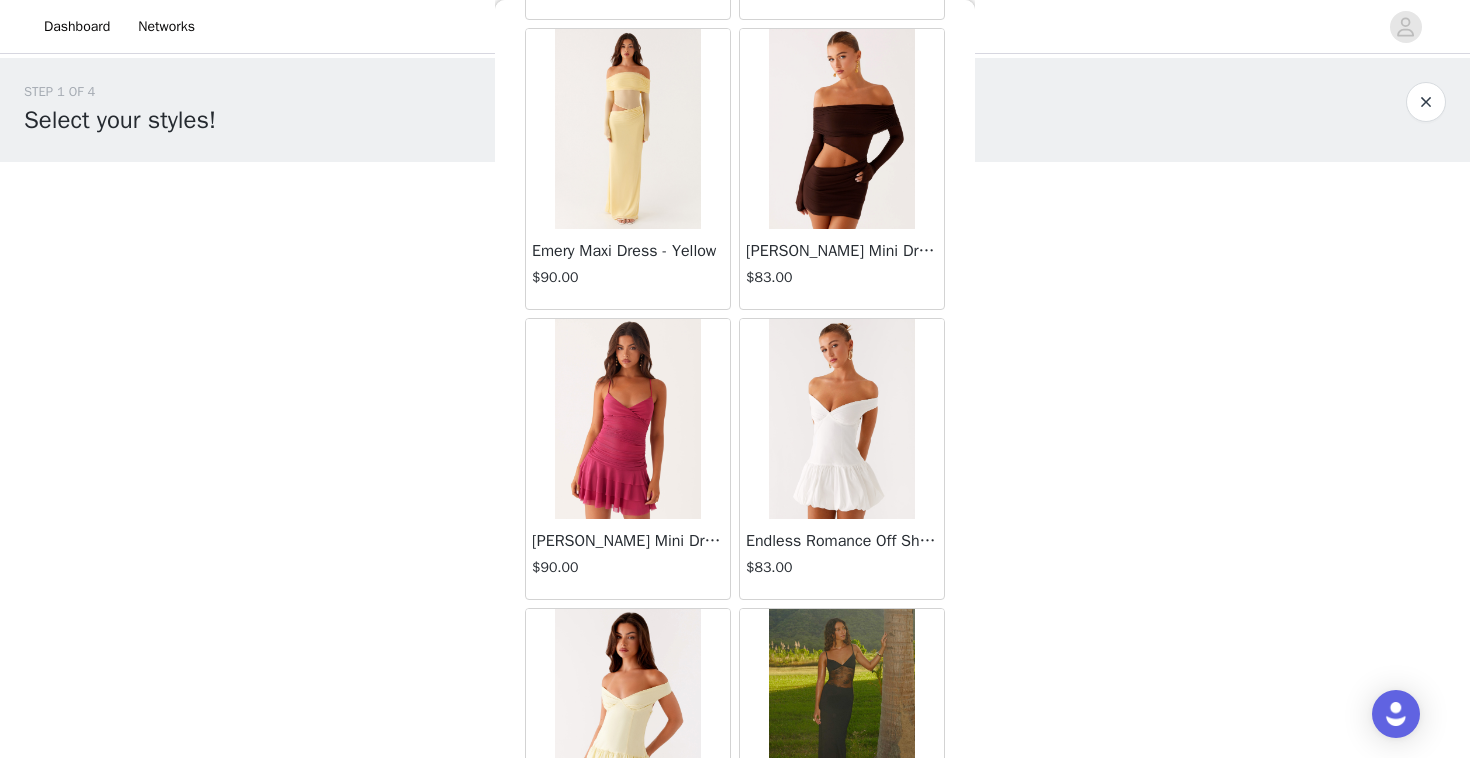 scroll, scrollTop: 20957, scrollLeft: 0, axis: vertical 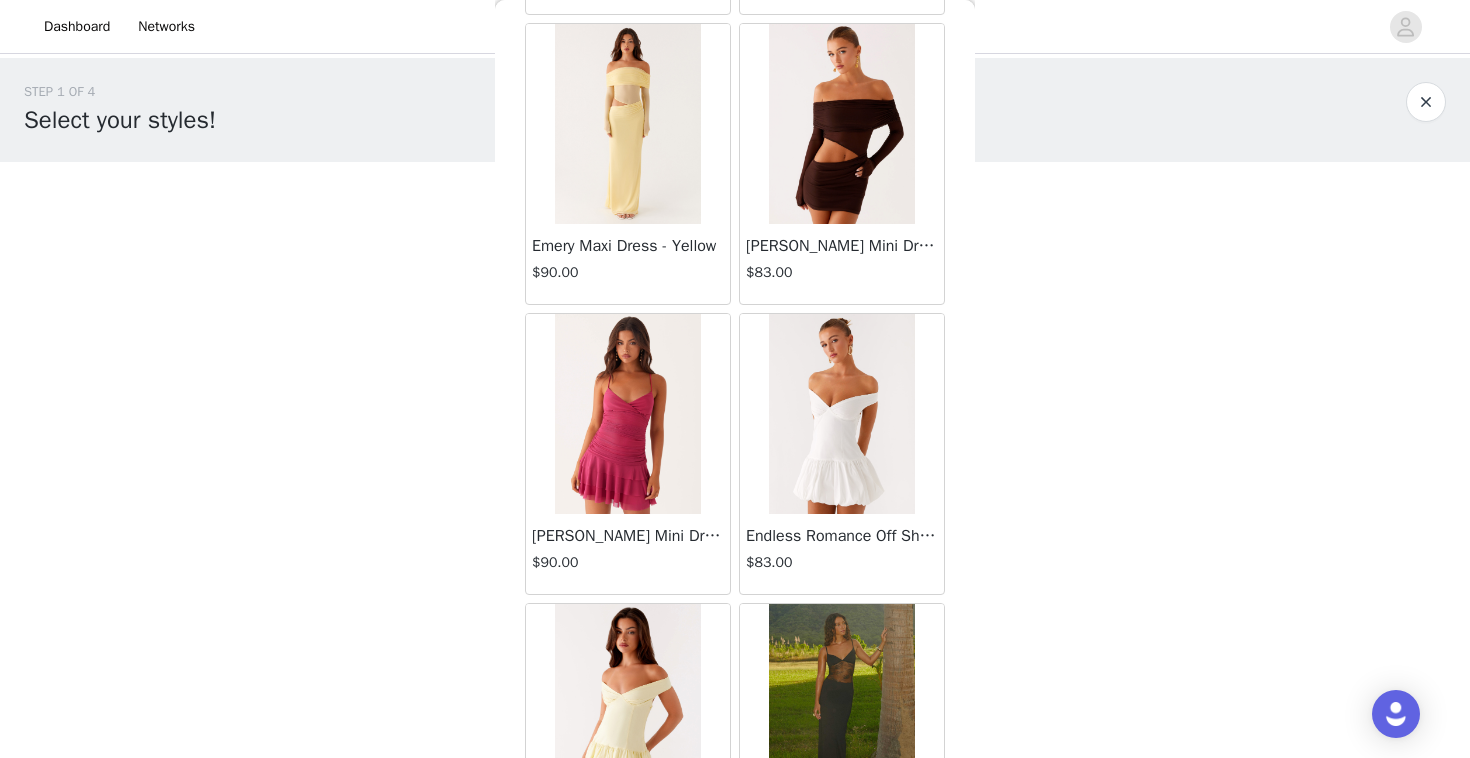 click at bounding box center [841, 124] 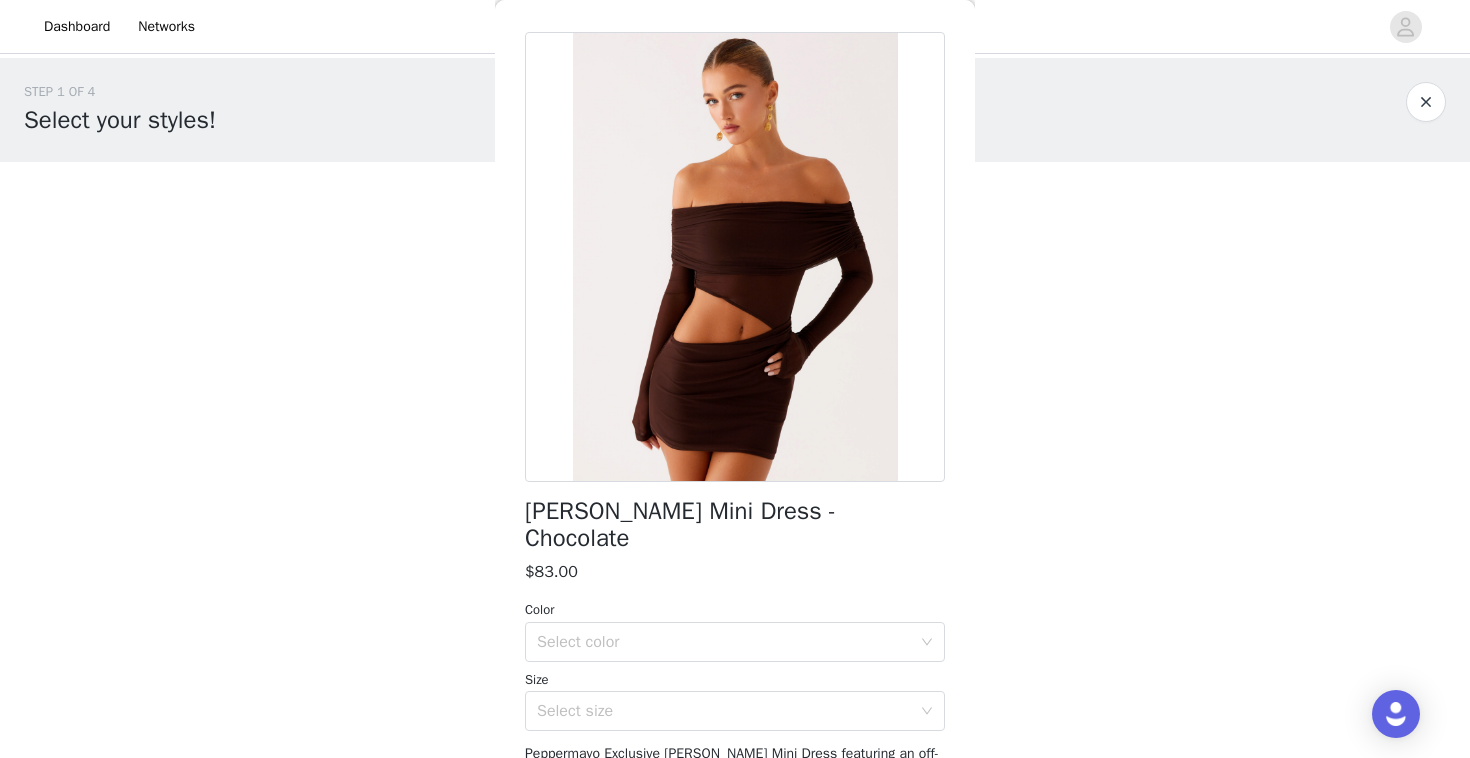 scroll, scrollTop: 0, scrollLeft: 0, axis: both 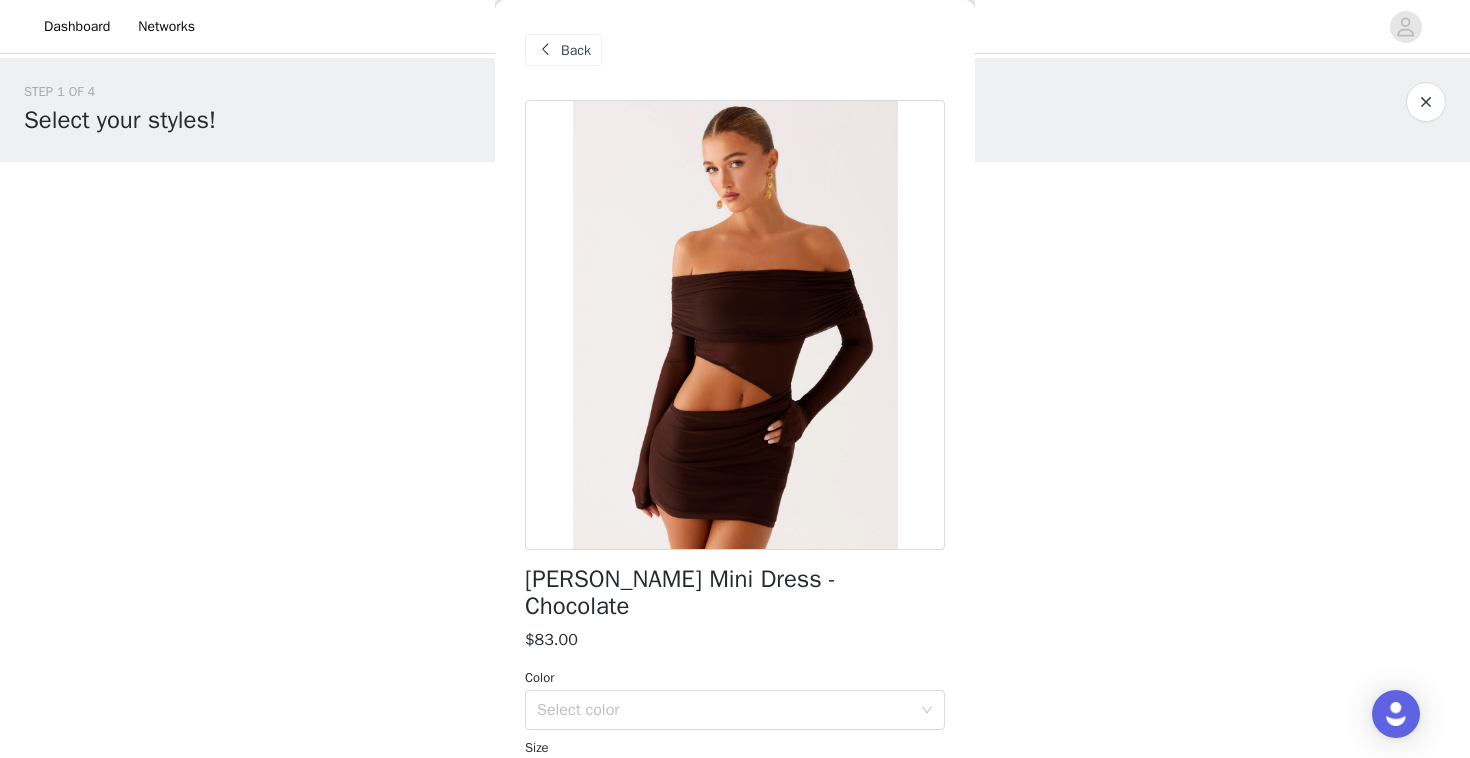 click on "Back" at bounding box center (563, 50) 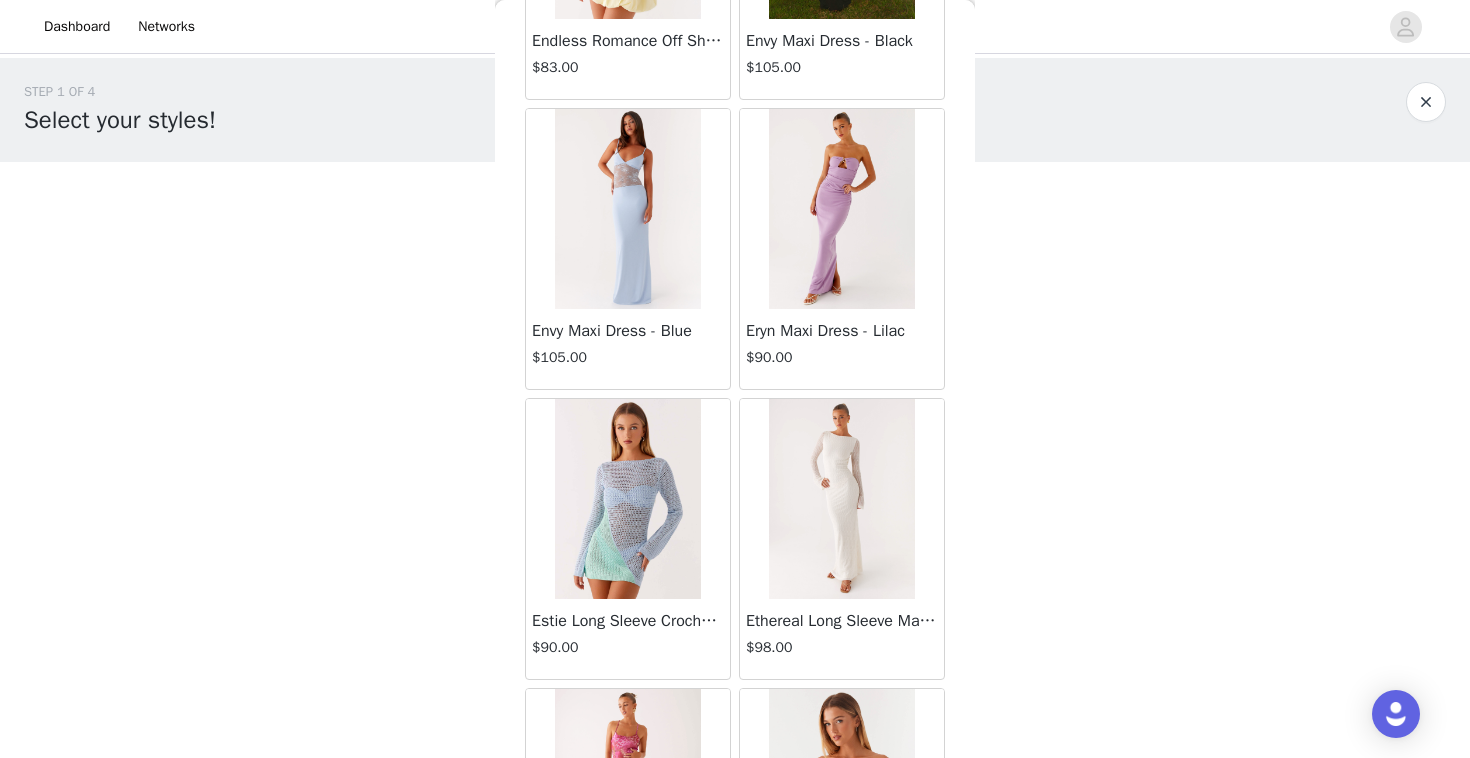 scroll, scrollTop: 22602, scrollLeft: 0, axis: vertical 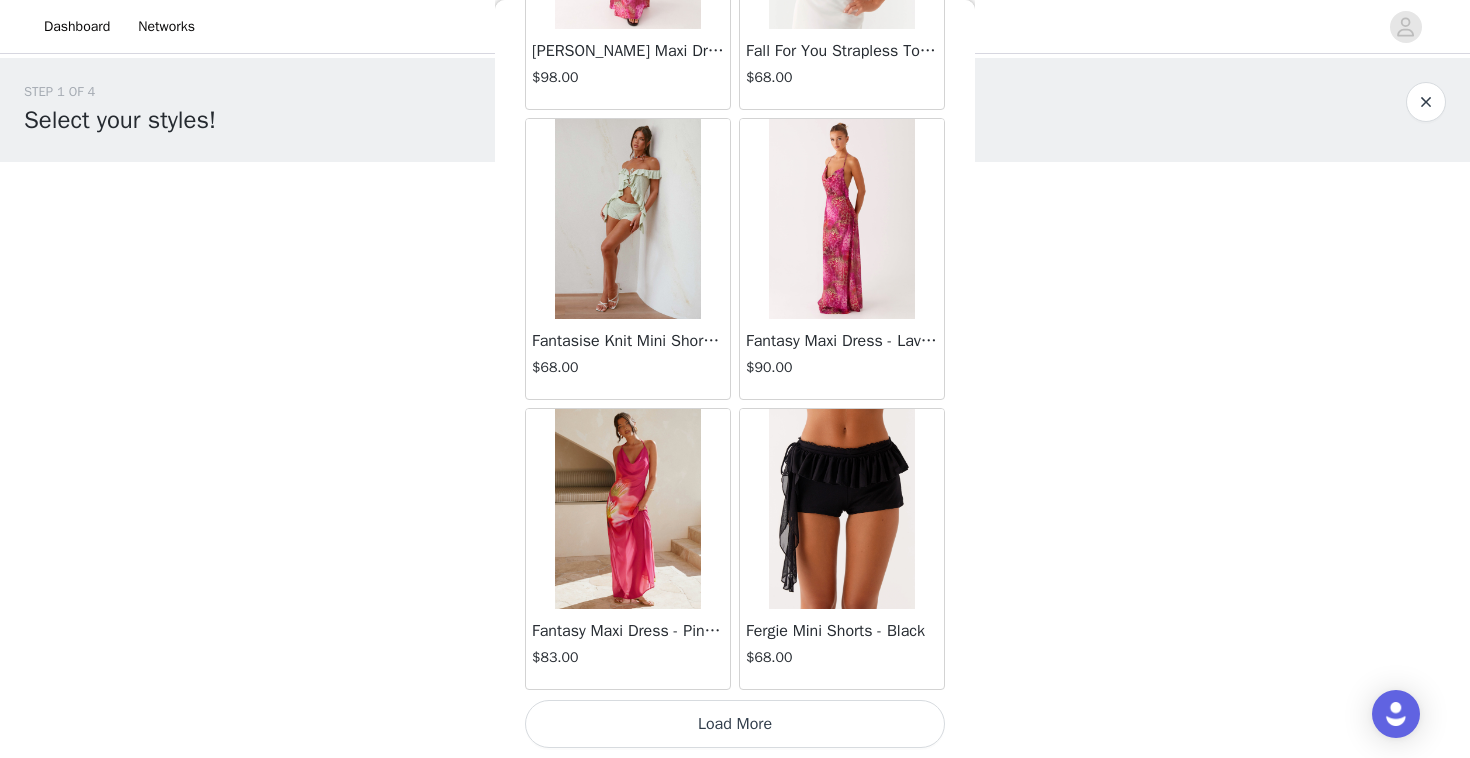 click on "Load More" at bounding box center [735, 724] 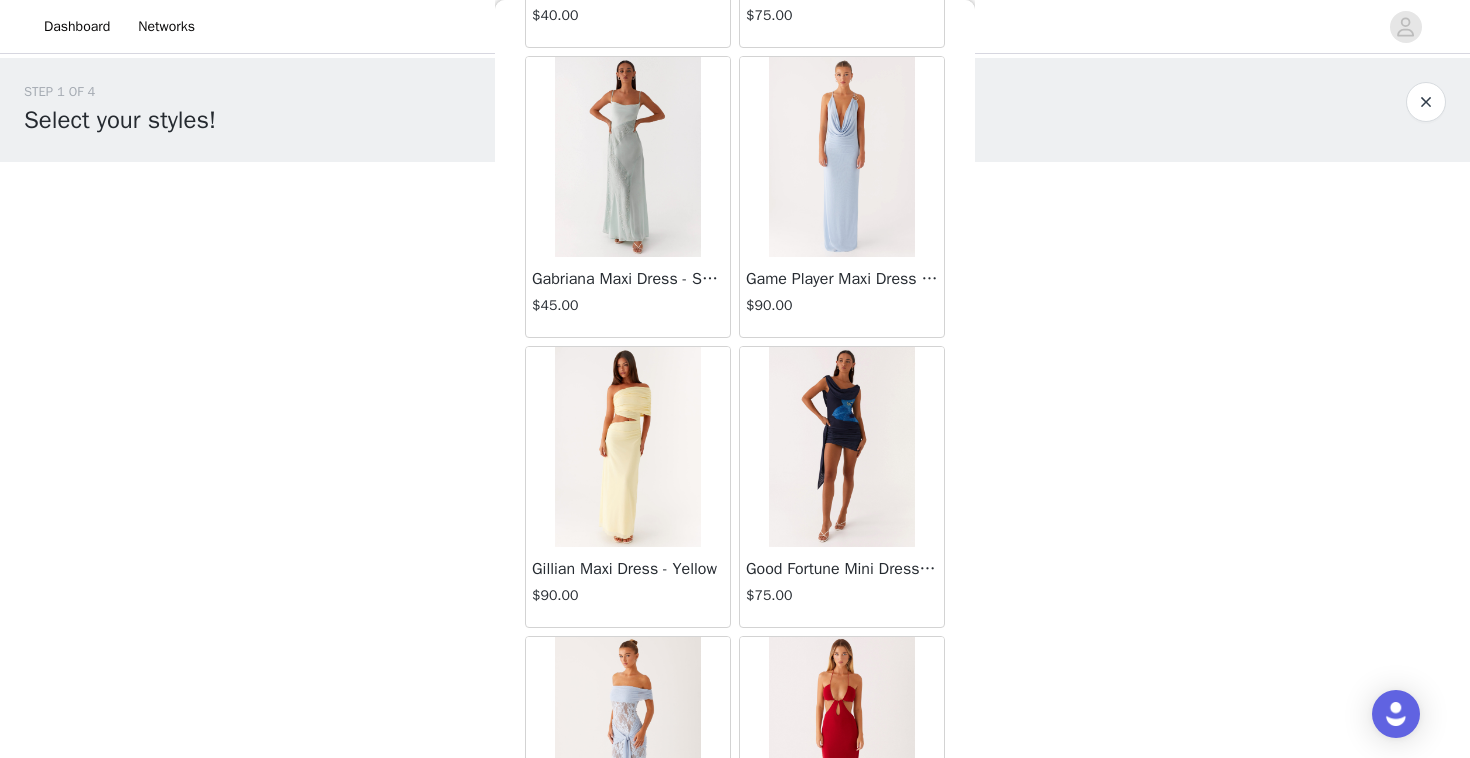 scroll, scrollTop: 25502, scrollLeft: 0, axis: vertical 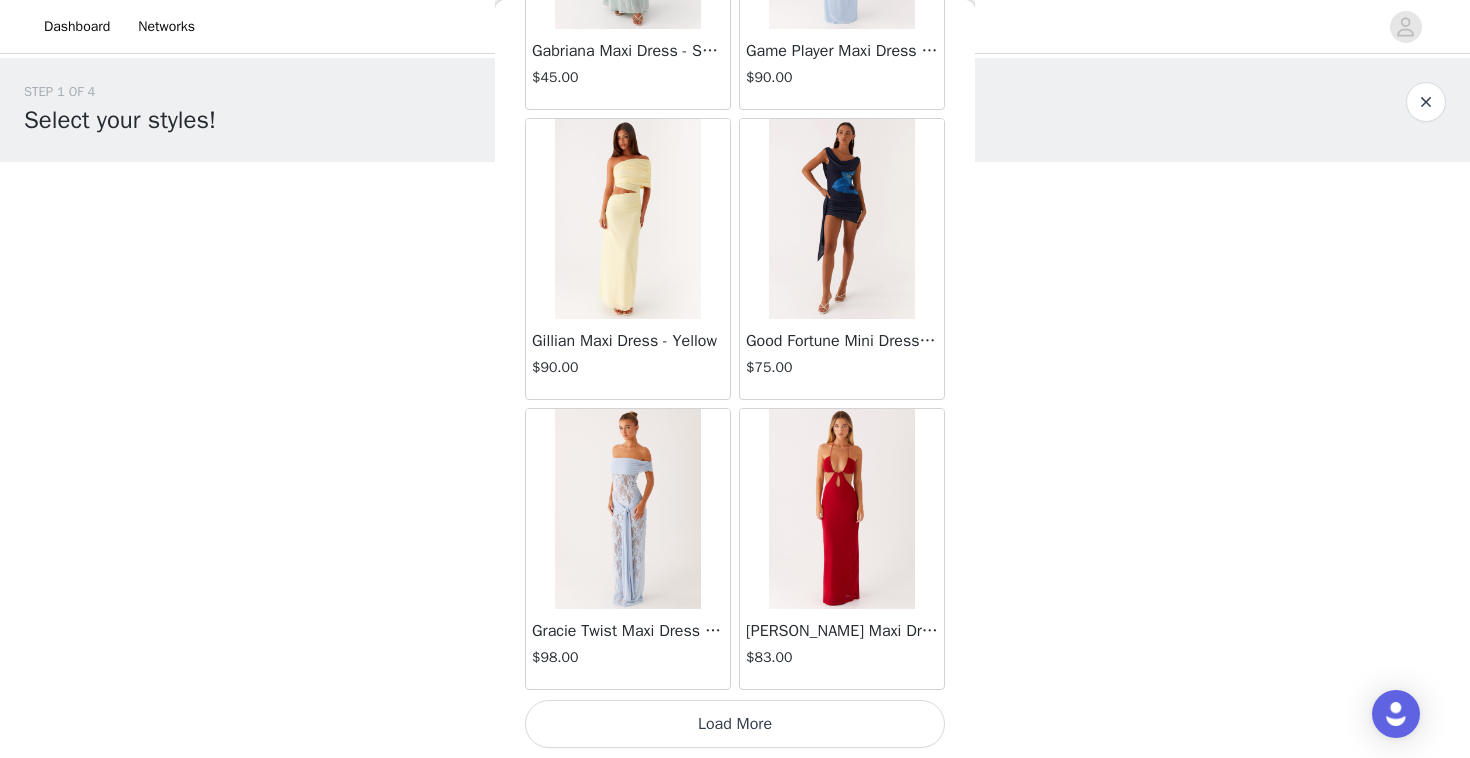 click on "Load More" at bounding box center [735, 724] 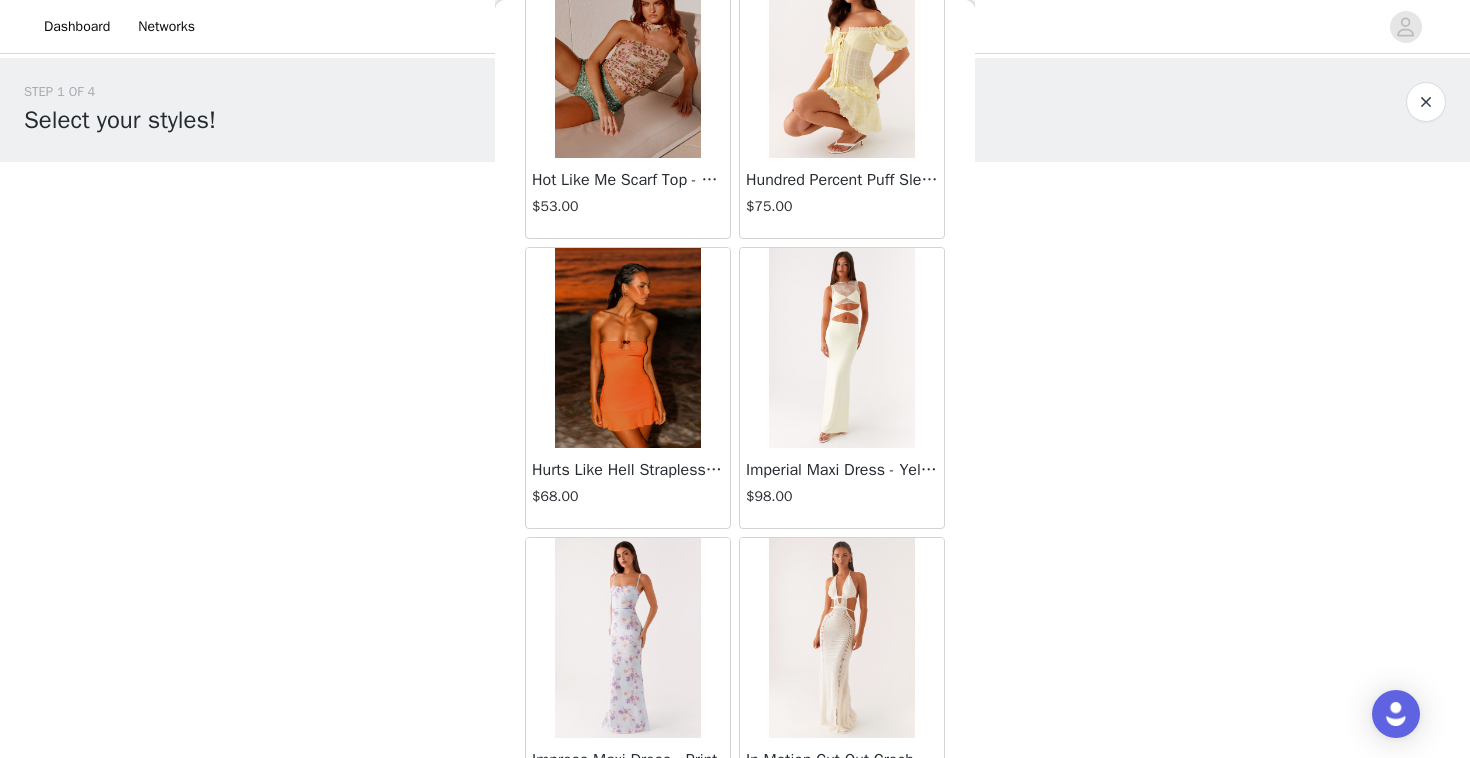 scroll, scrollTop: 28402, scrollLeft: 0, axis: vertical 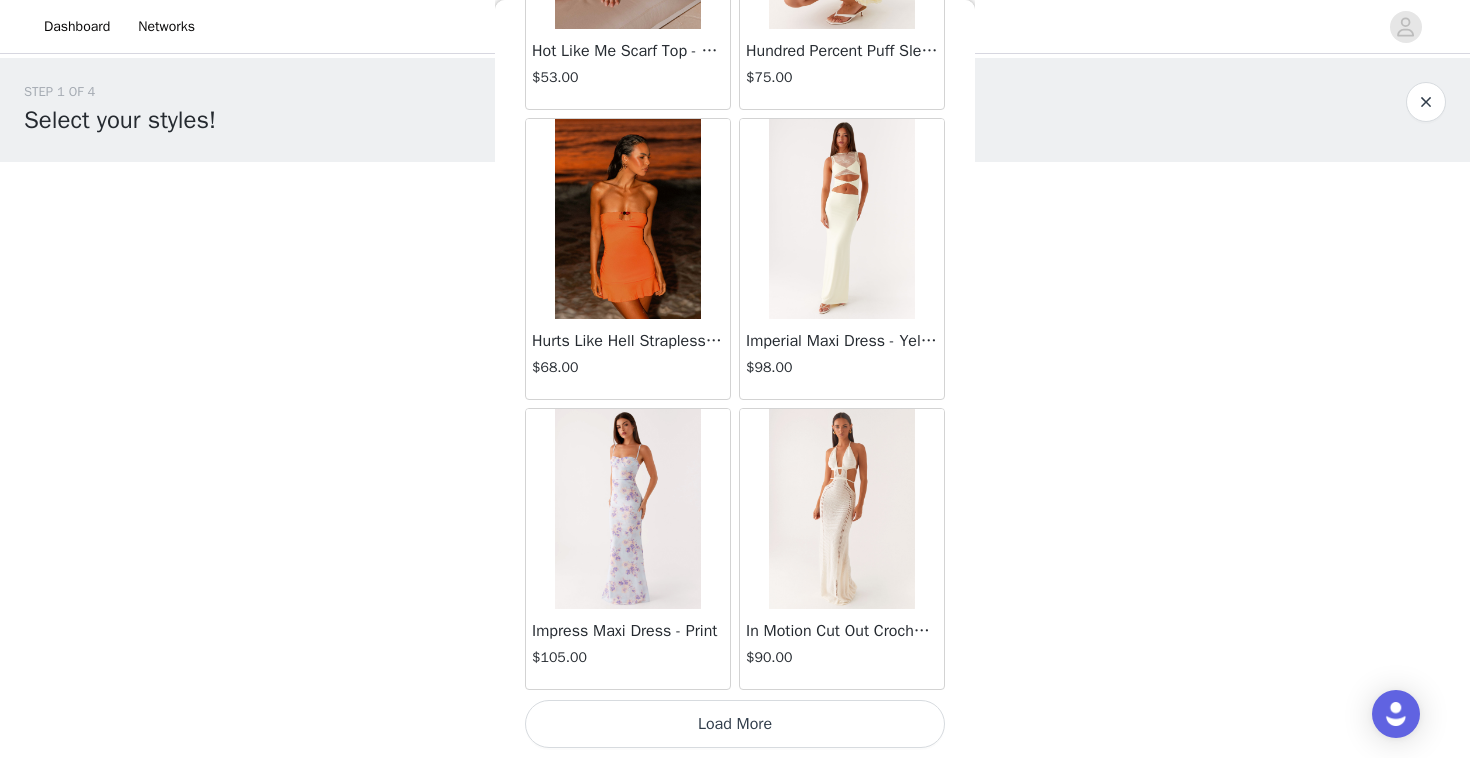 click on "Load More" at bounding box center (735, 724) 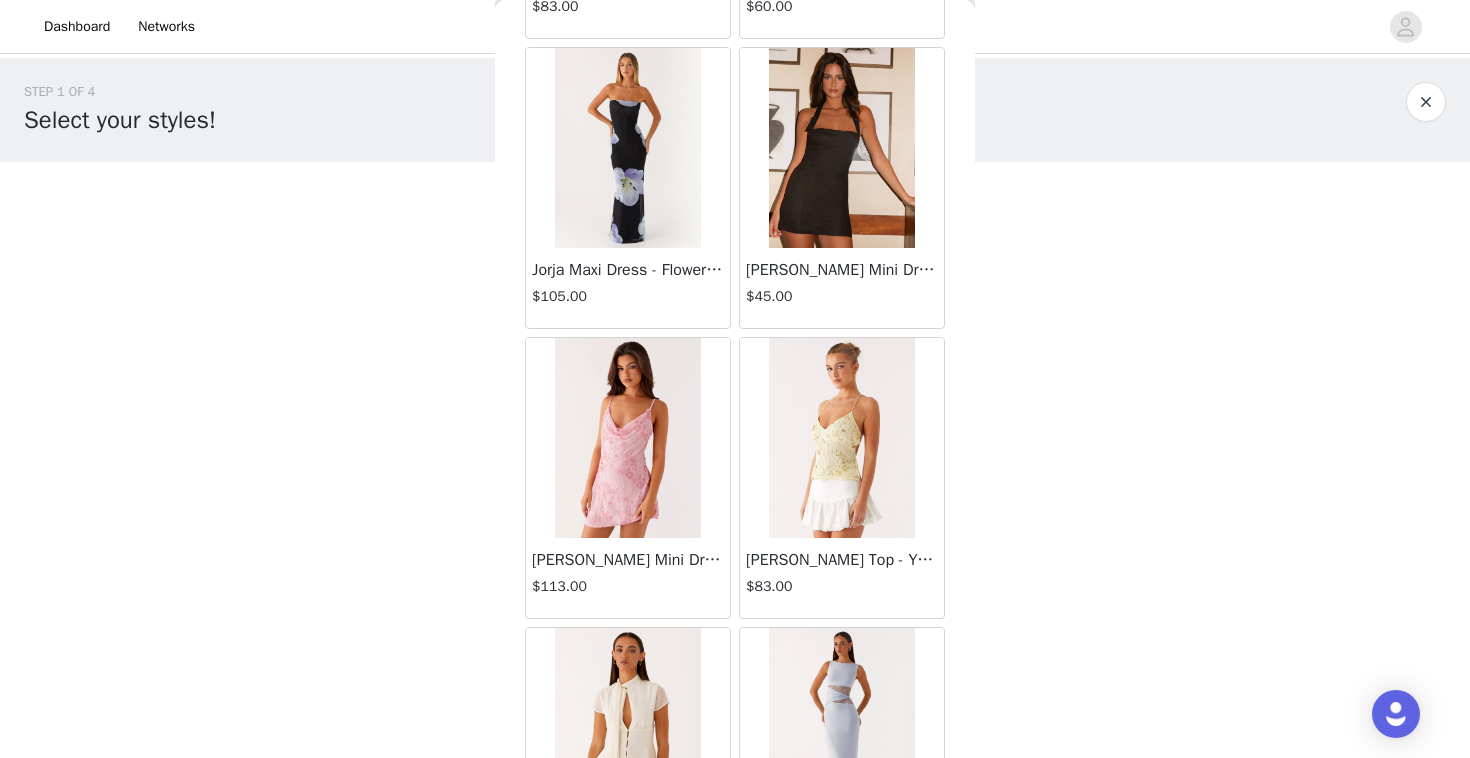 scroll, scrollTop: 31302, scrollLeft: 0, axis: vertical 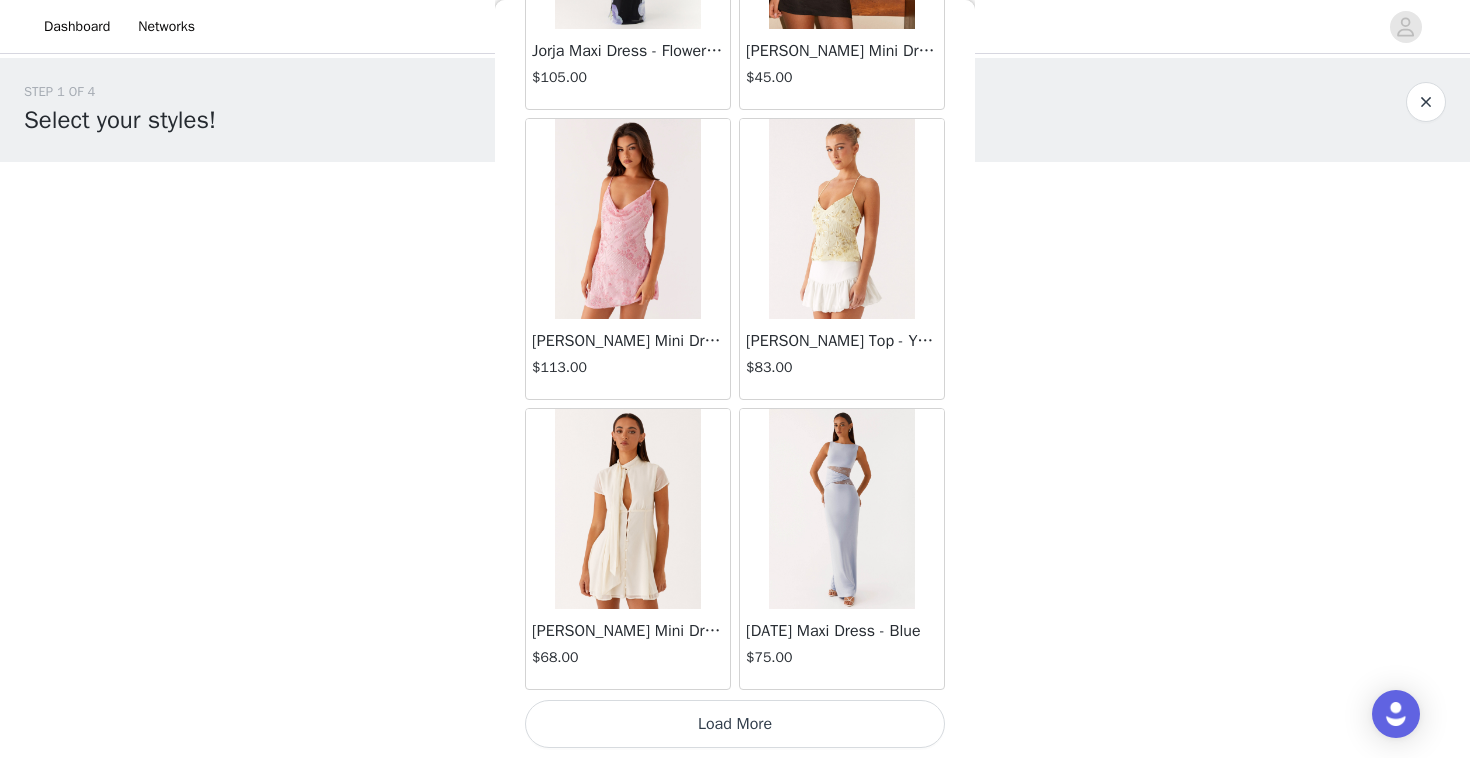 click on "Load More" at bounding box center (735, 724) 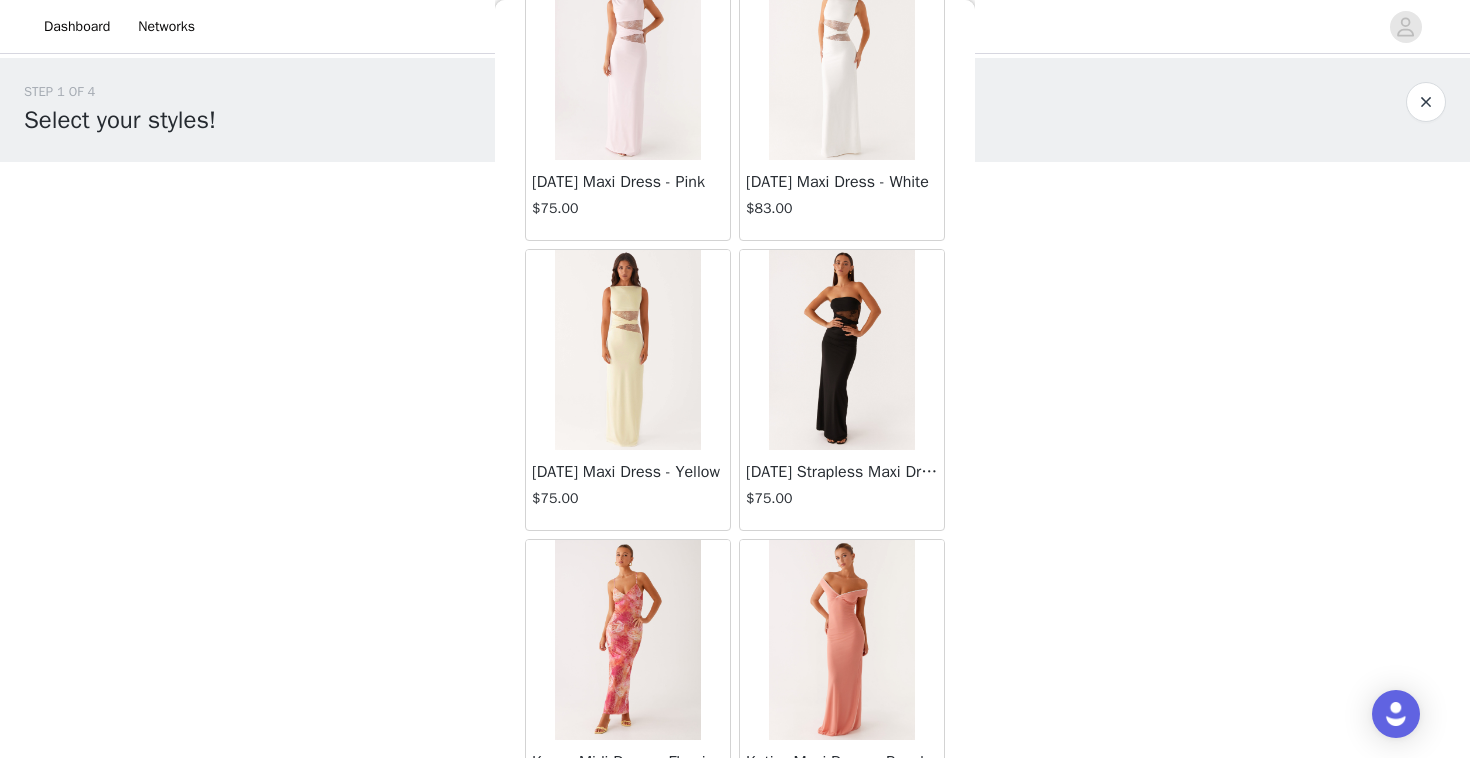 scroll, scrollTop: 32042, scrollLeft: 0, axis: vertical 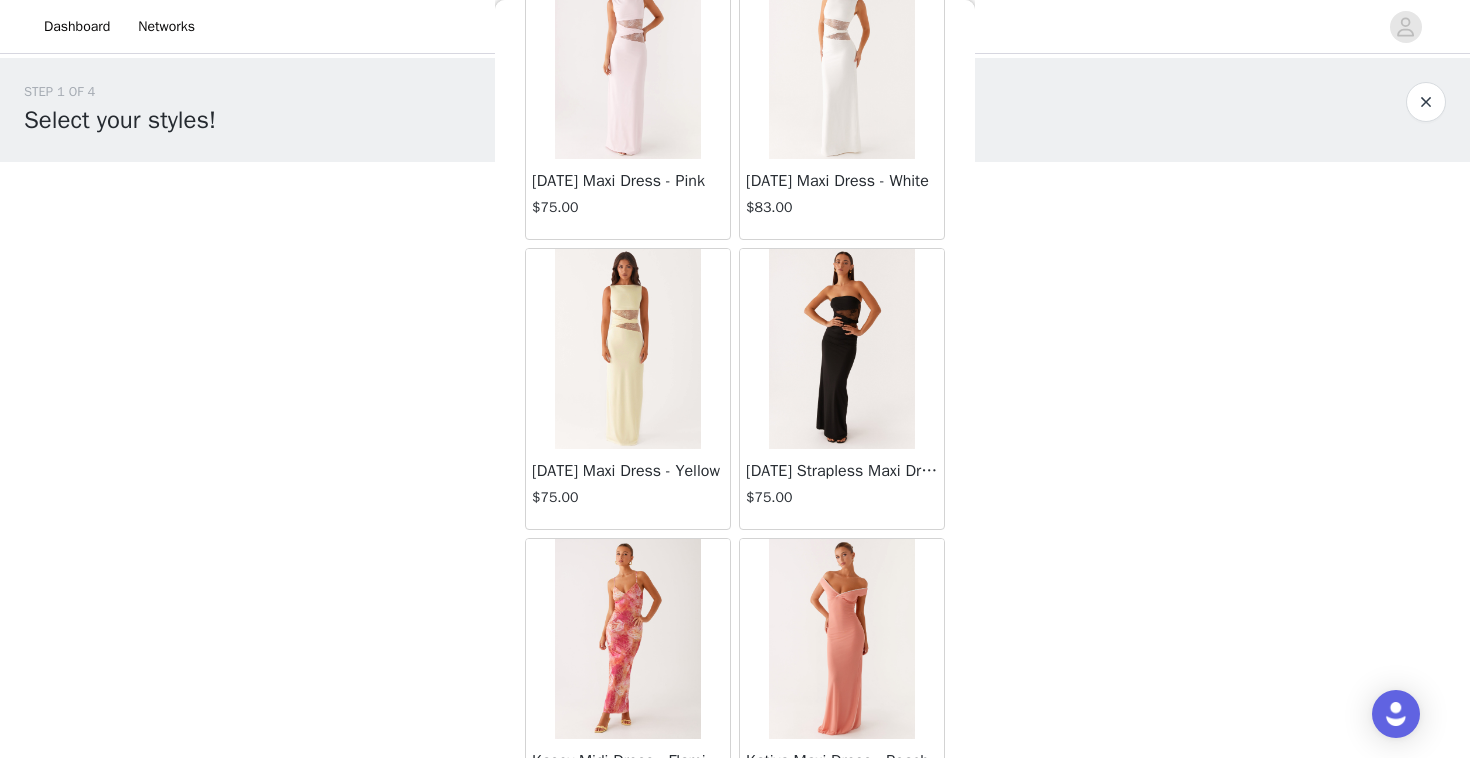 click at bounding box center [842, 639] 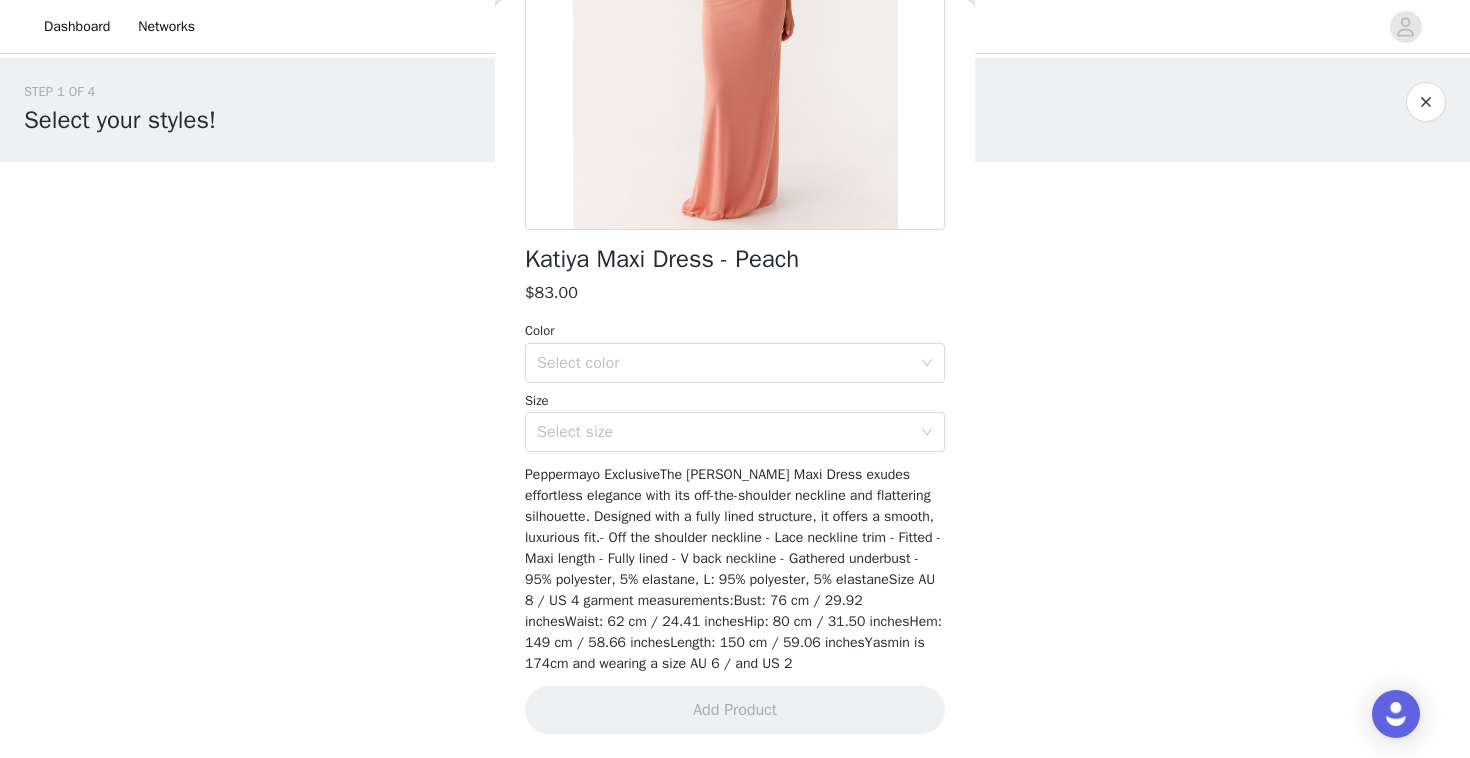 scroll, scrollTop: 0, scrollLeft: 0, axis: both 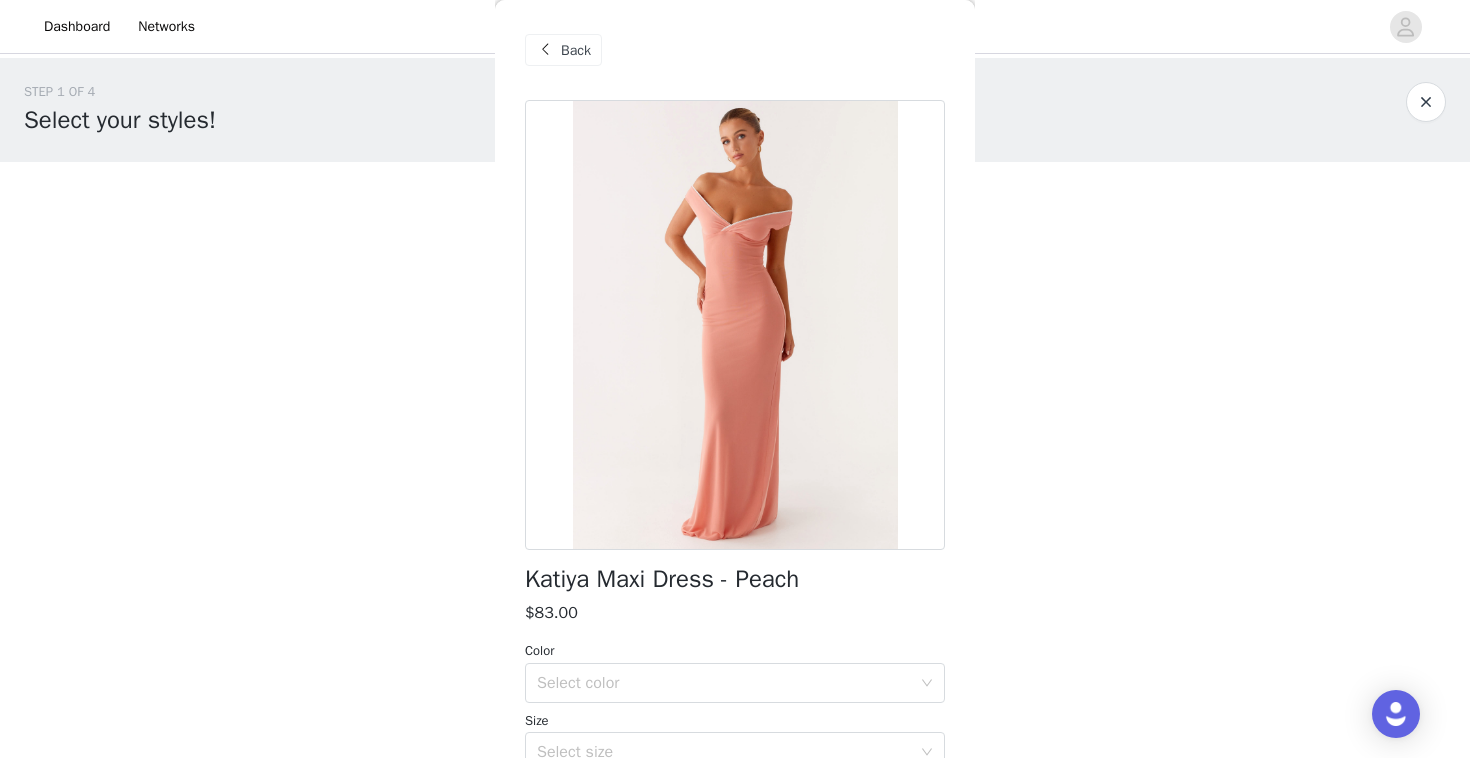 click on "Back" at bounding box center (576, 50) 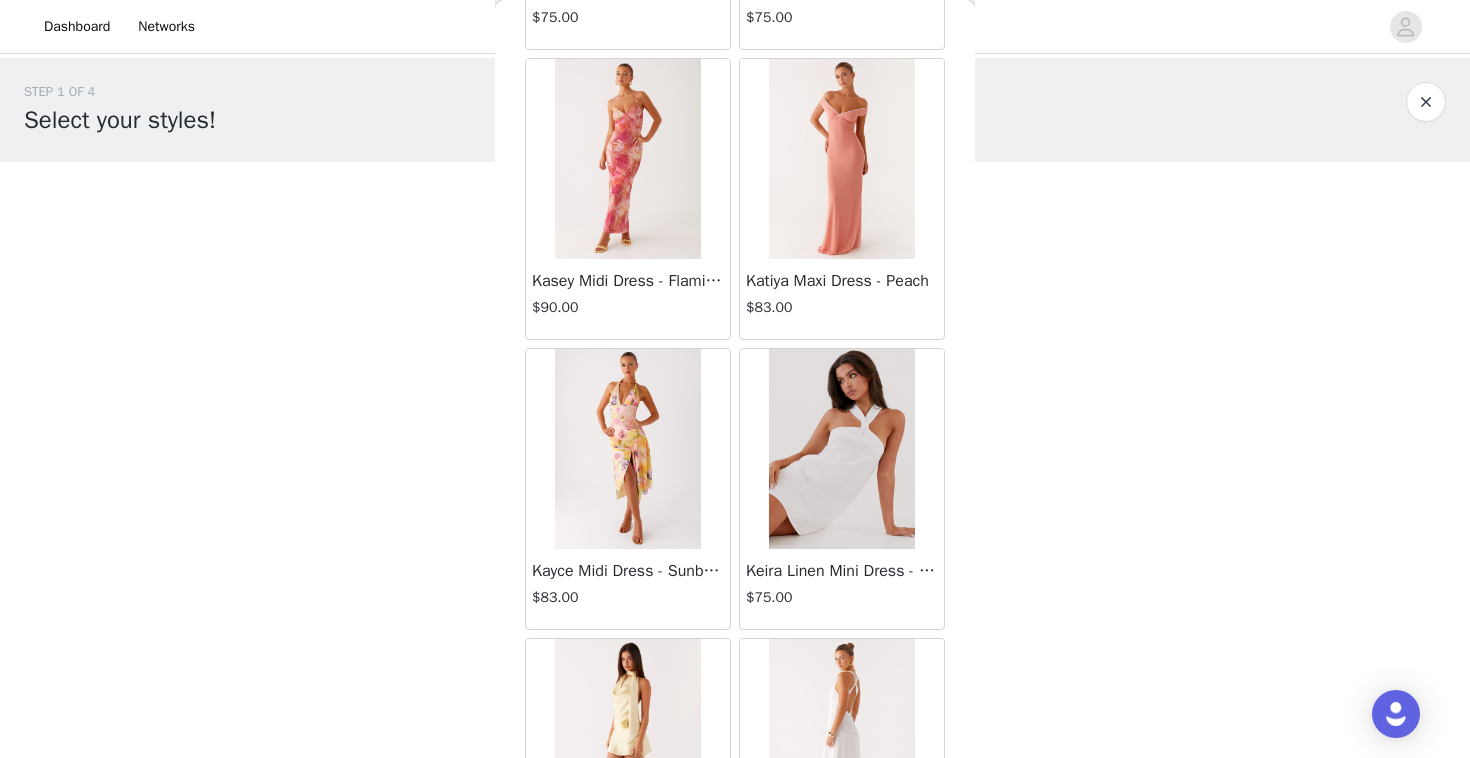 scroll, scrollTop: 32523, scrollLeft: 0, axis: vertical 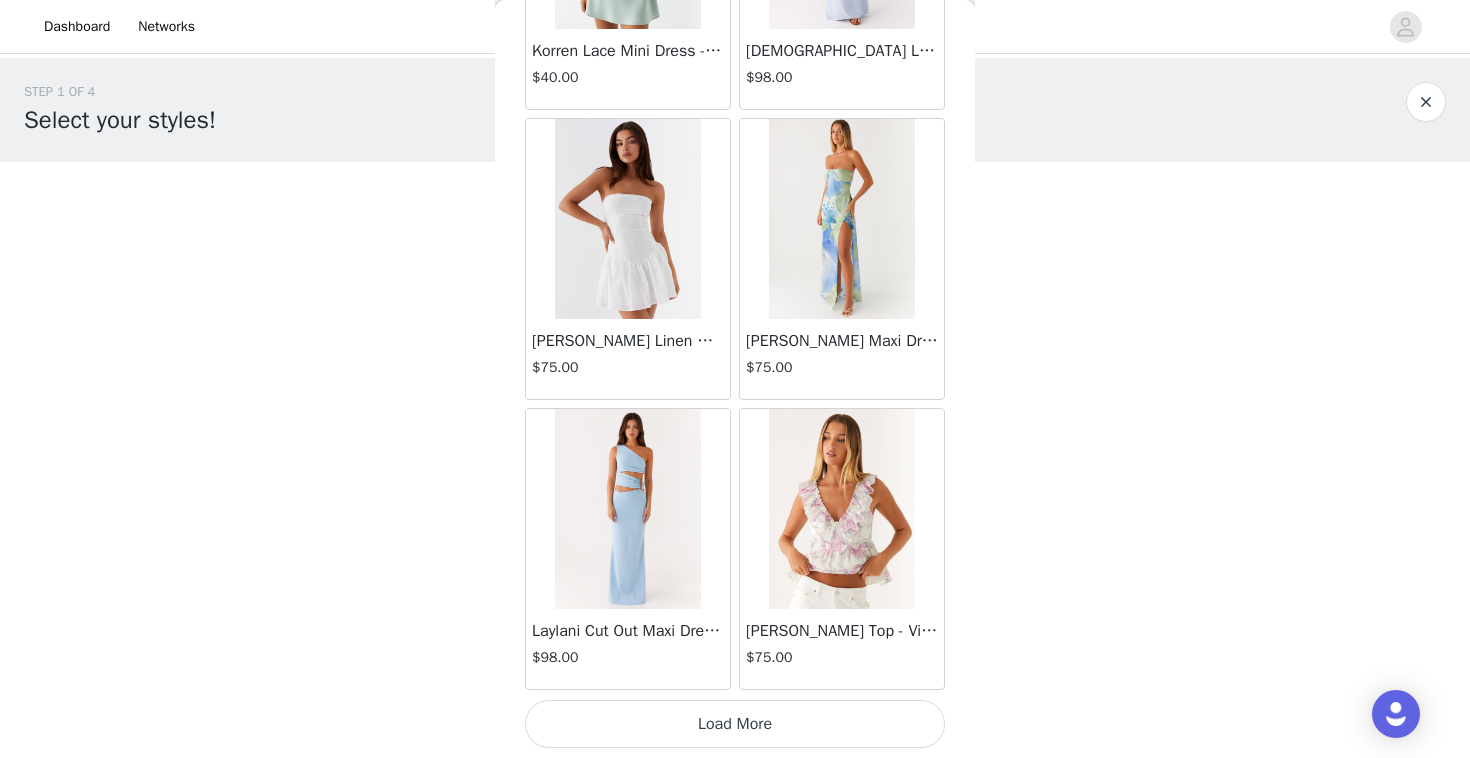 click on "Load More" at bounding box center [735, 724] 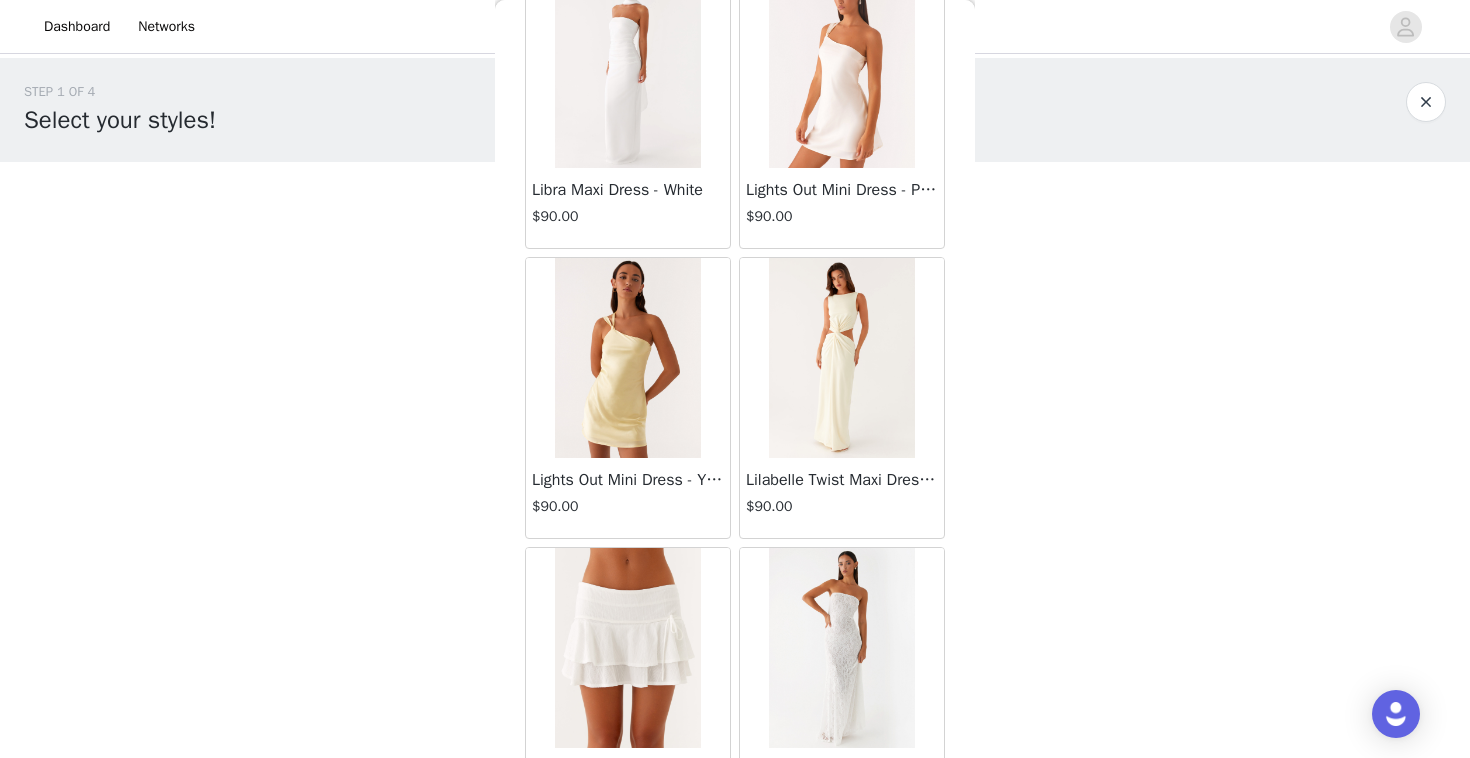 scroll, scrollTop: 35511, scrollLeft: 0, axis: vertical 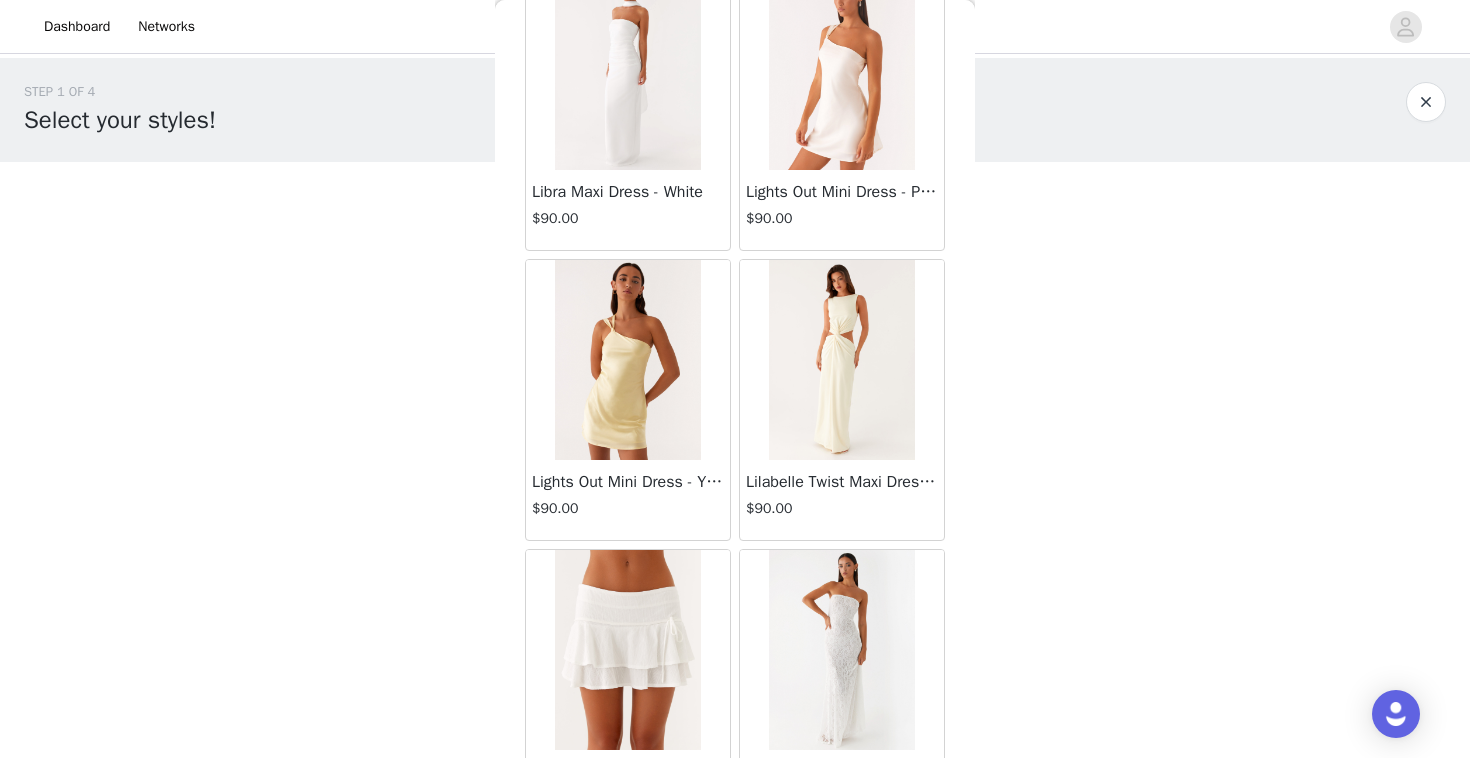 click at bounding box center (841, 70) 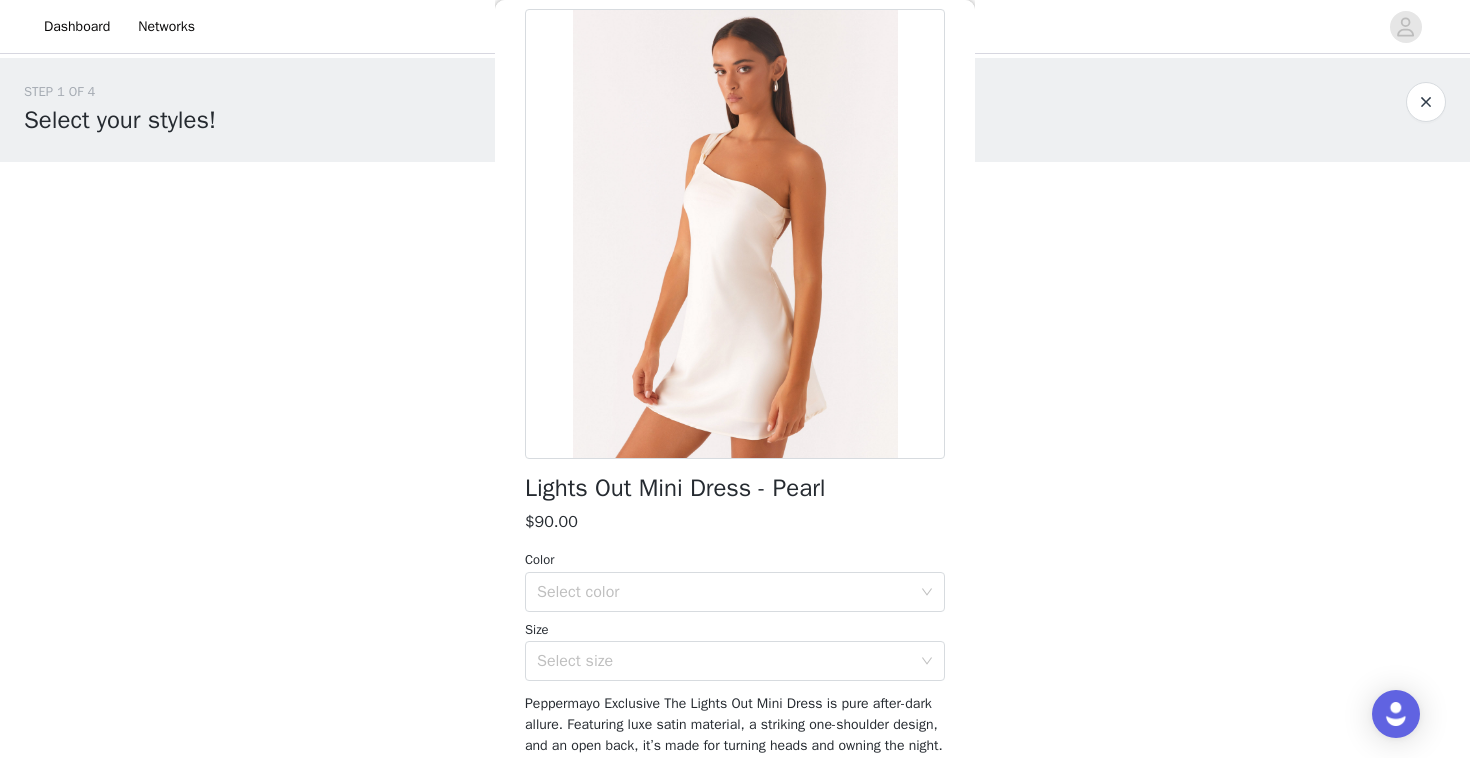 scroll, scrollTop: 0, scrollLeft: 0, axis: both 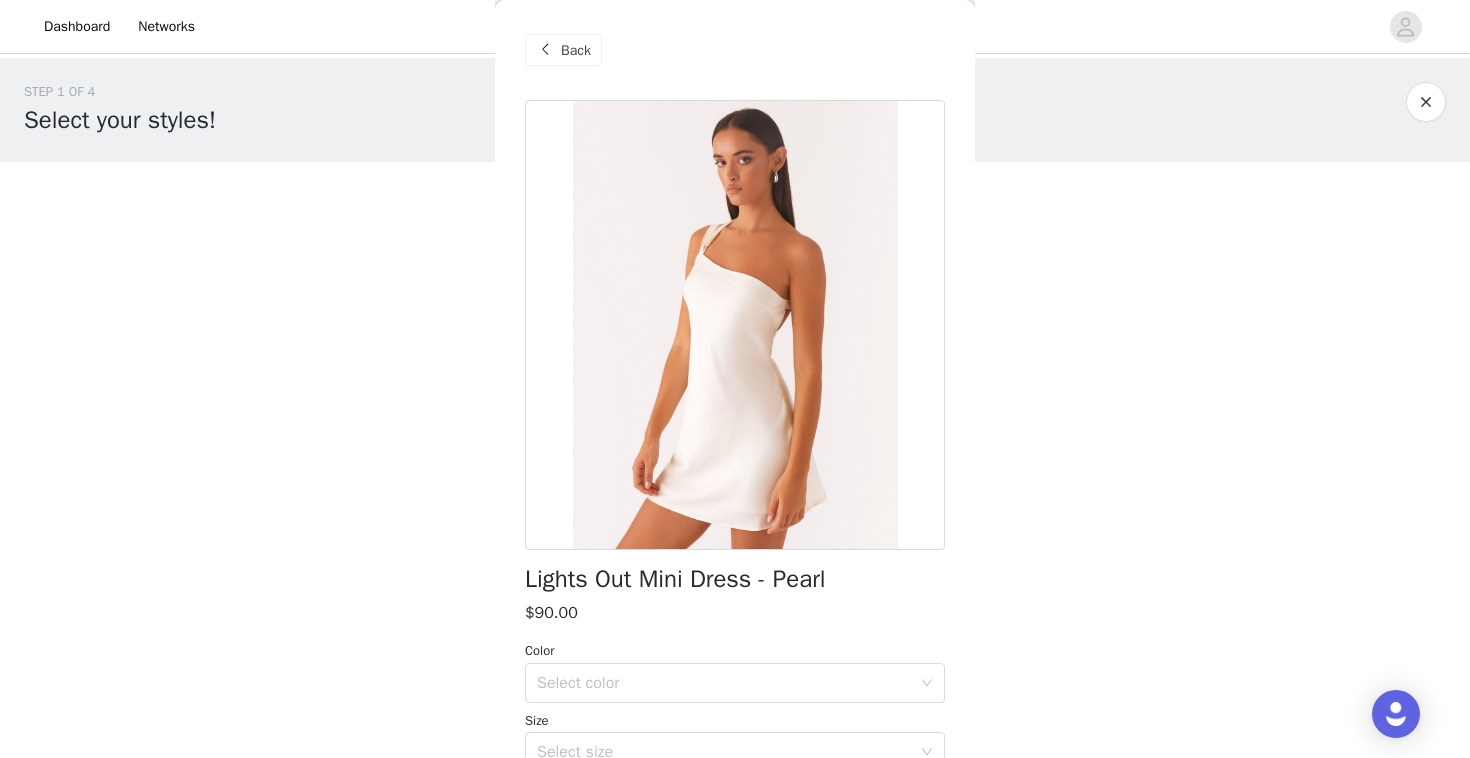 click at bounding box center [545, 50] 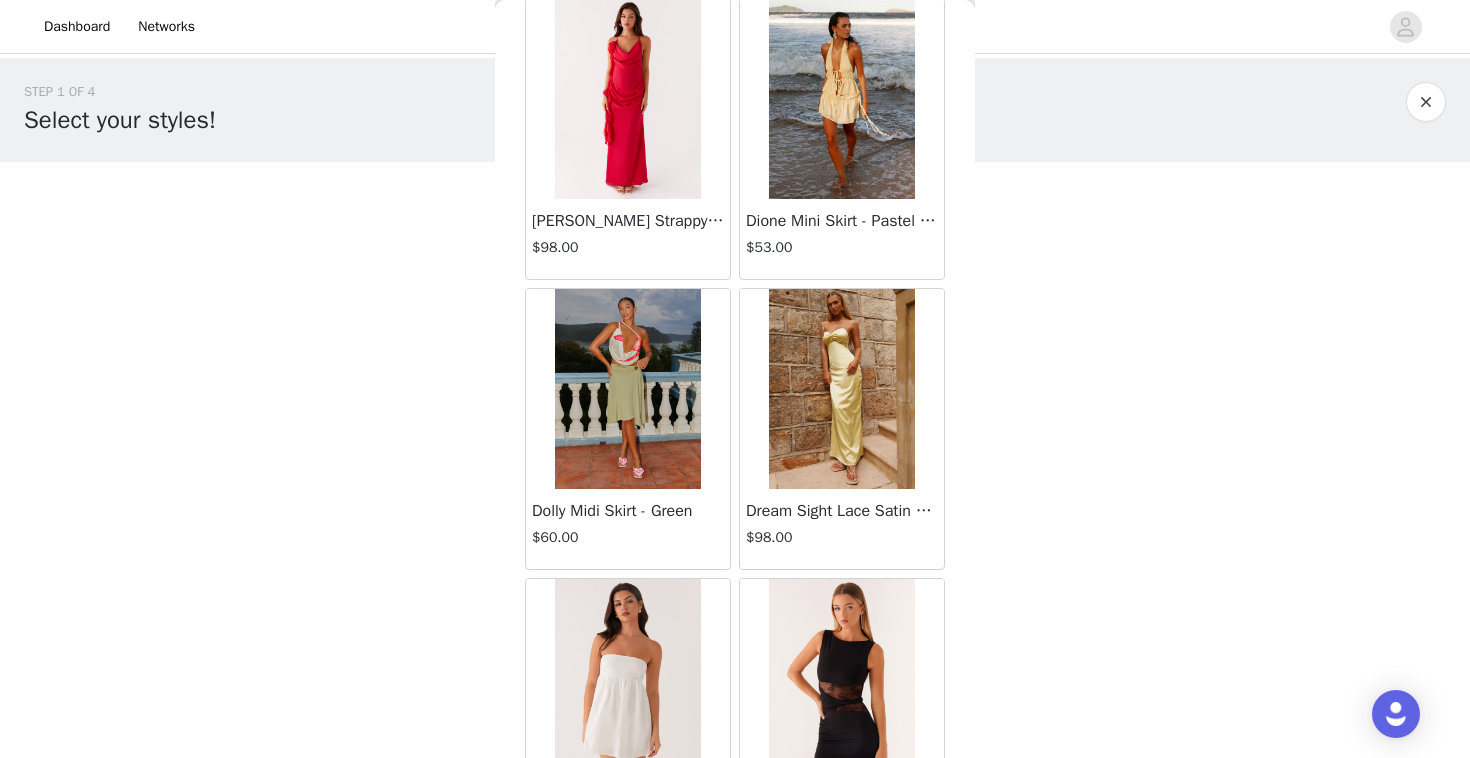 scroll, scrollTop: 18076, scrollLeft: 0, axis: vertical 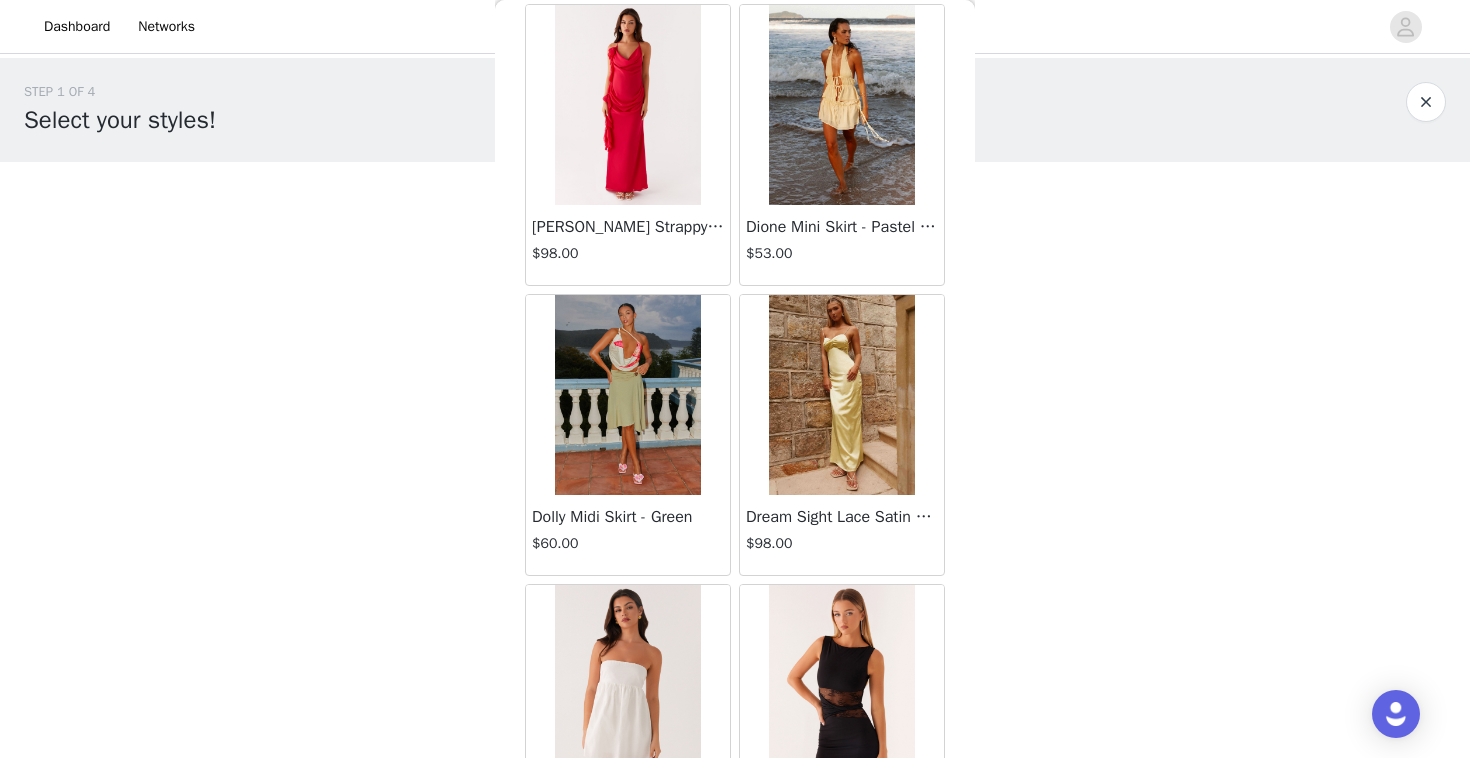click at bounding box center [841, 105] 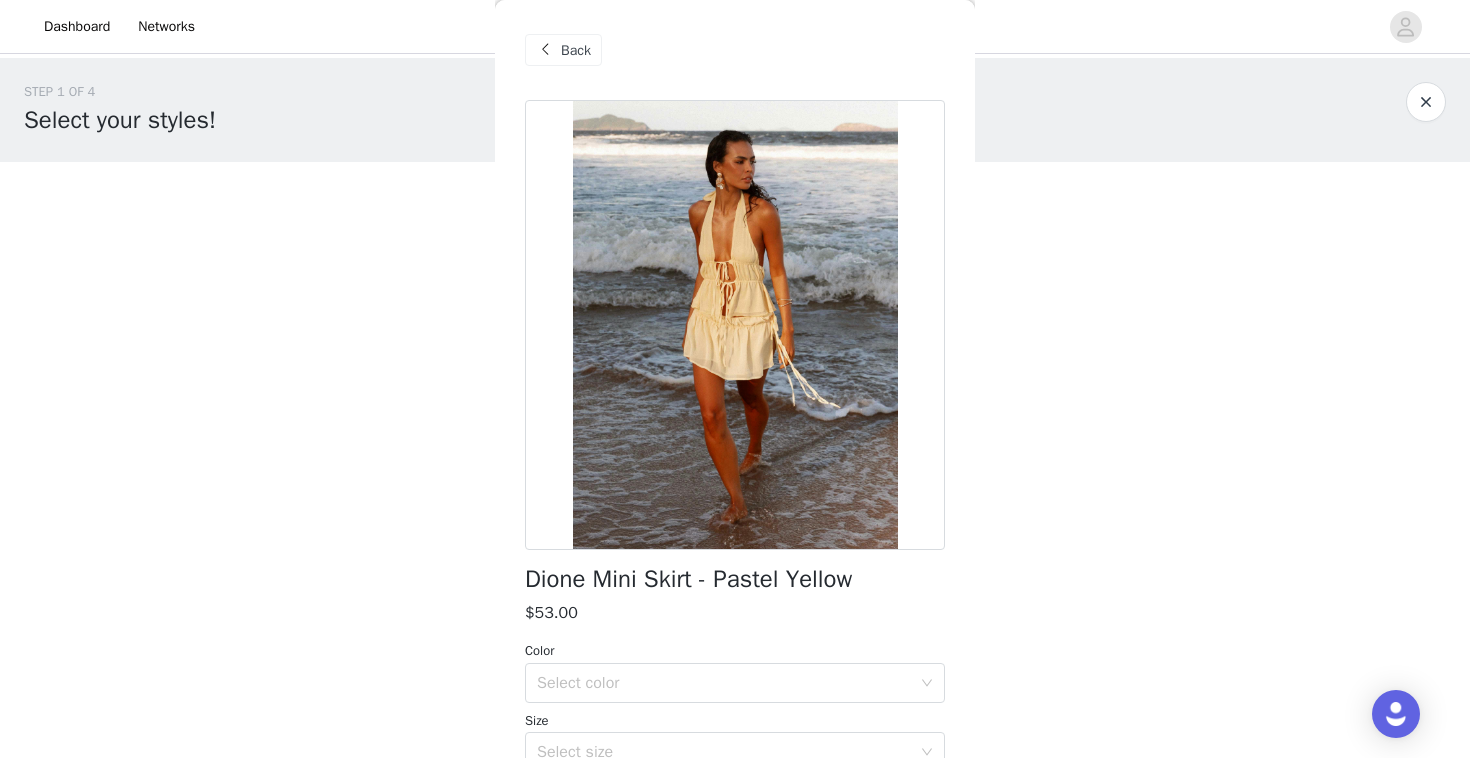 scroll, scrollTop: 21, scrollLeft: 0, axis: vertical 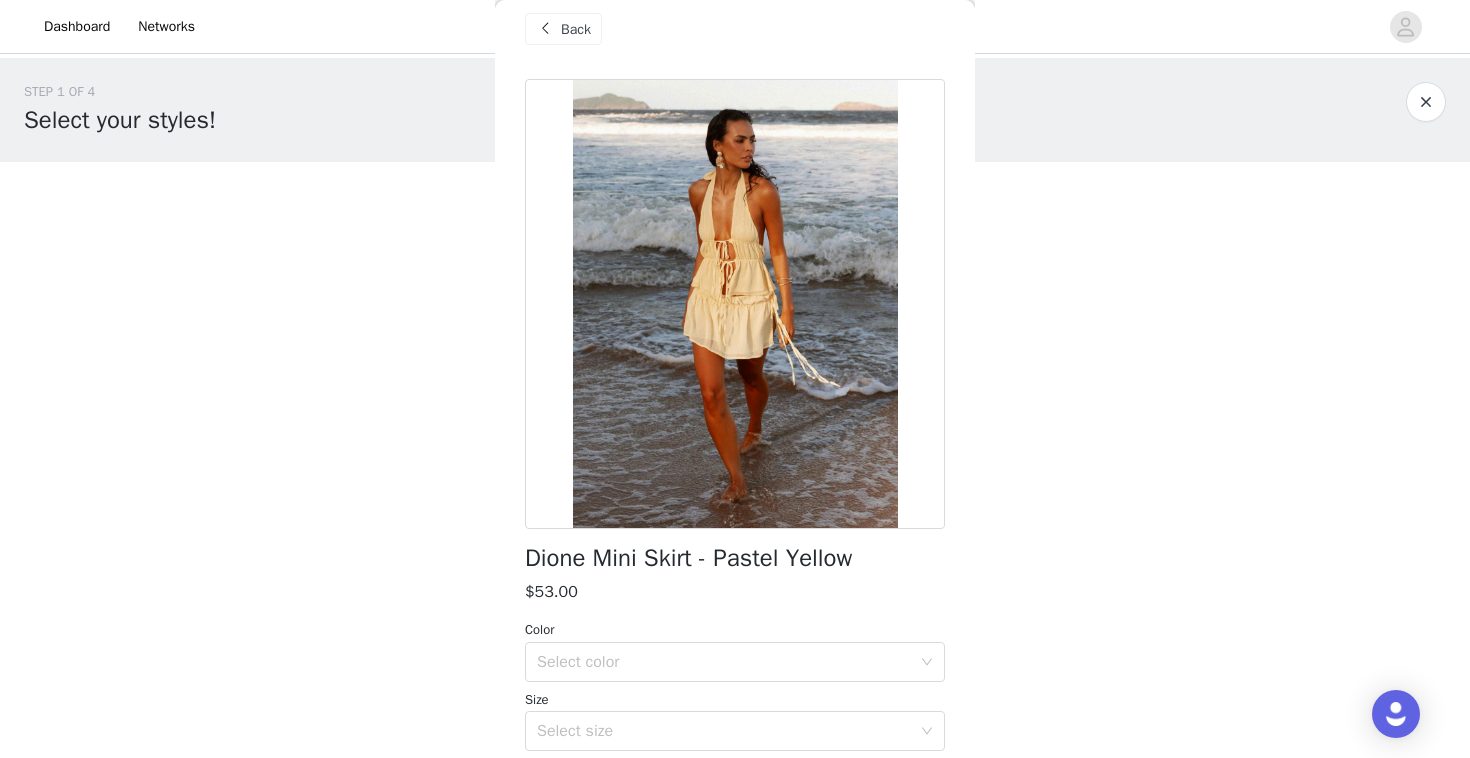 click on "Back" at bounding box center (576, 29) 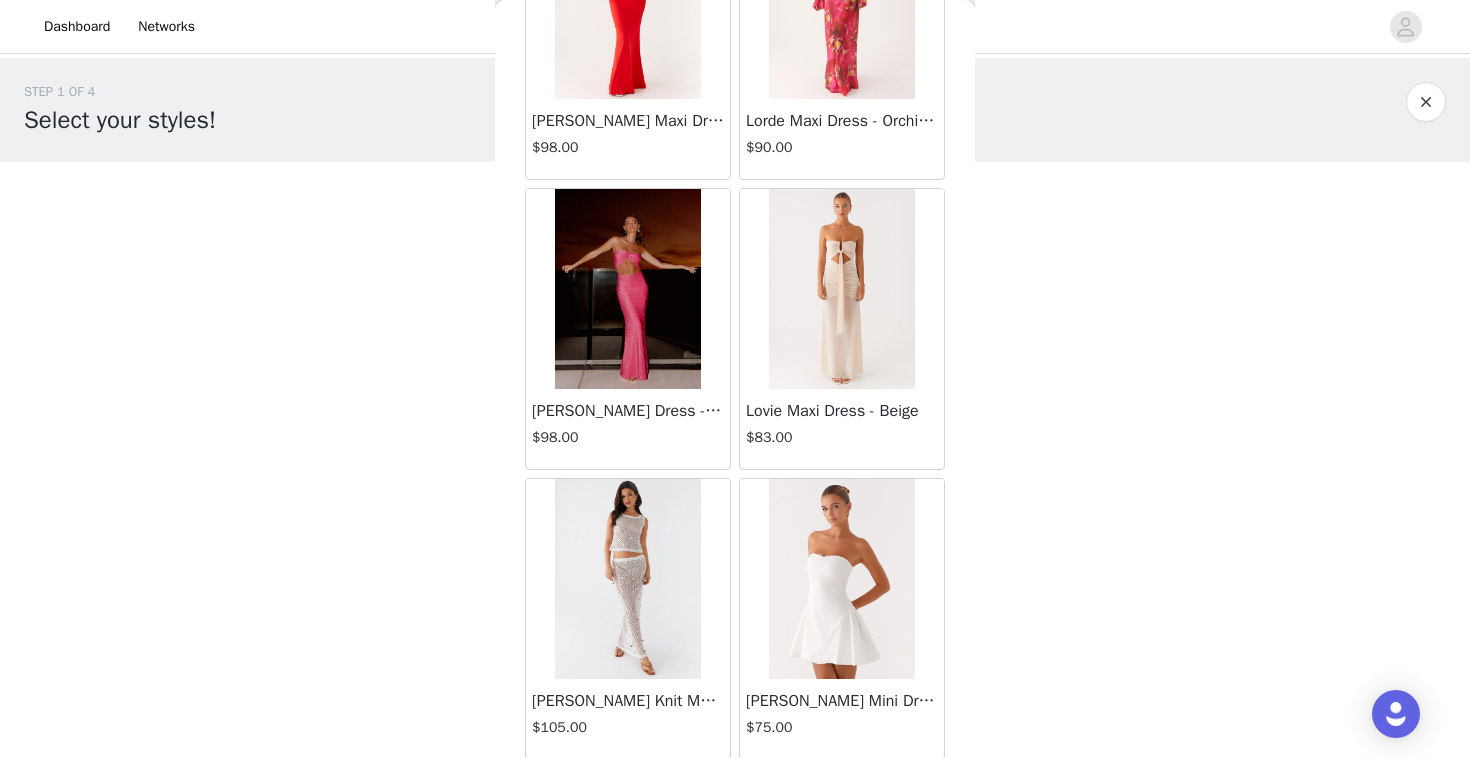 scroll, scrollTop: 37102, scrollLeft: 0, axis: vertical 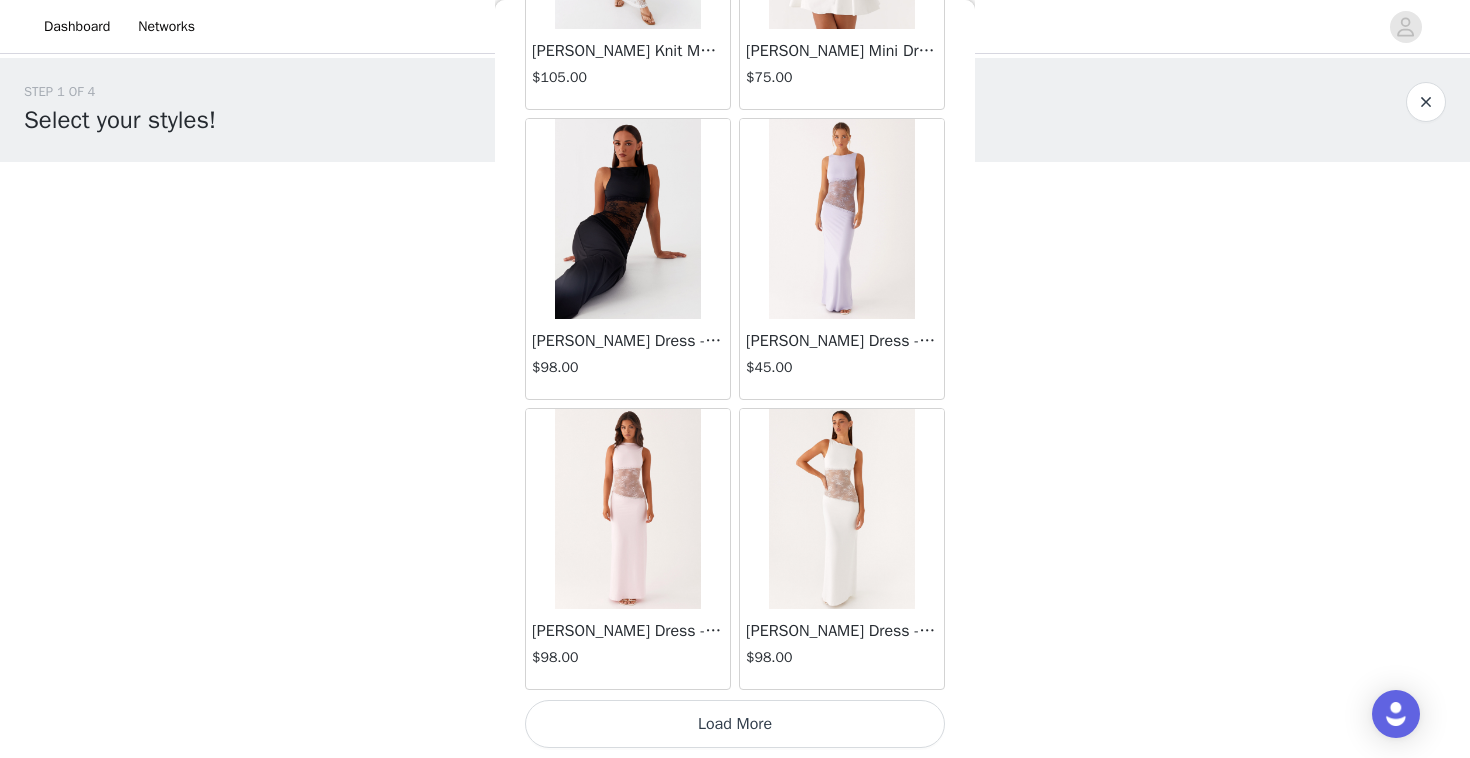 click on "Load More" at bounding box center [735, 724] 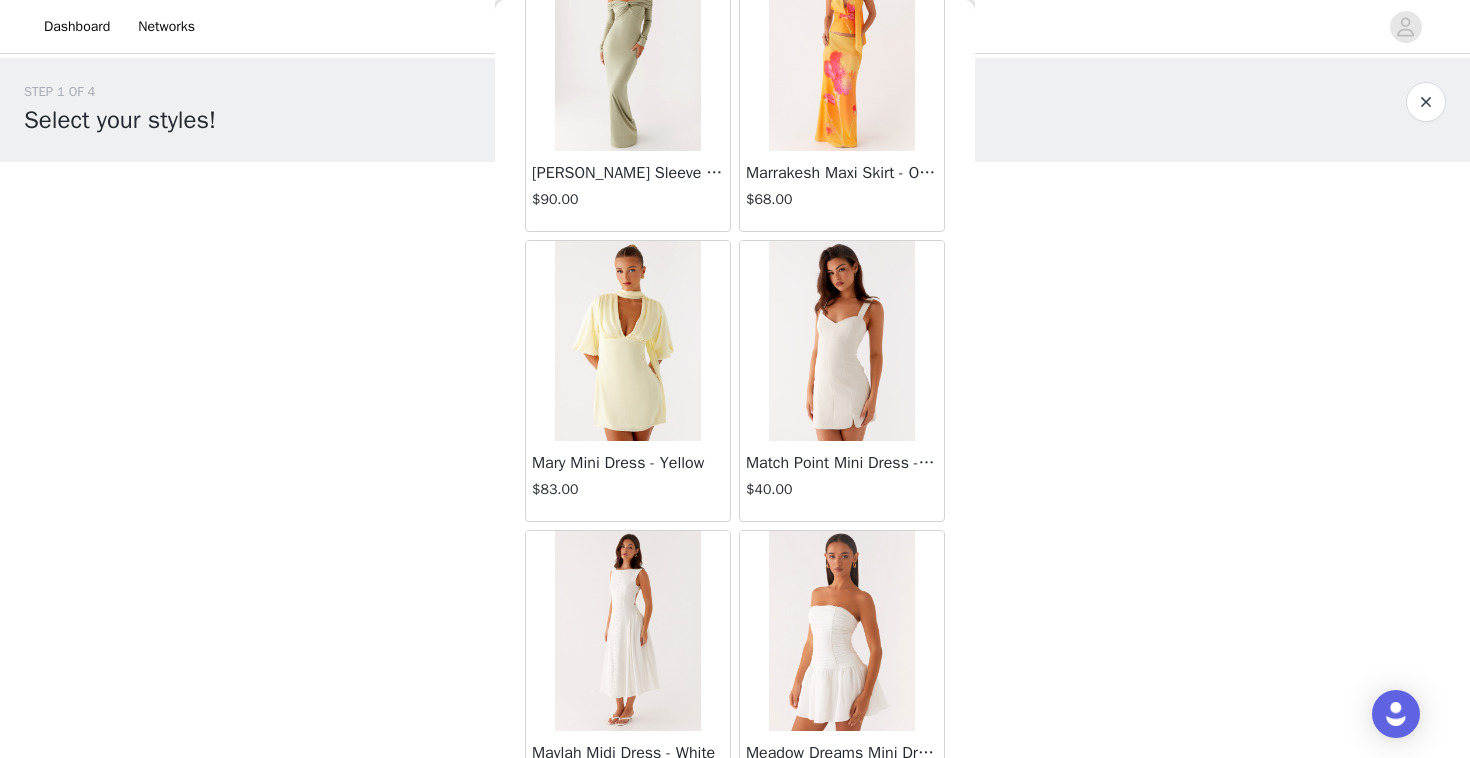 scroll, scrollTop: 40002, scrollLeft: 0, axis: vertical 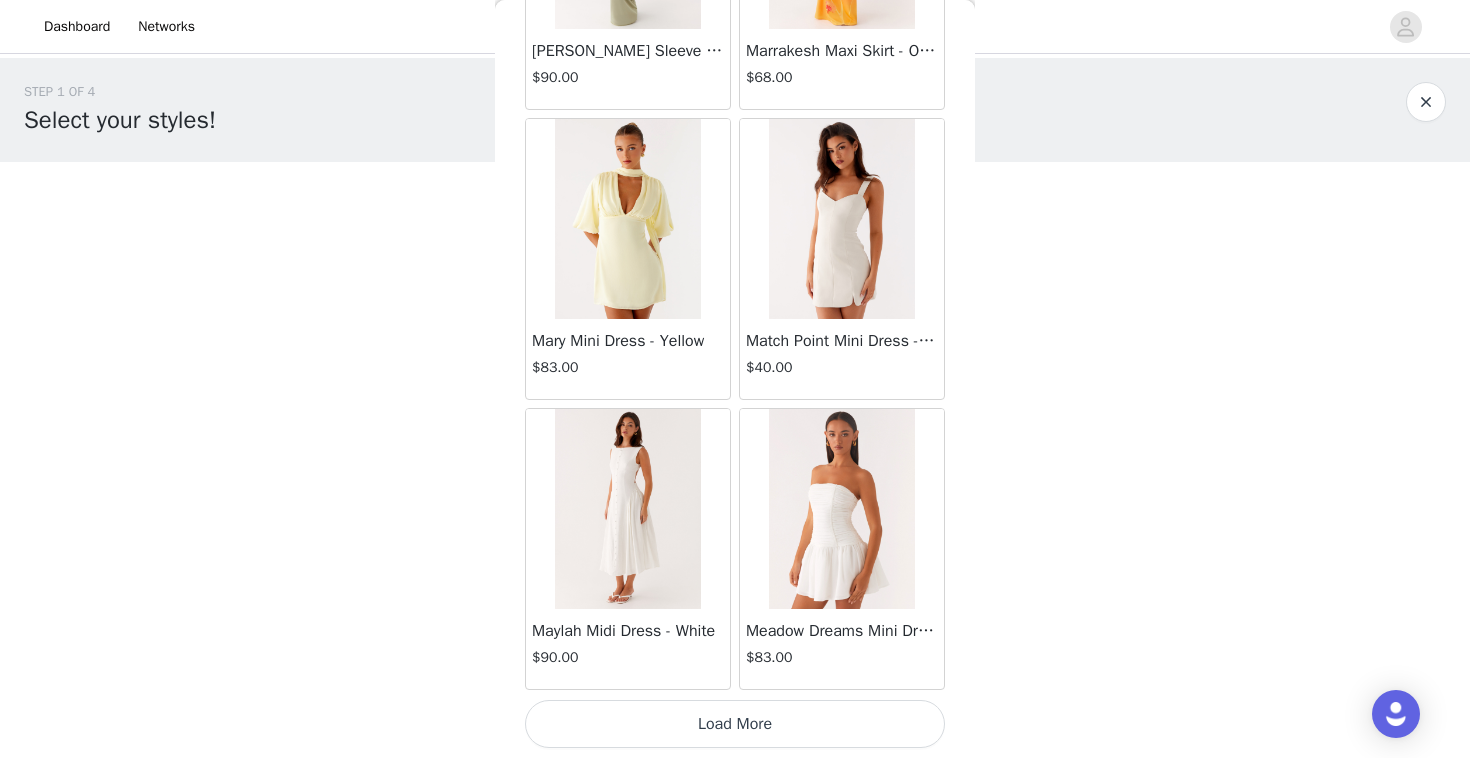 click on "Load More" at bounding box center [735, 724] 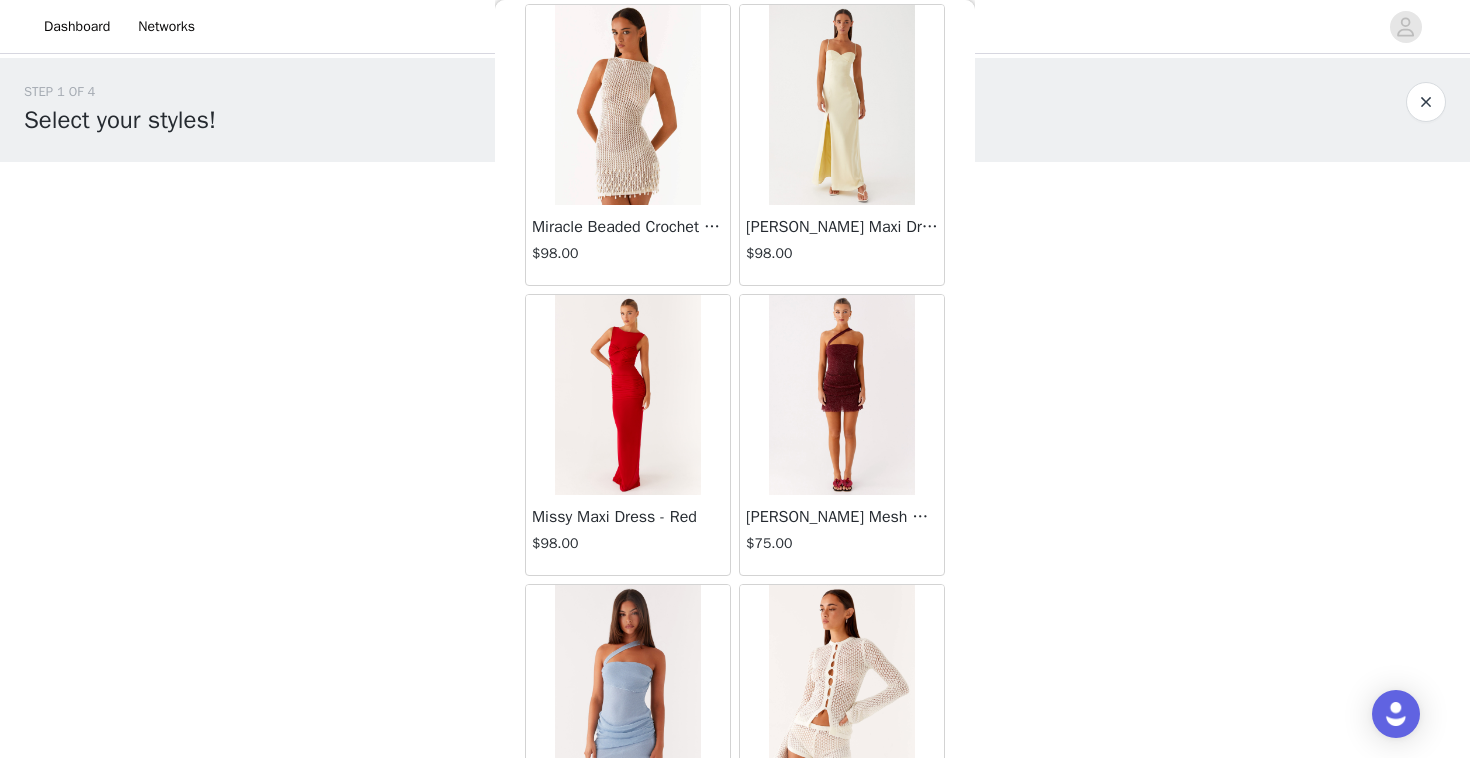 scroll, scrollTop: 42902, scrollLeft: 0, axis: vertical 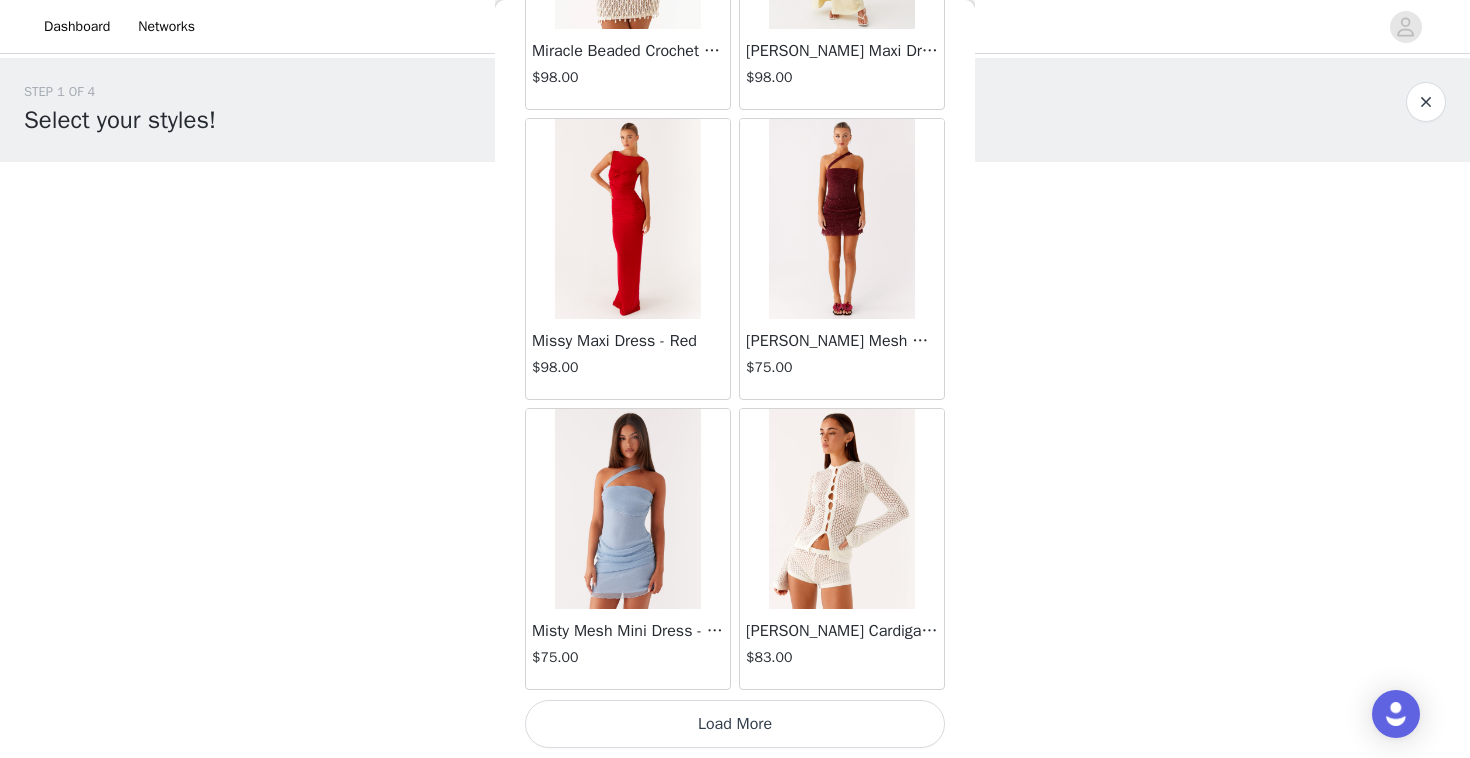 click on "Load More" at bounding box center (735, 724) 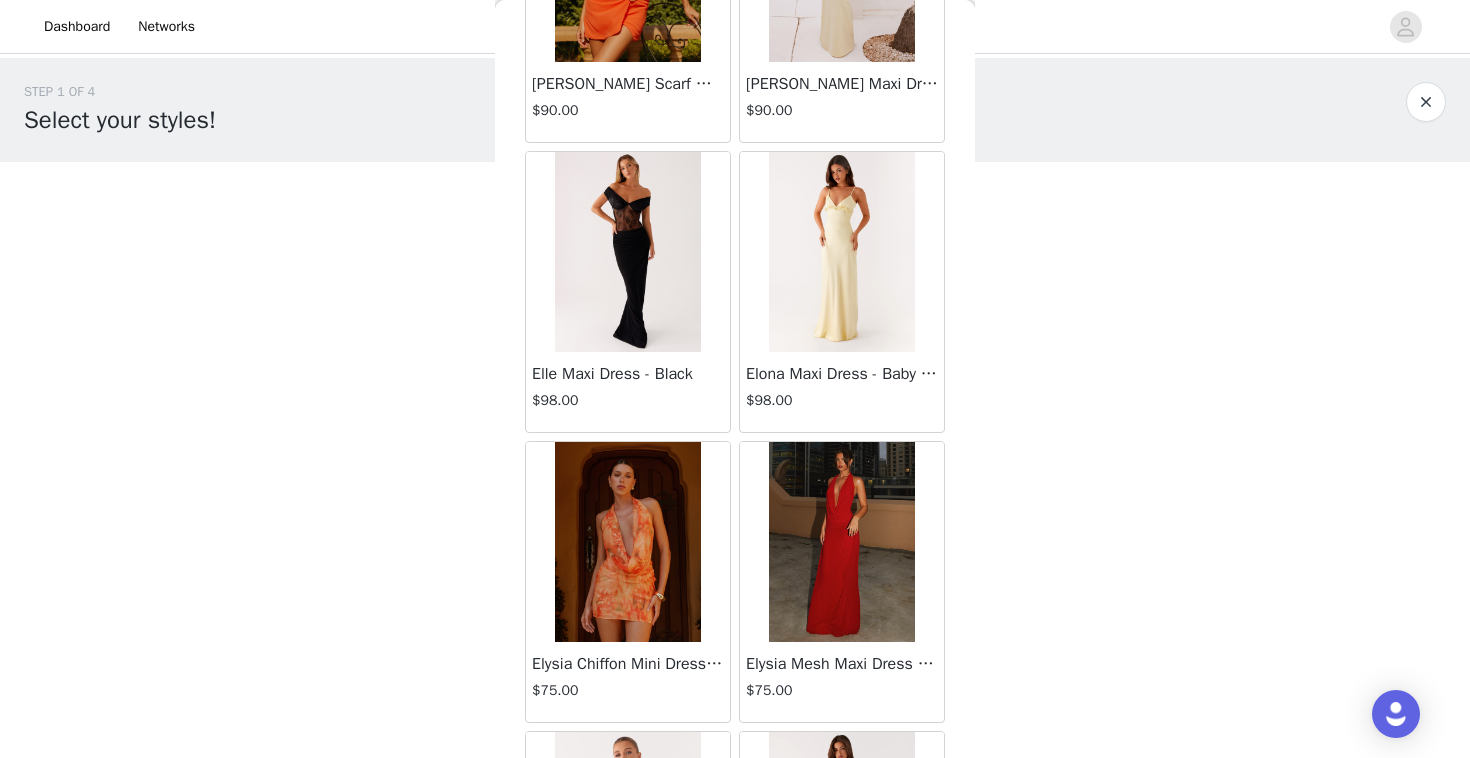 scroll, scrollTop: 19961, scrollLeft: 0, axis: vertical 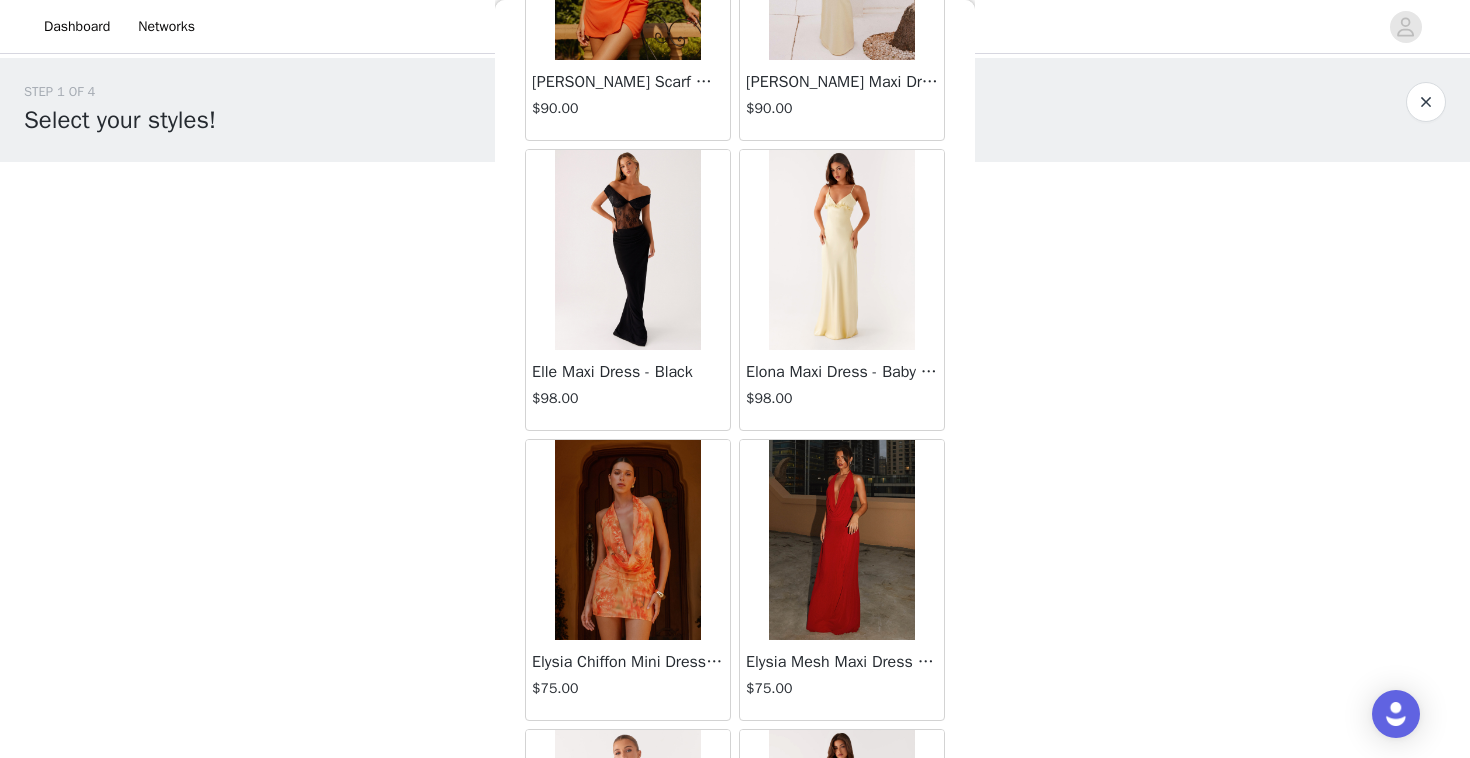click at bounding box center [627, 250] 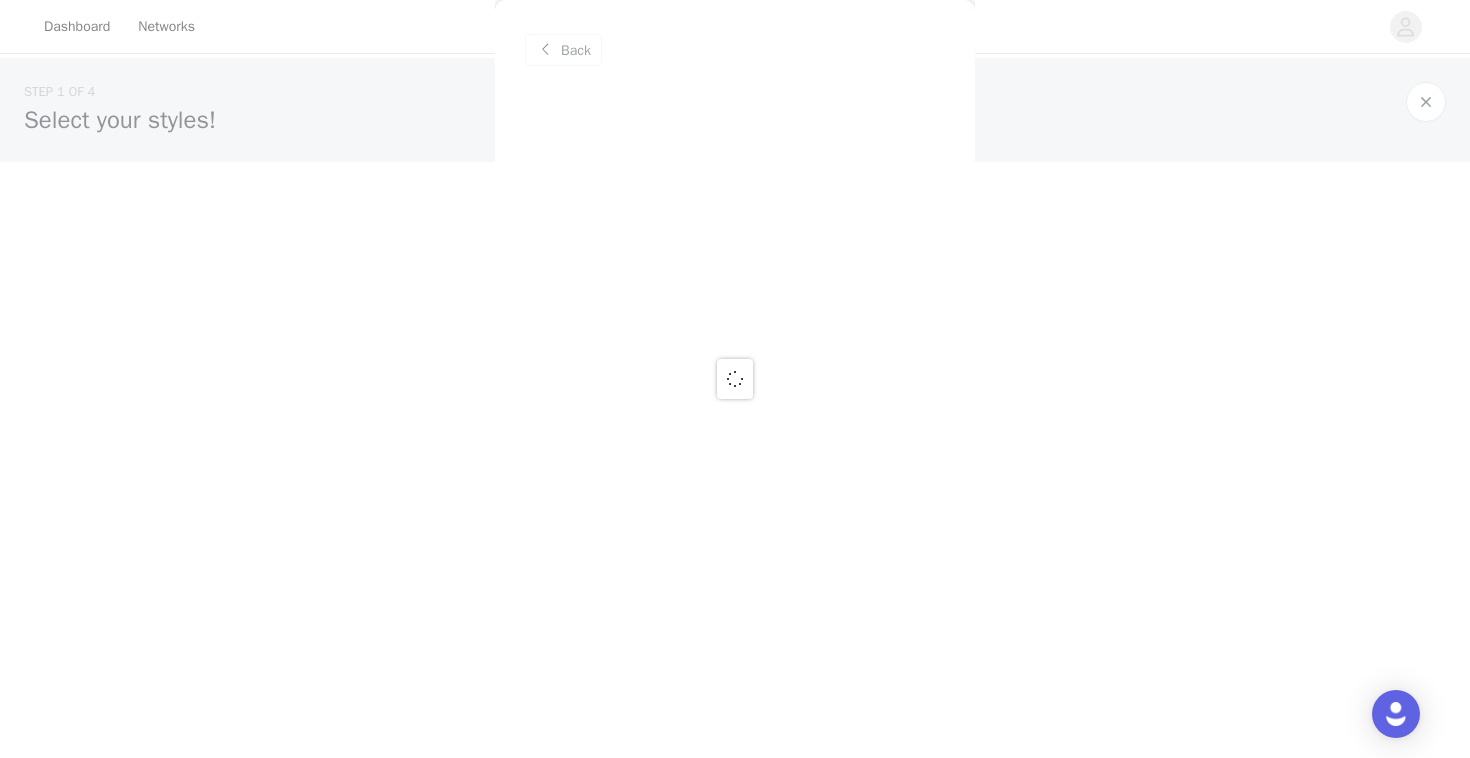 scroll, scrollTop: 0, scrollLeft: 0, axis: both 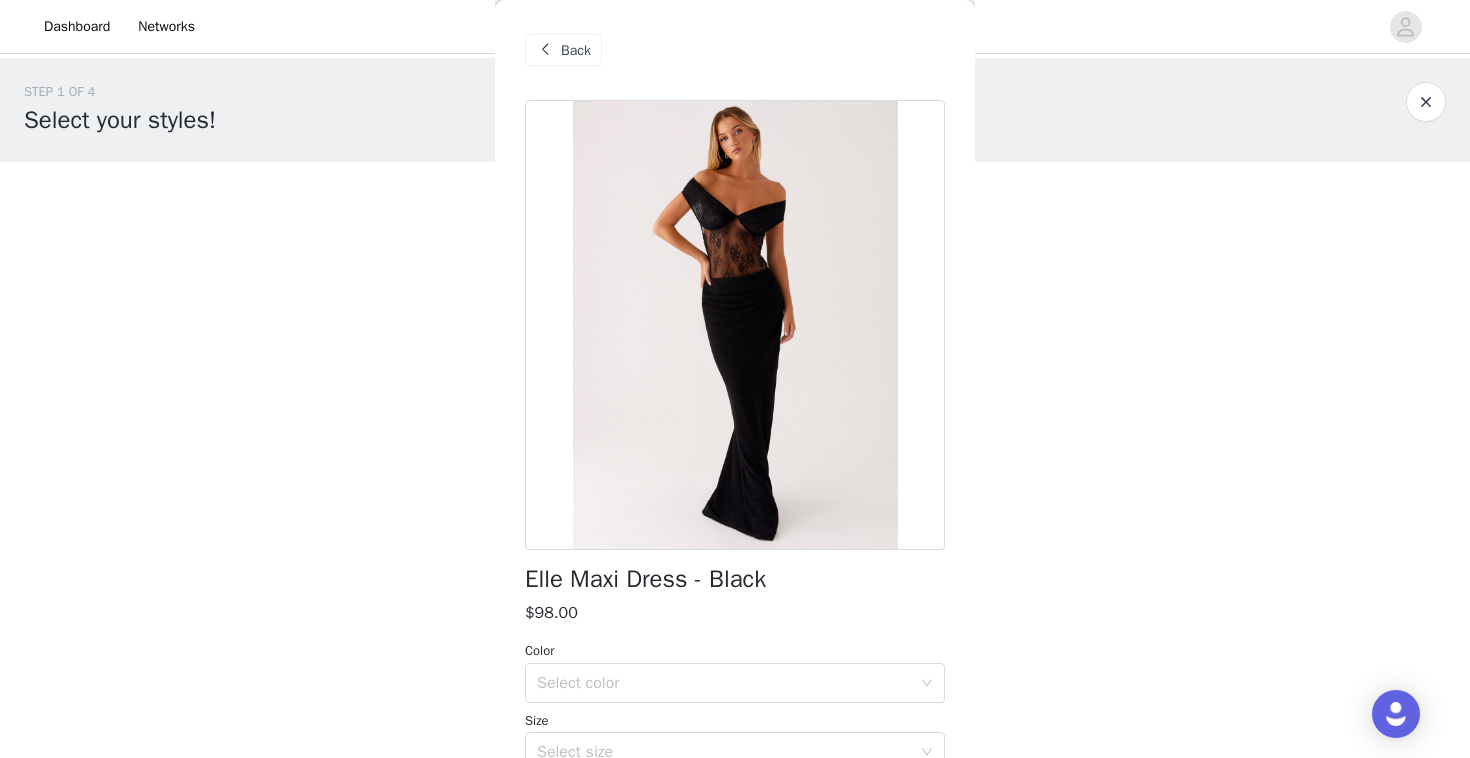 click on "Back" at bounding box center (576, 50) 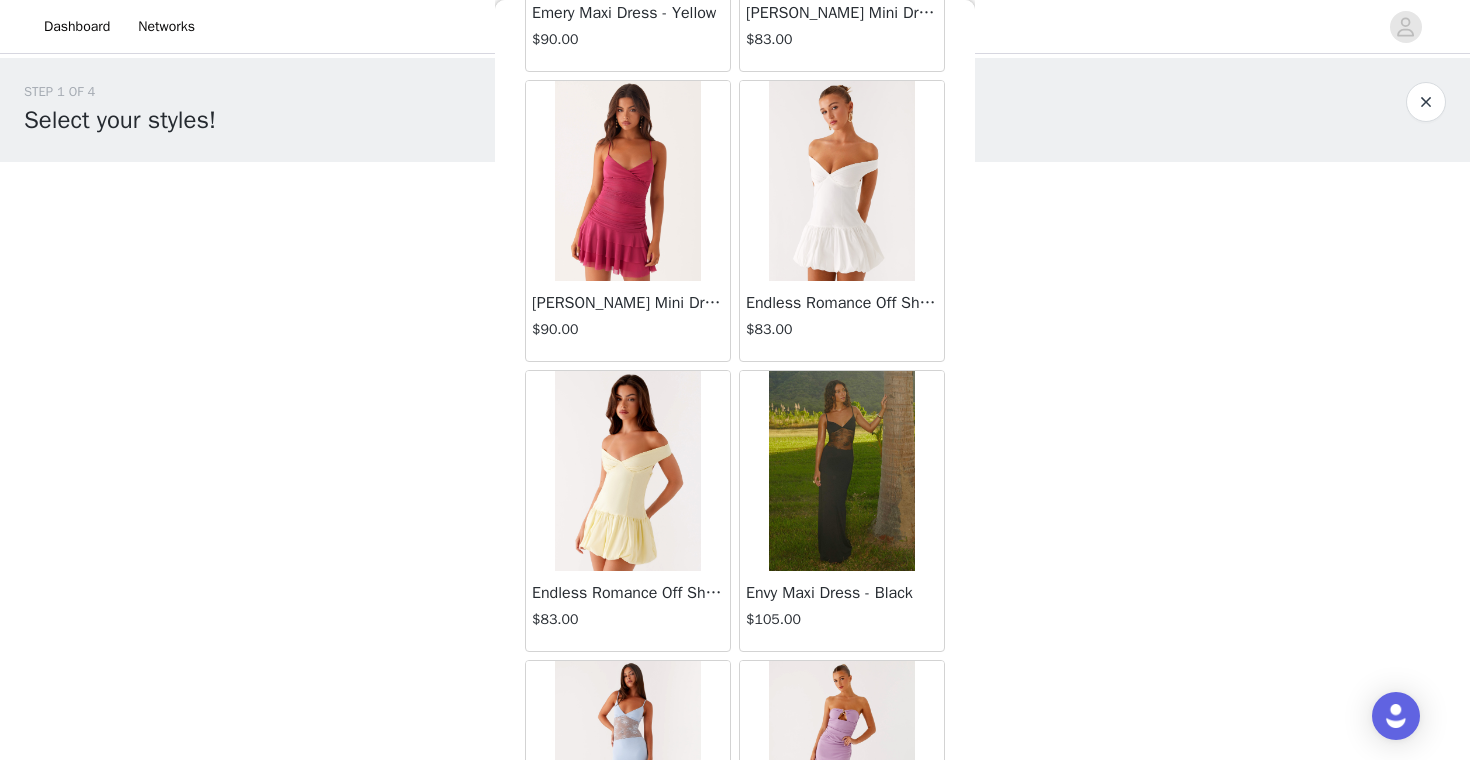 scroll, scrollTop: 21190, scrollLeft: 0, axis: vertical 